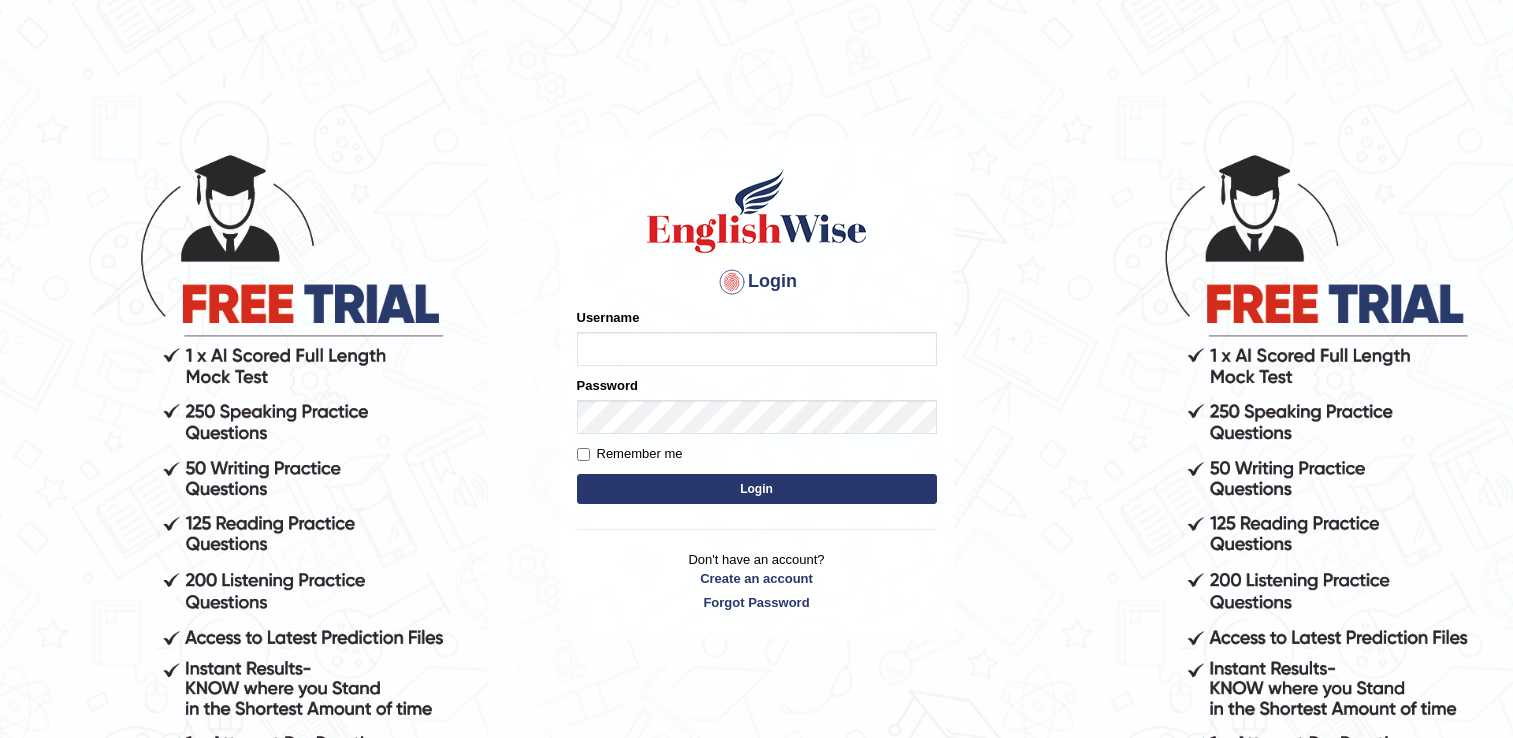 scroll, scrollTop: 0, scrollLeft: 0, axis: both 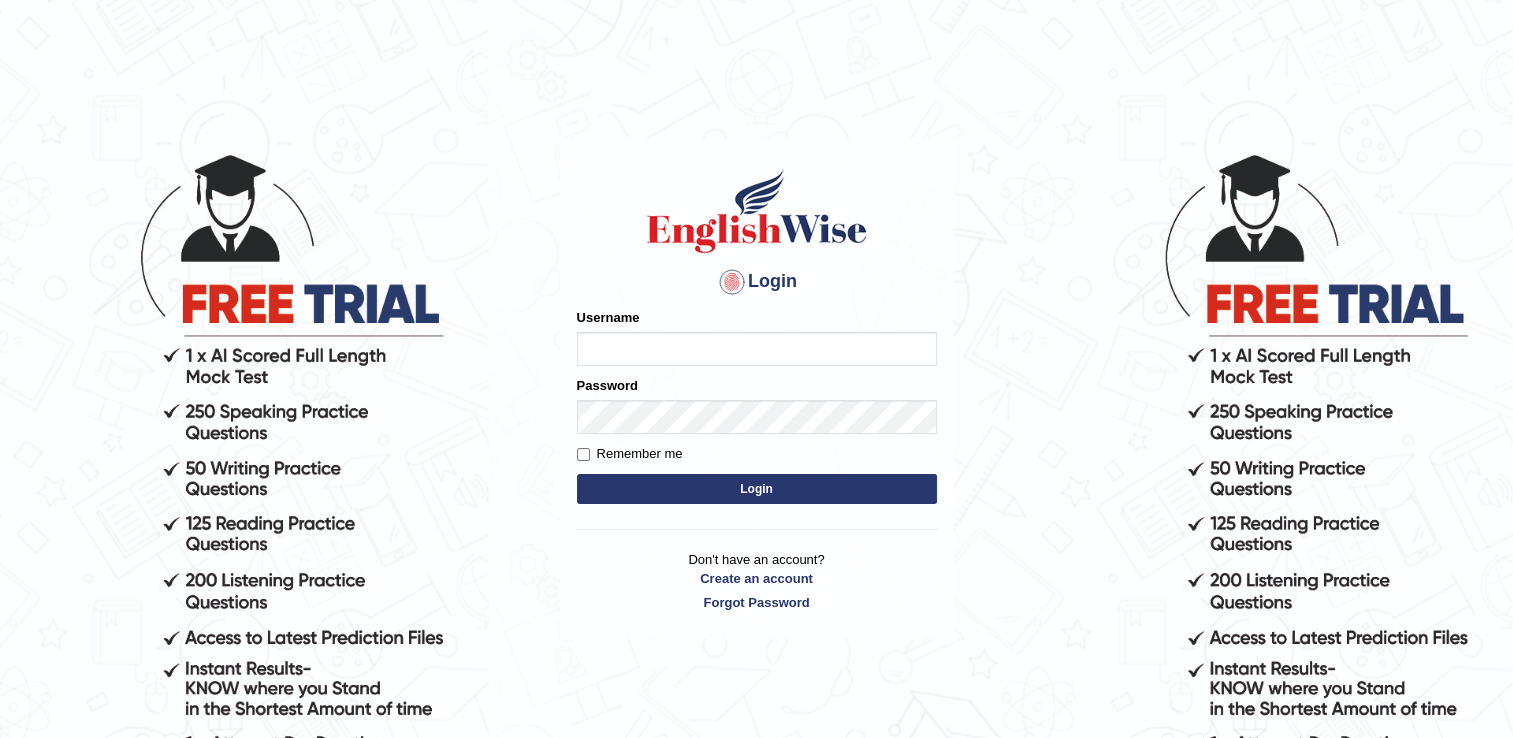 type on "[USERNAME]" 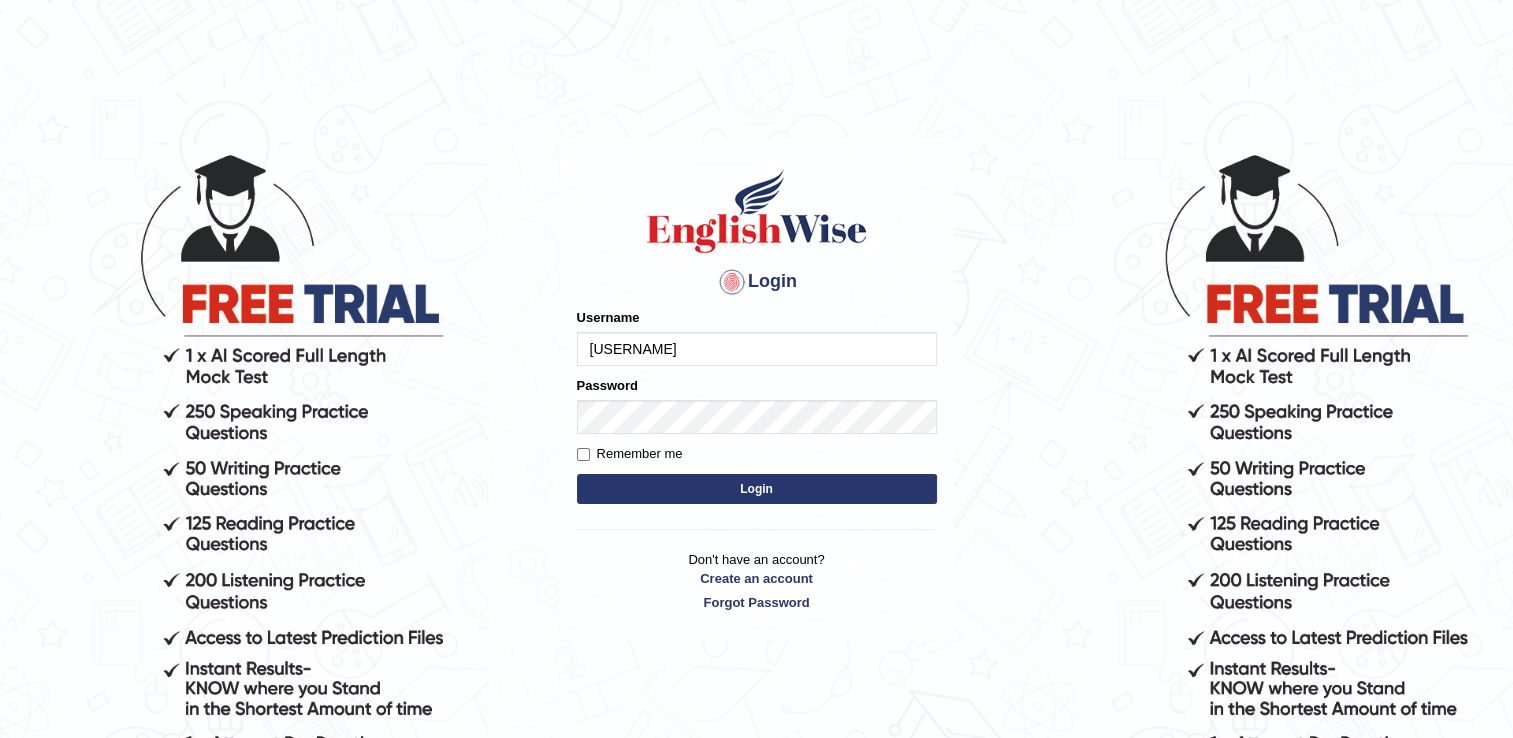 click on "Please fix the following errors:
Username
saisurya_123
Password
Remember me
Login" at bounding box center [757, 408] 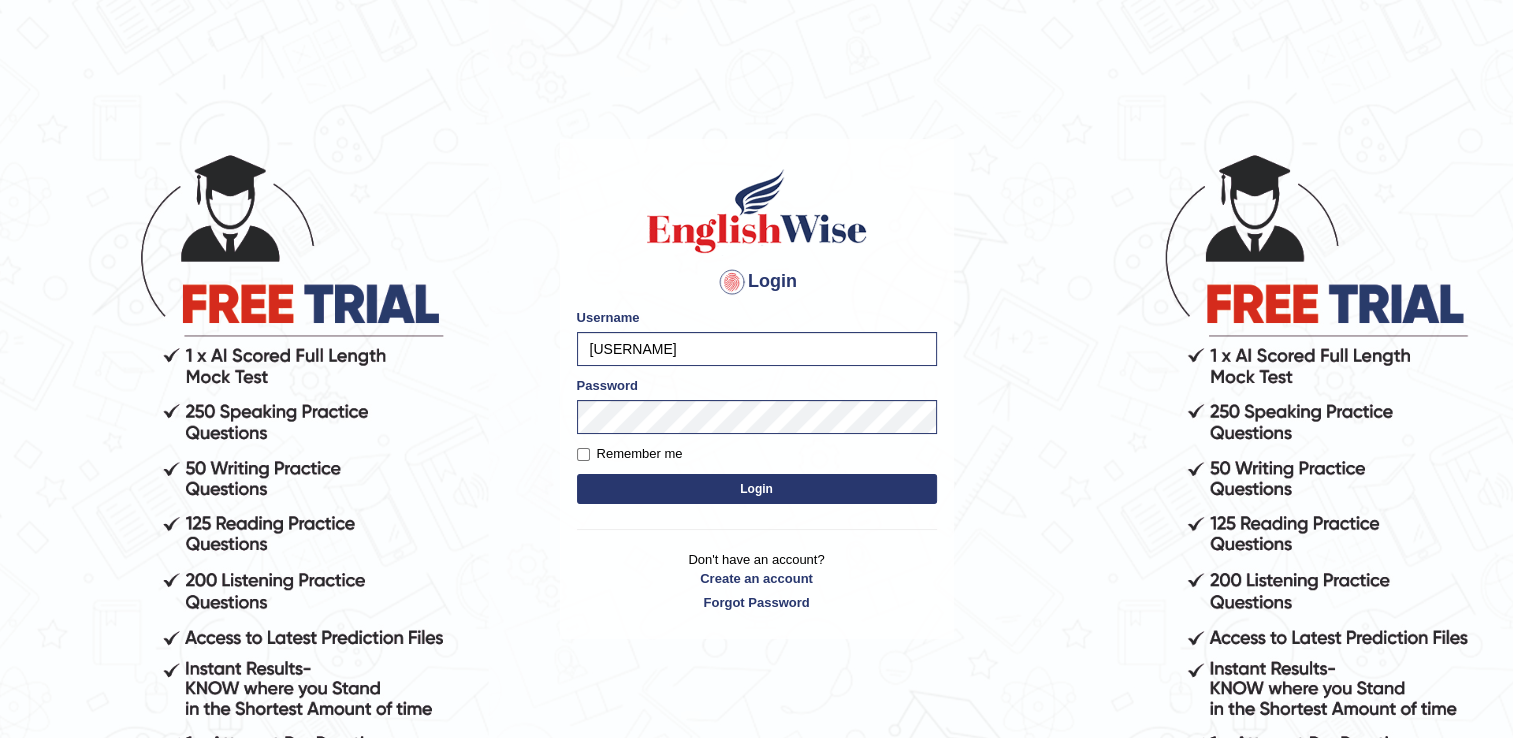 click on "Login" at bounding box center [757, 489] 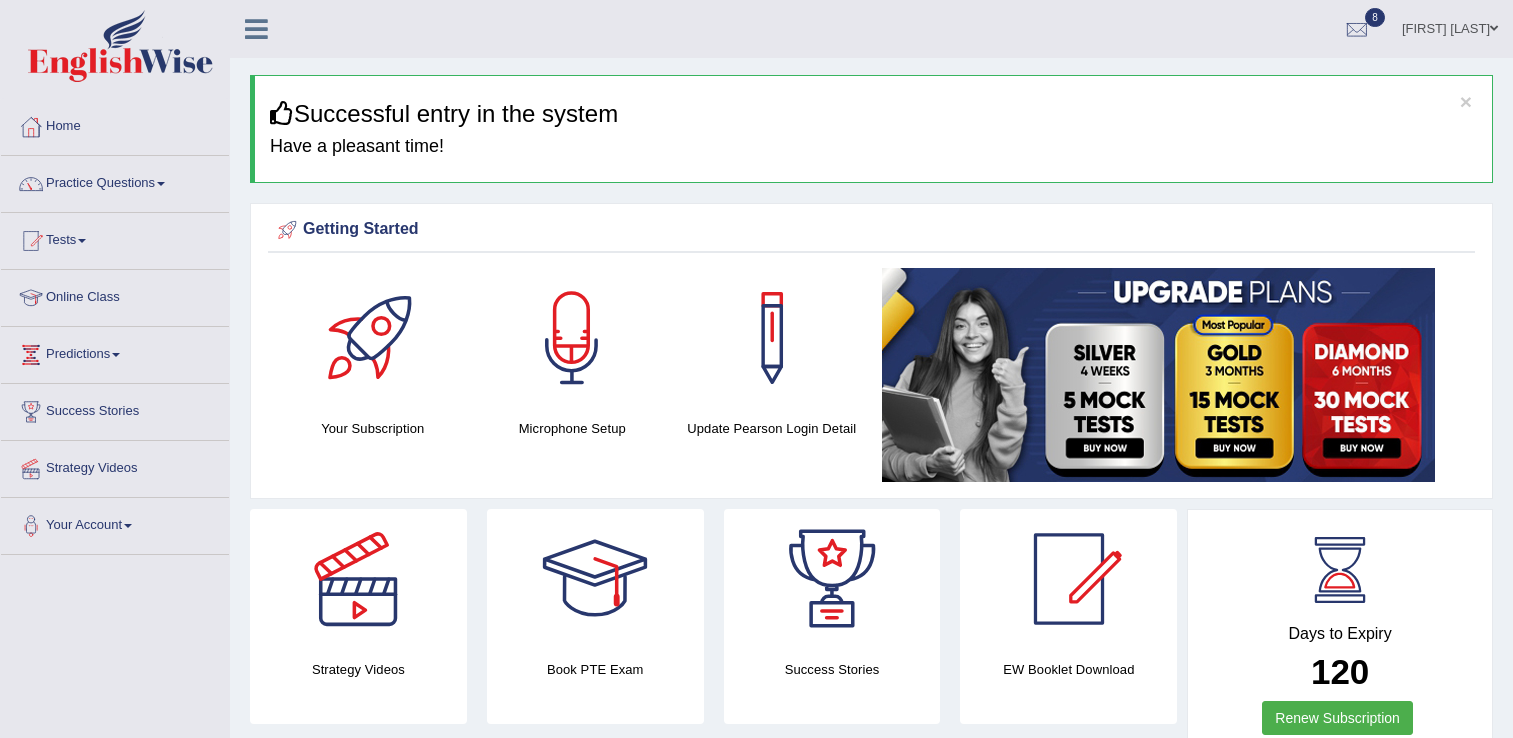 scroll, scrollTop: 0, scrollLeft: 0, axis: both 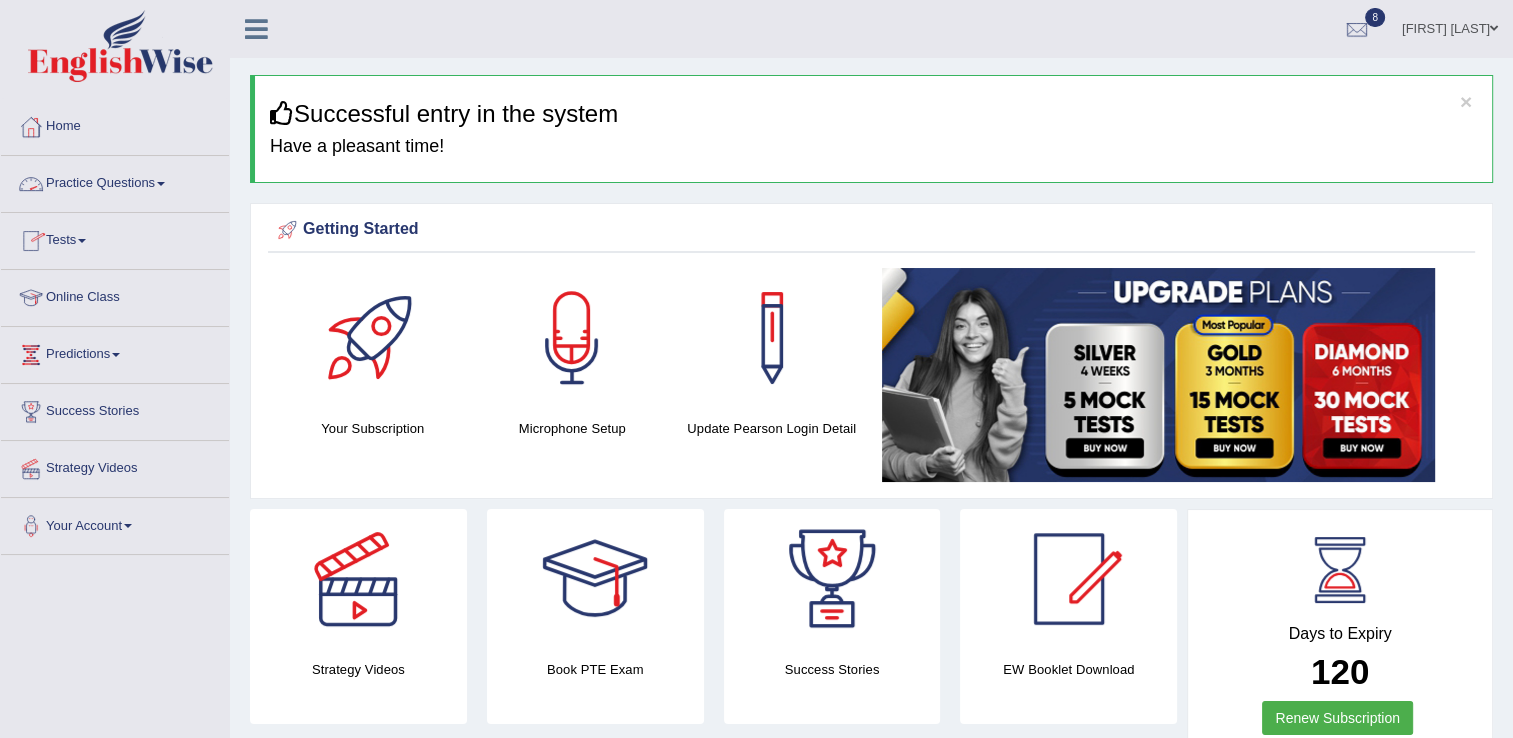 click on "Practice Questions" at bounding box center [115, 181] 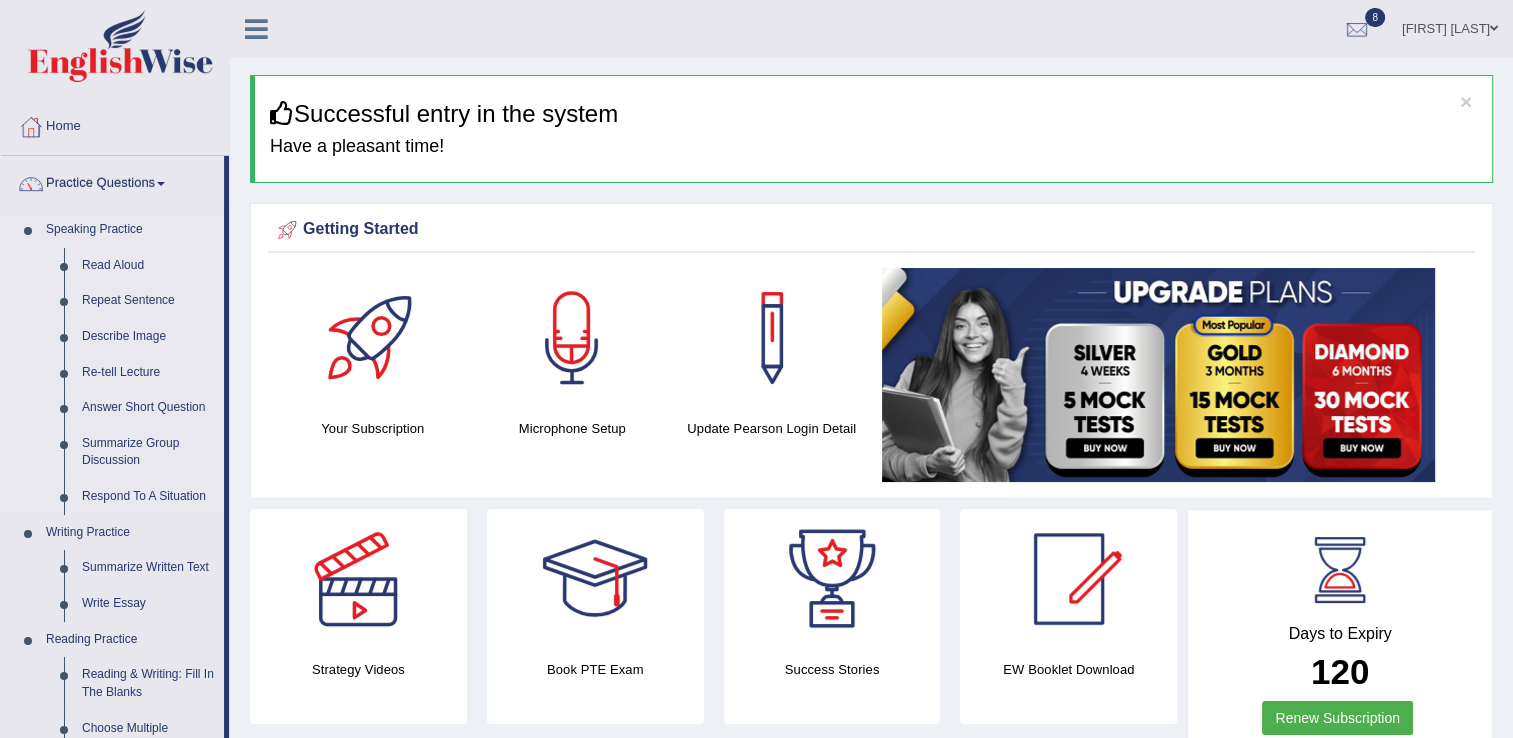 click on "Read Aloud" at bounding box center [148, 266] 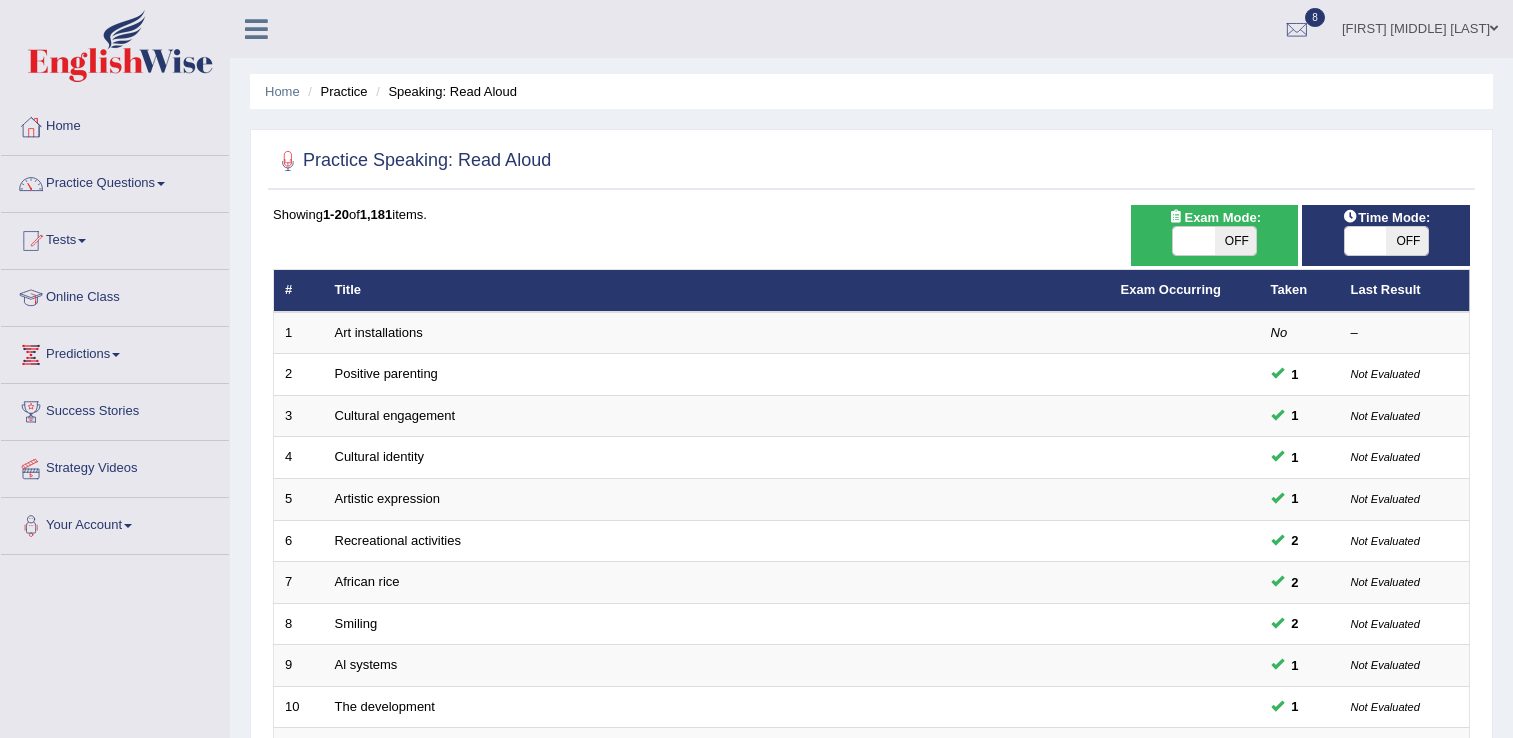 scroll, scrollTop: 0, scrollLeft: 0, axis: both 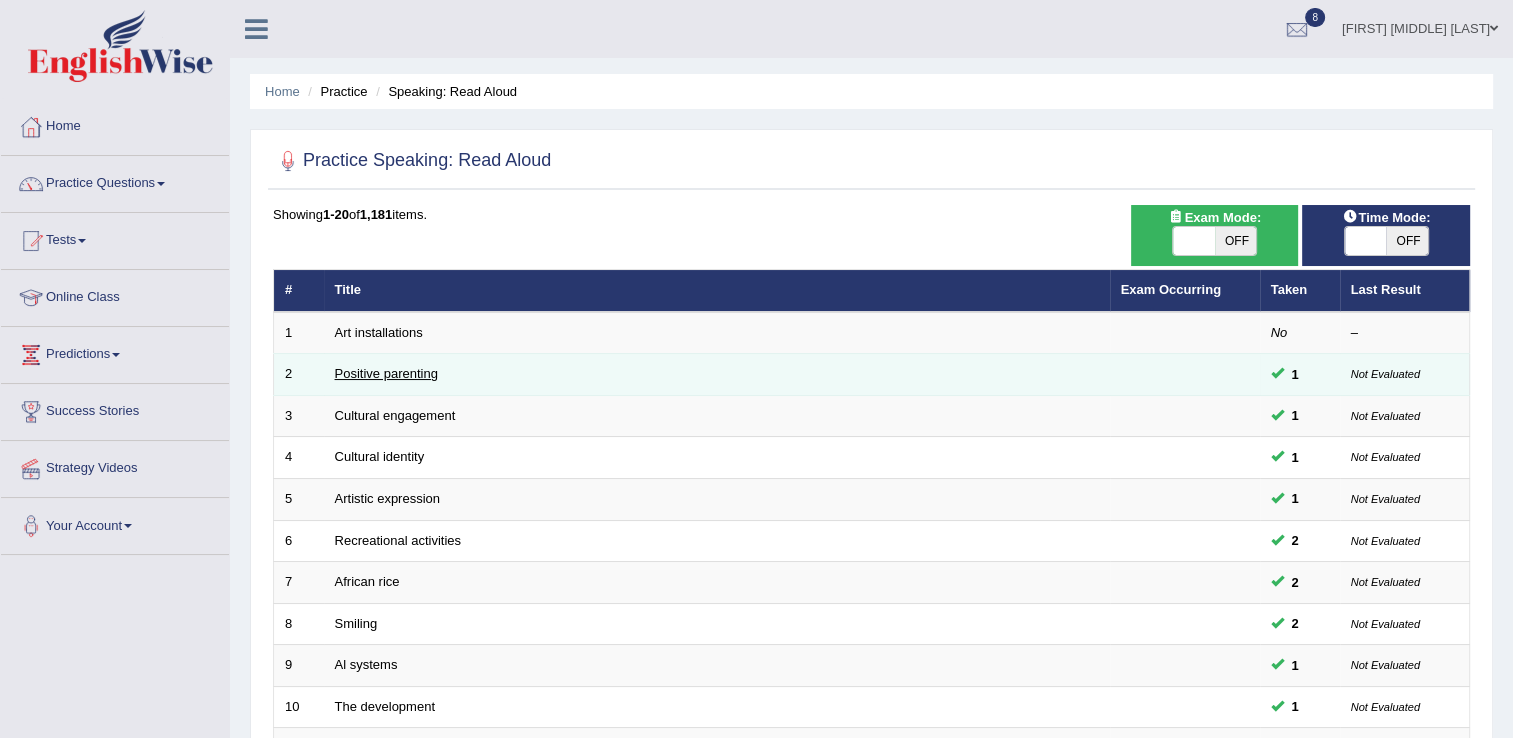 click on "Positive parenting" at bounding box center [386, 373] 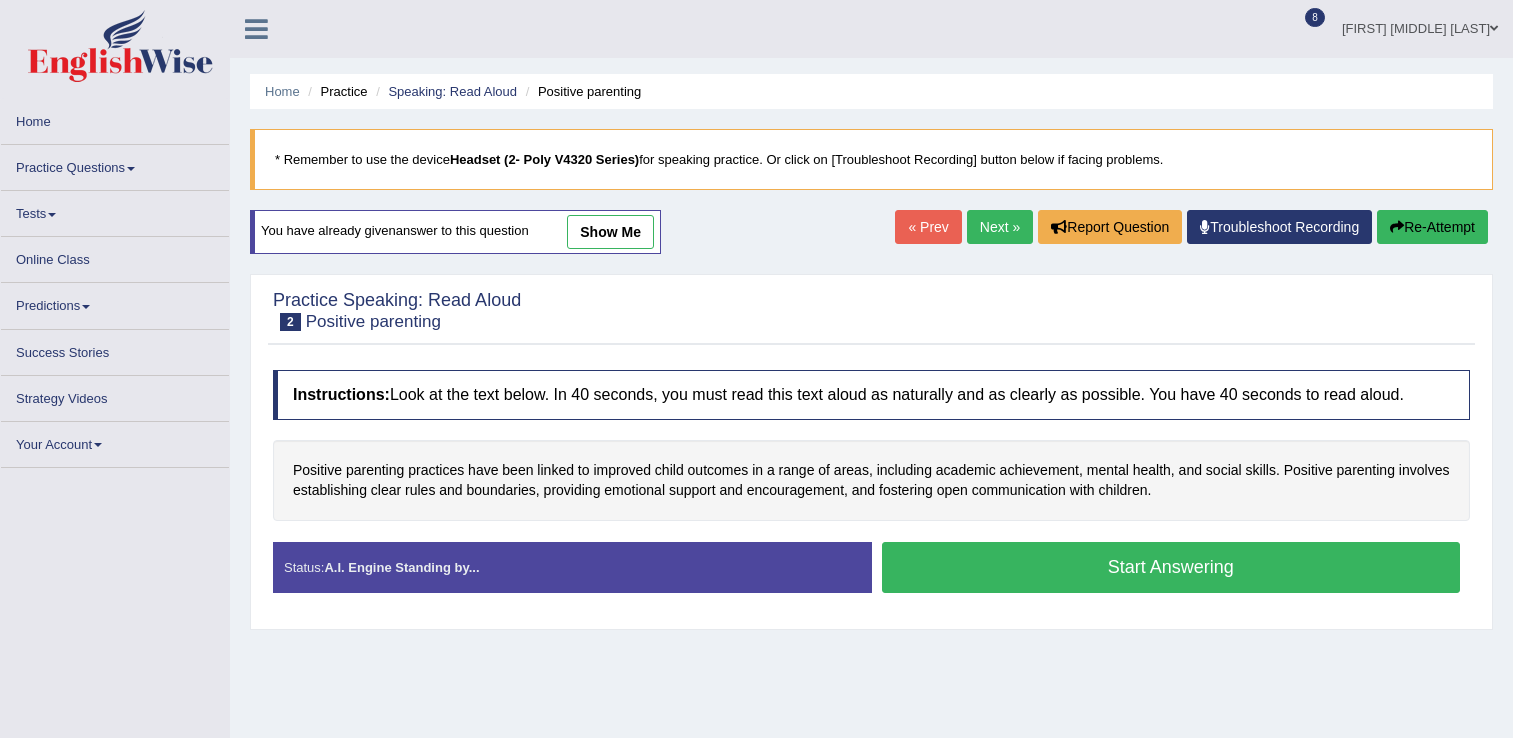 scroll, scrollTop: 0, scrollLeft: 0, axis: both 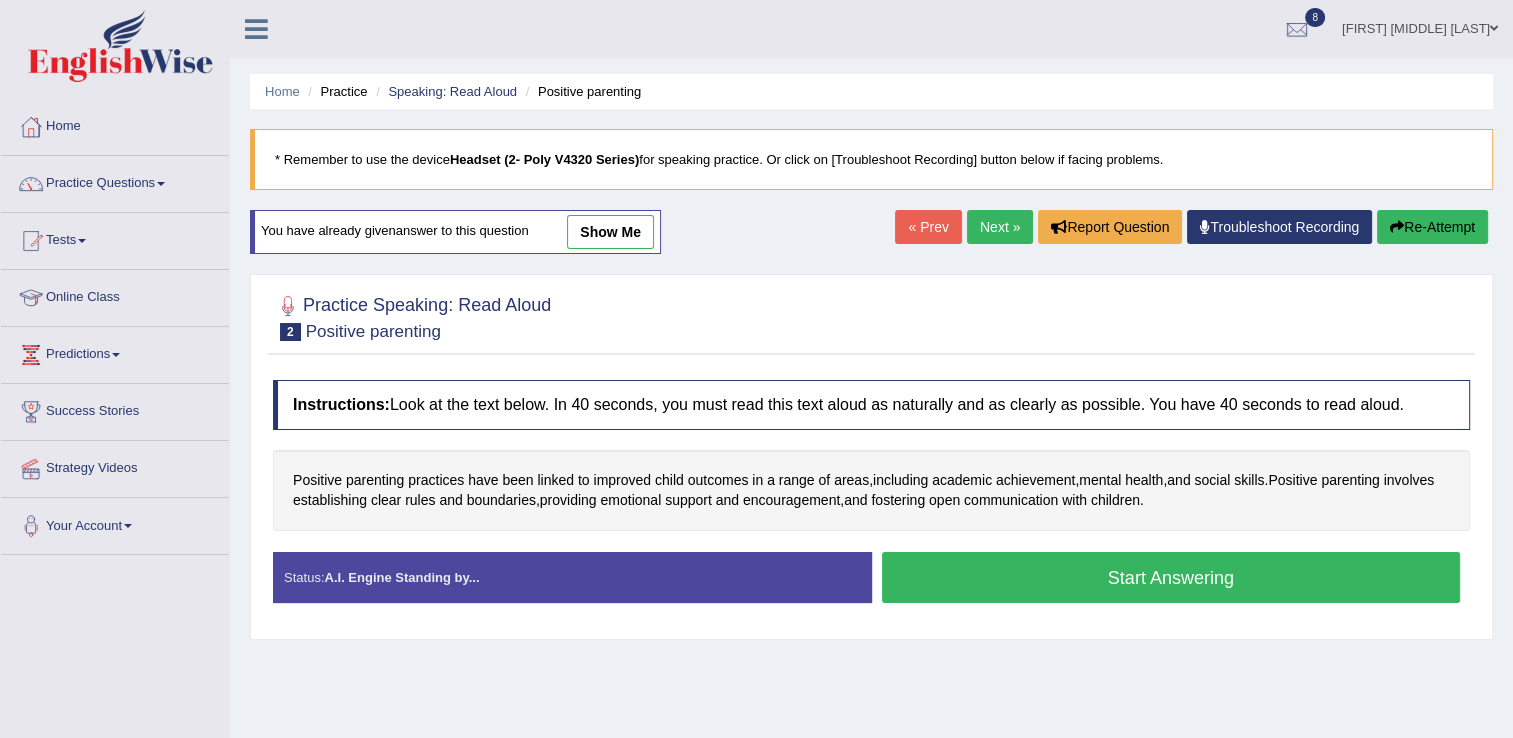 click on "Start Answering" at bounding box center (1171, 577) 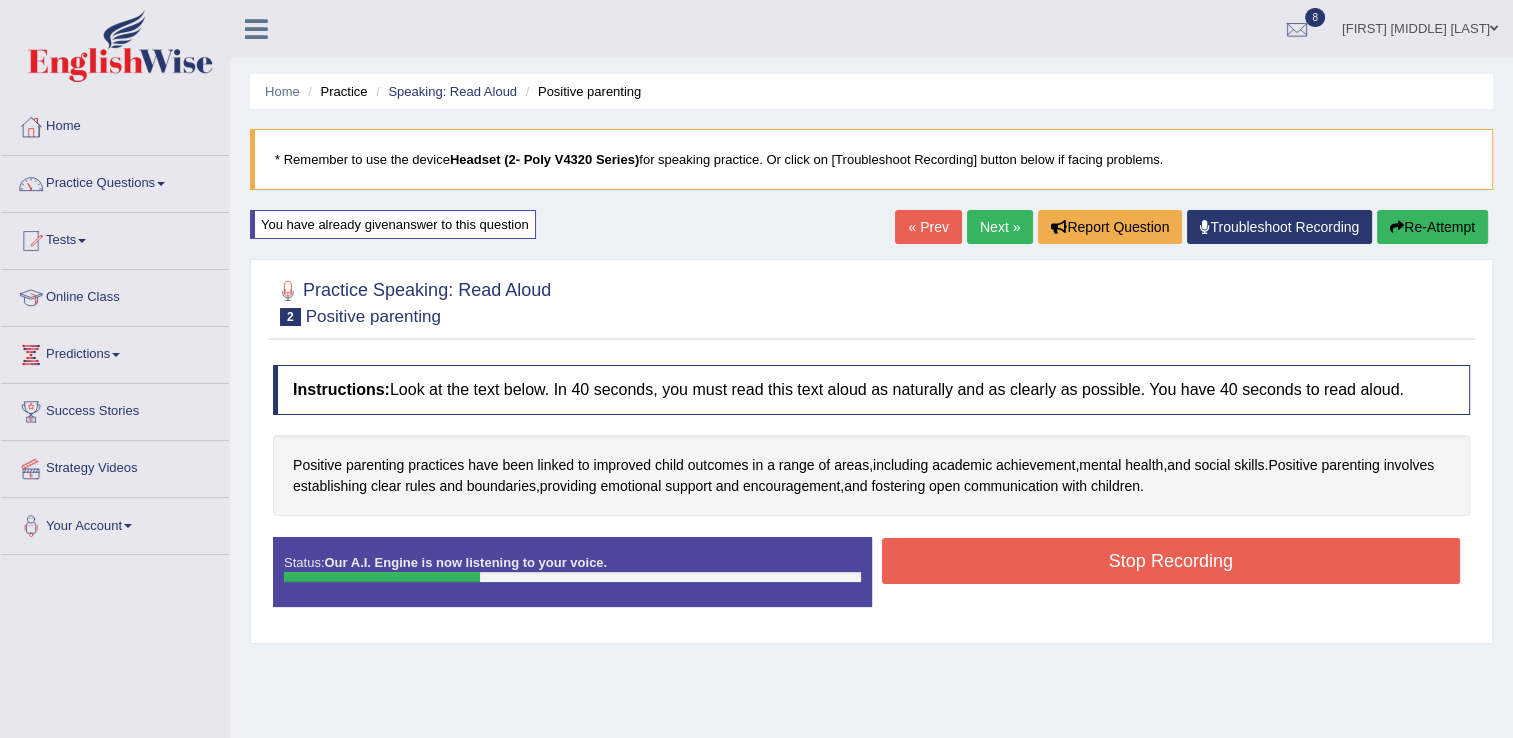 click on "Stop Recording" at bounding box center (1171, 561) 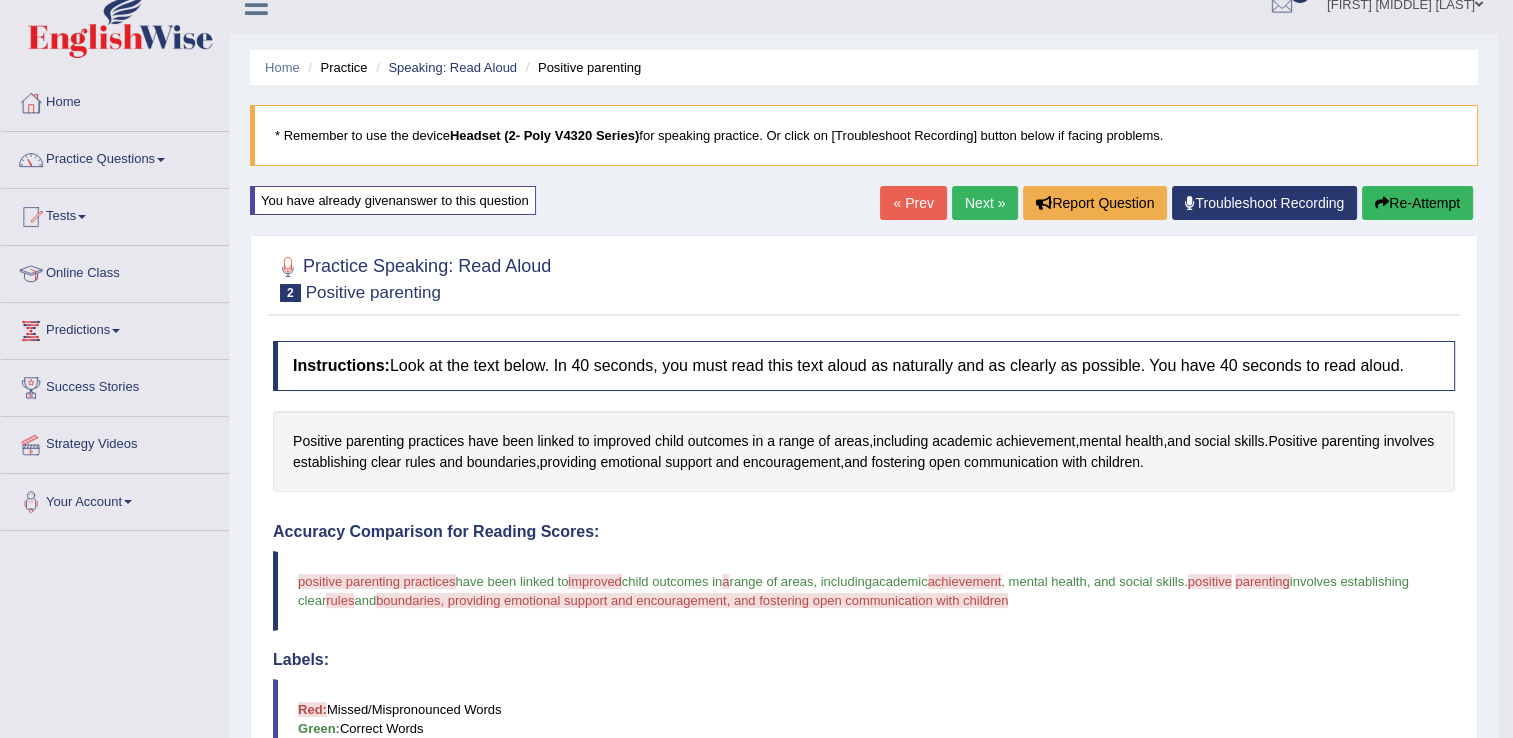 scroll, scrollTop: 0, scrollLeft: 0, axis: both 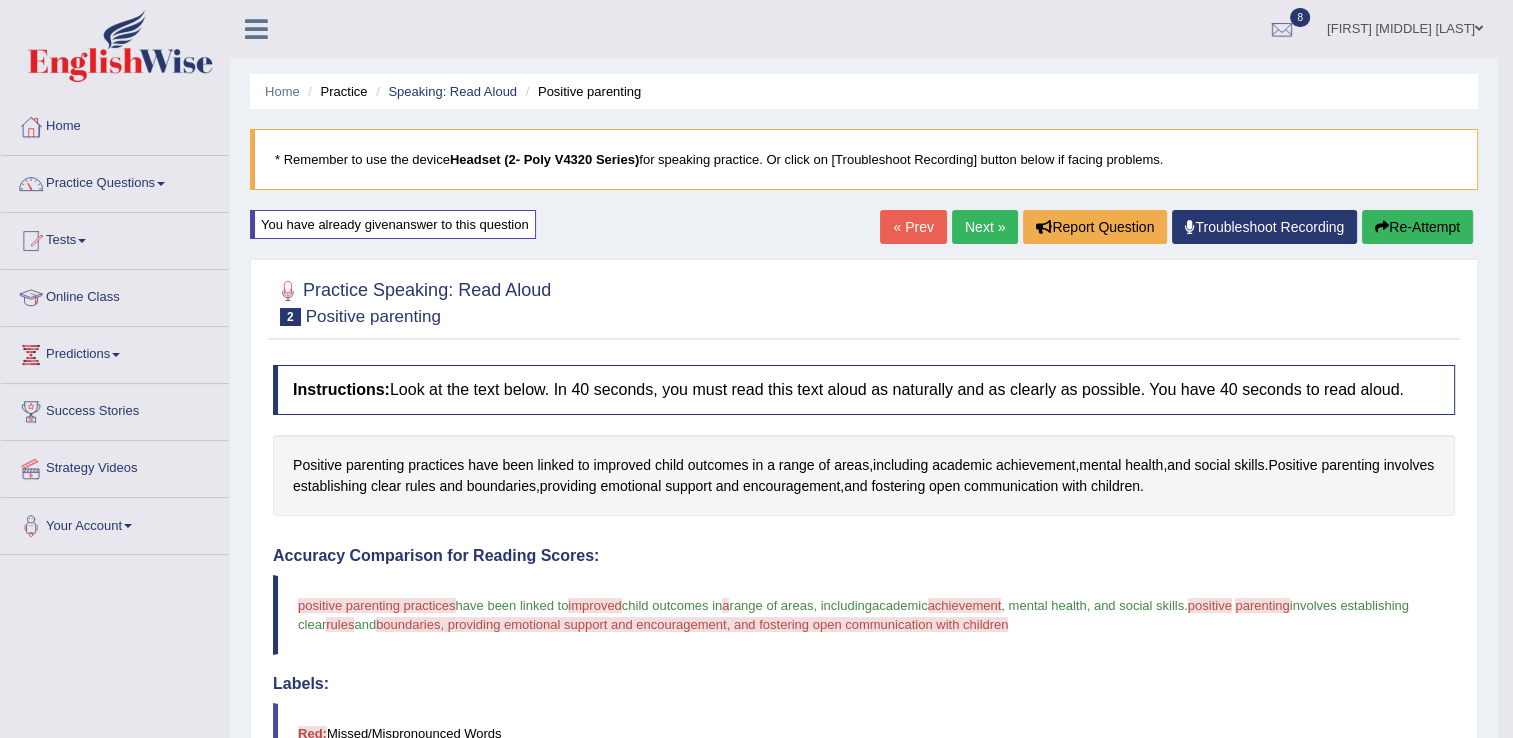 click on "Next »" at bounding box center [985, 227] 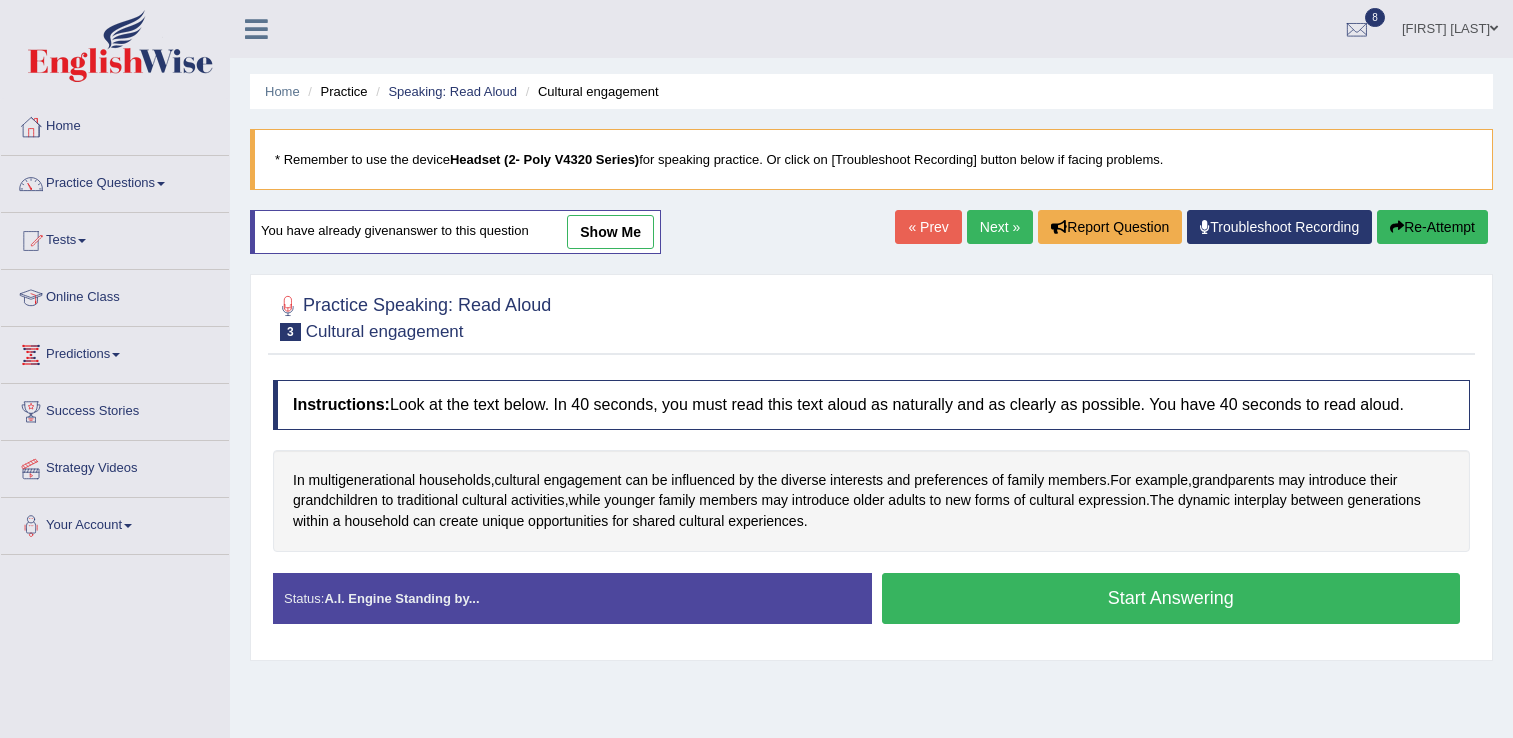 scroll, scrollTop: 0, scrollLeft: 0, axis: both 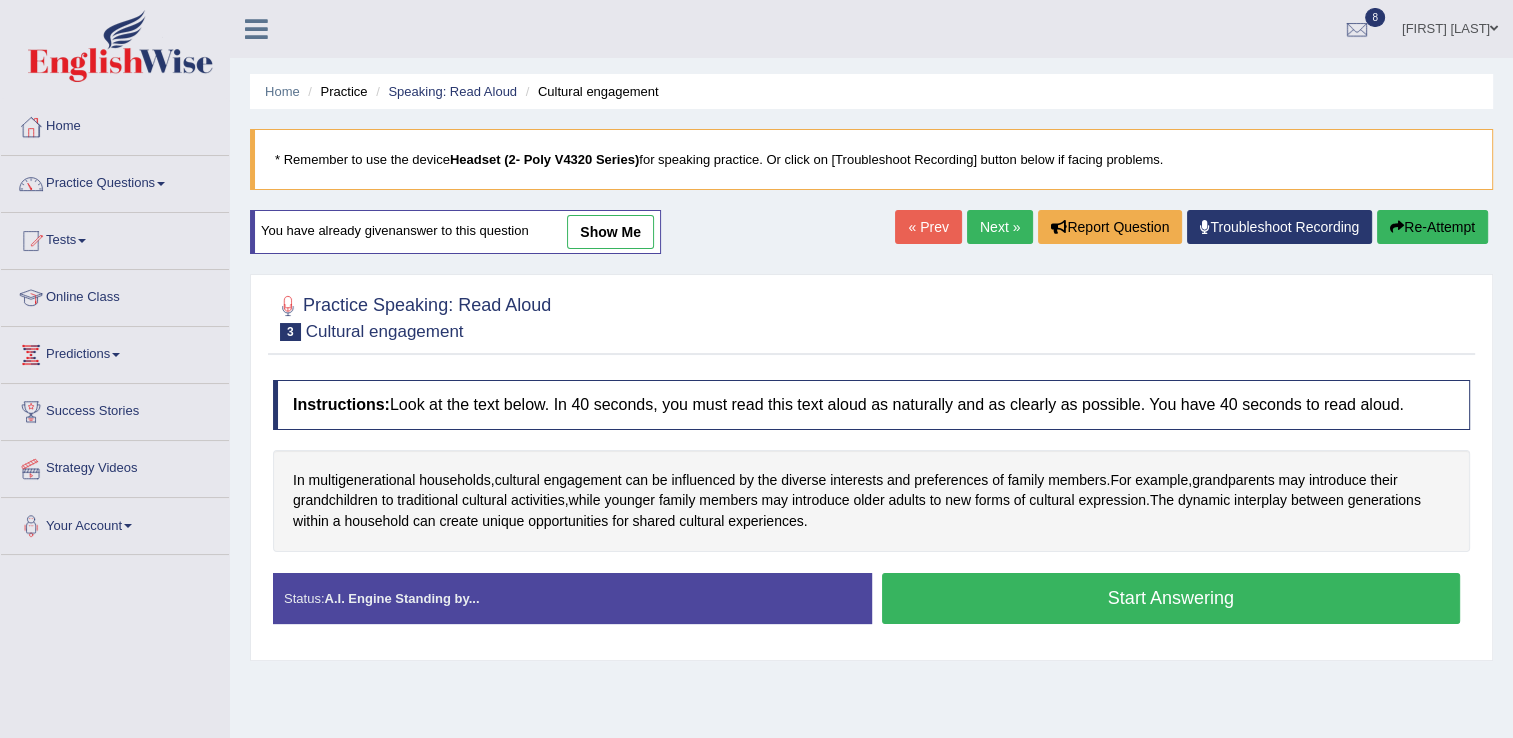 click on "Start Answering" at bounding box center (1171, 598) 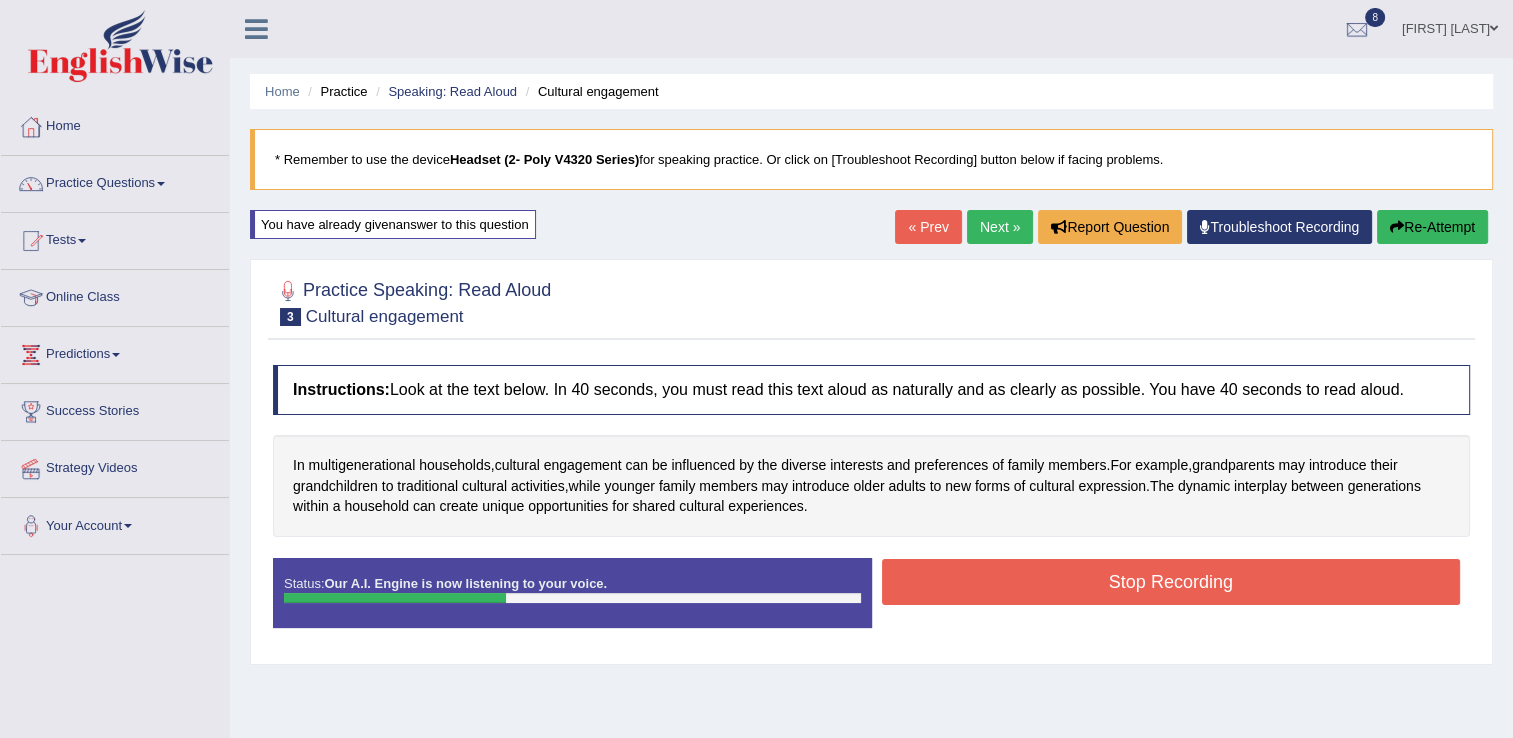 click on "Stop Recording" at bounding box center (1171, 582) 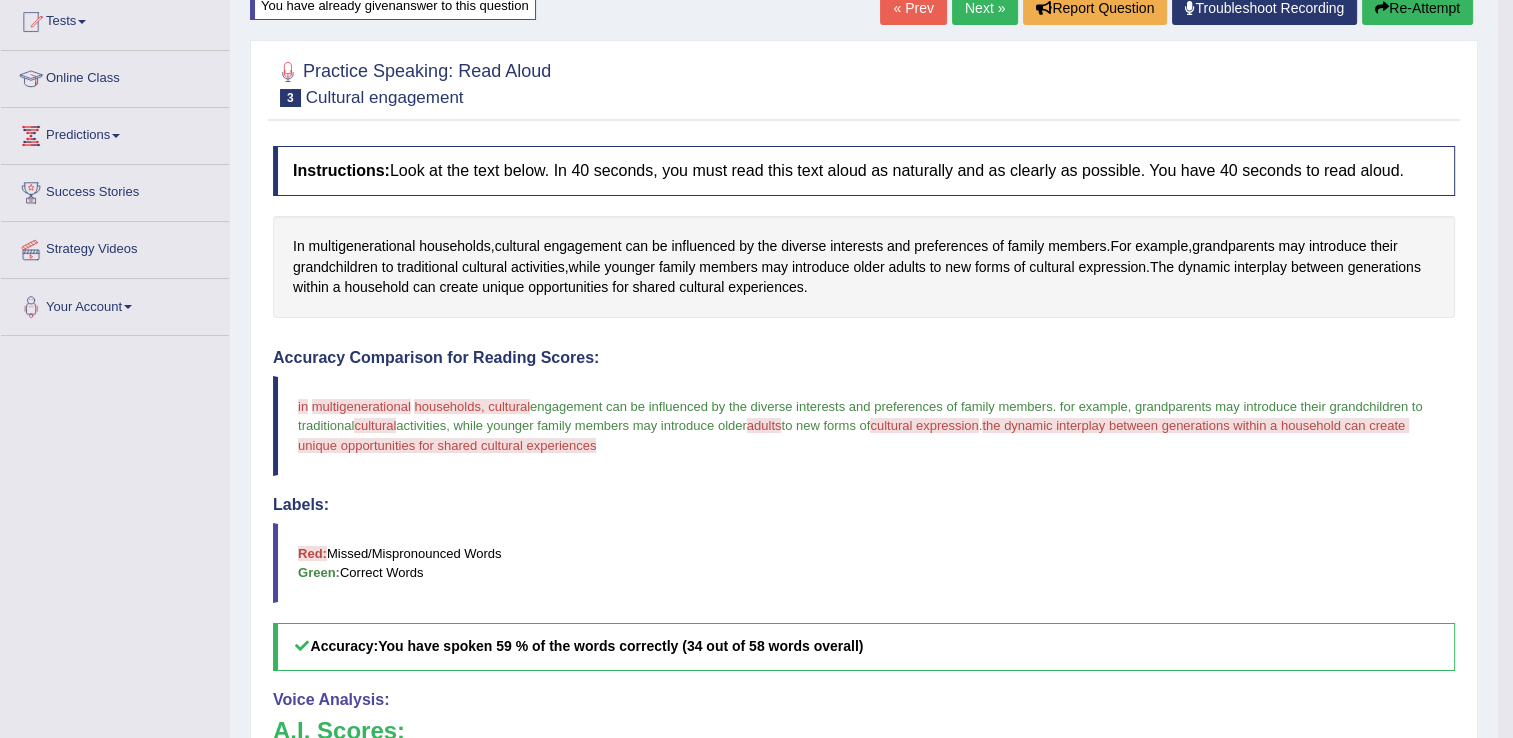 scroll, scrollTop: 218, scrollLeft: 0, axis: vertical 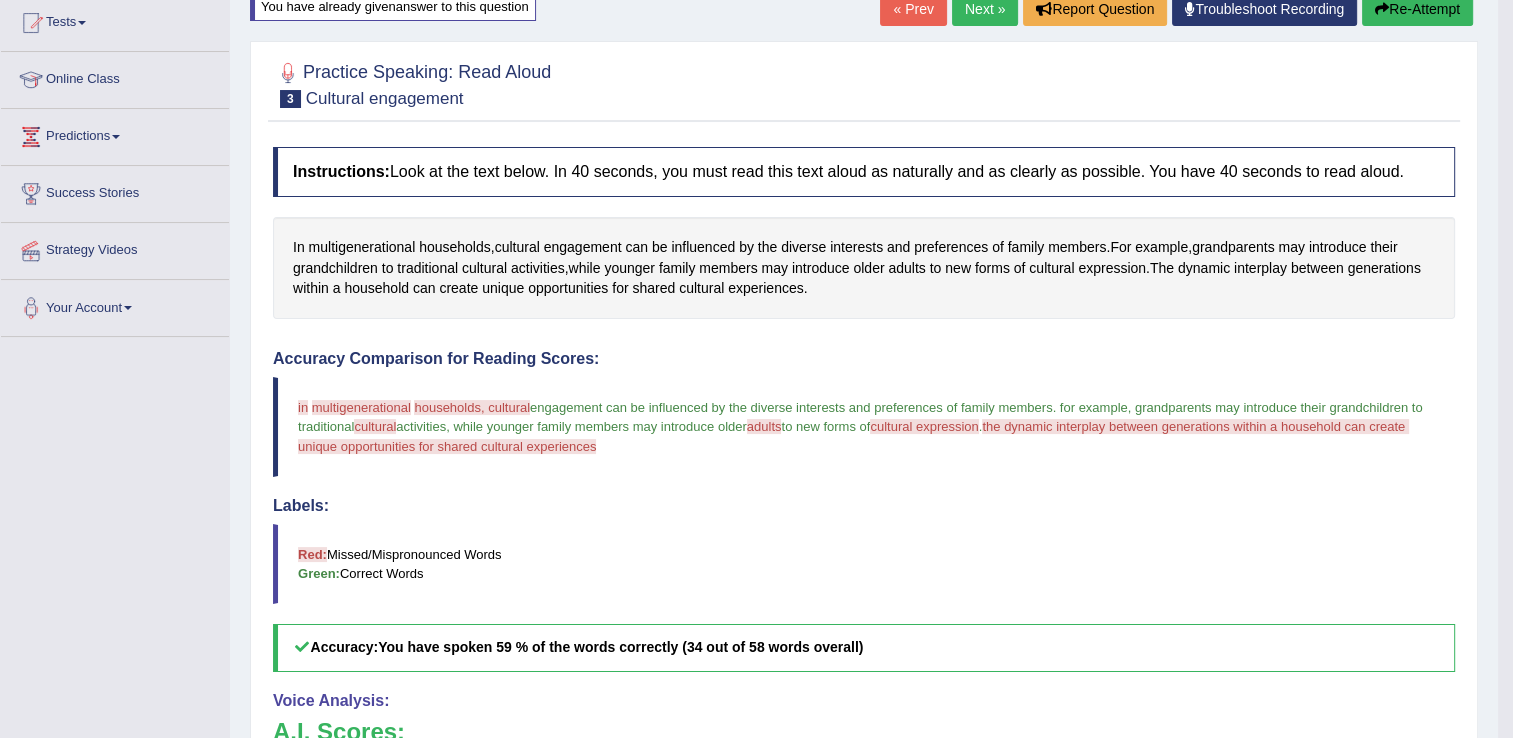 click on "Next »" at bounding box center [985, 9] 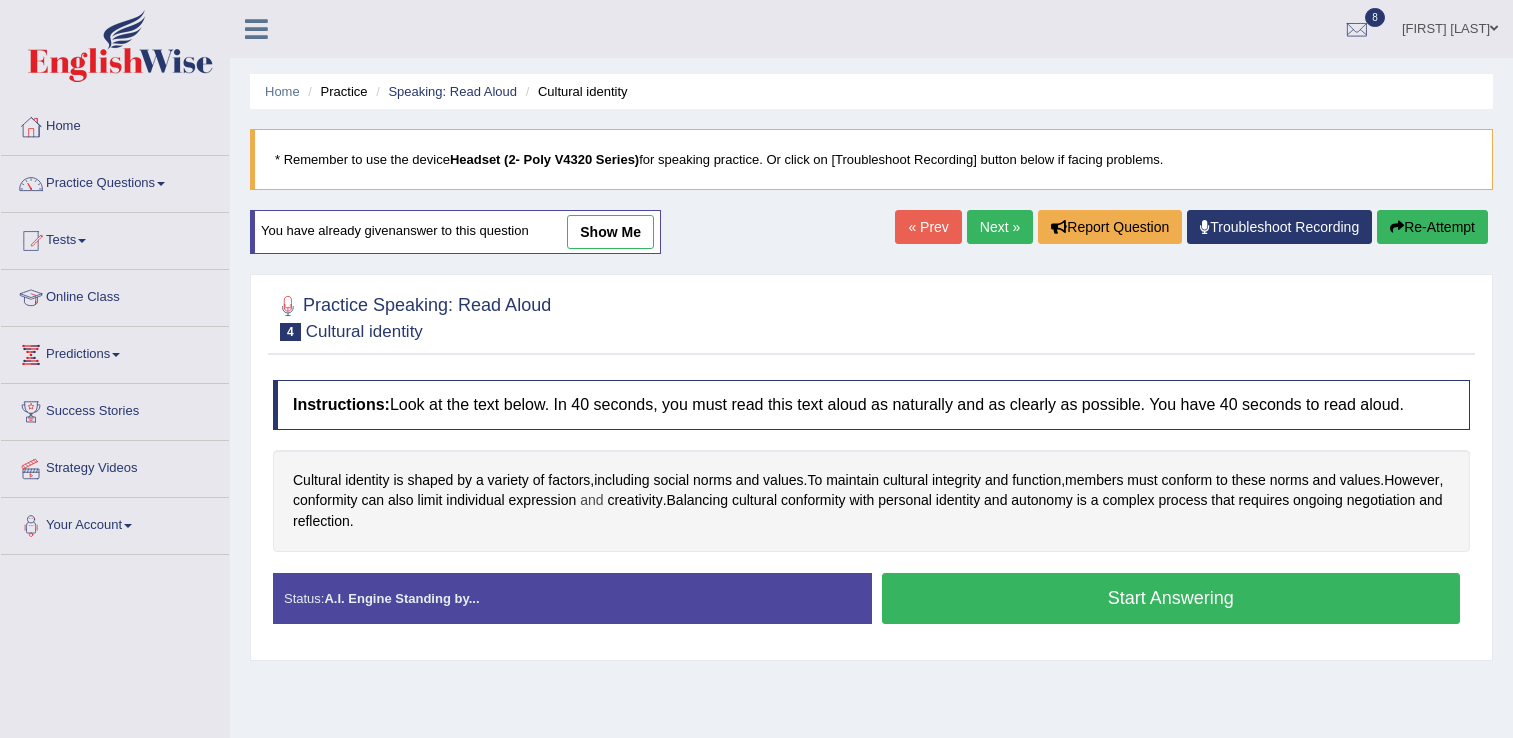 scroll, scrollTop: 0, scrollLeft: 0, axis: both 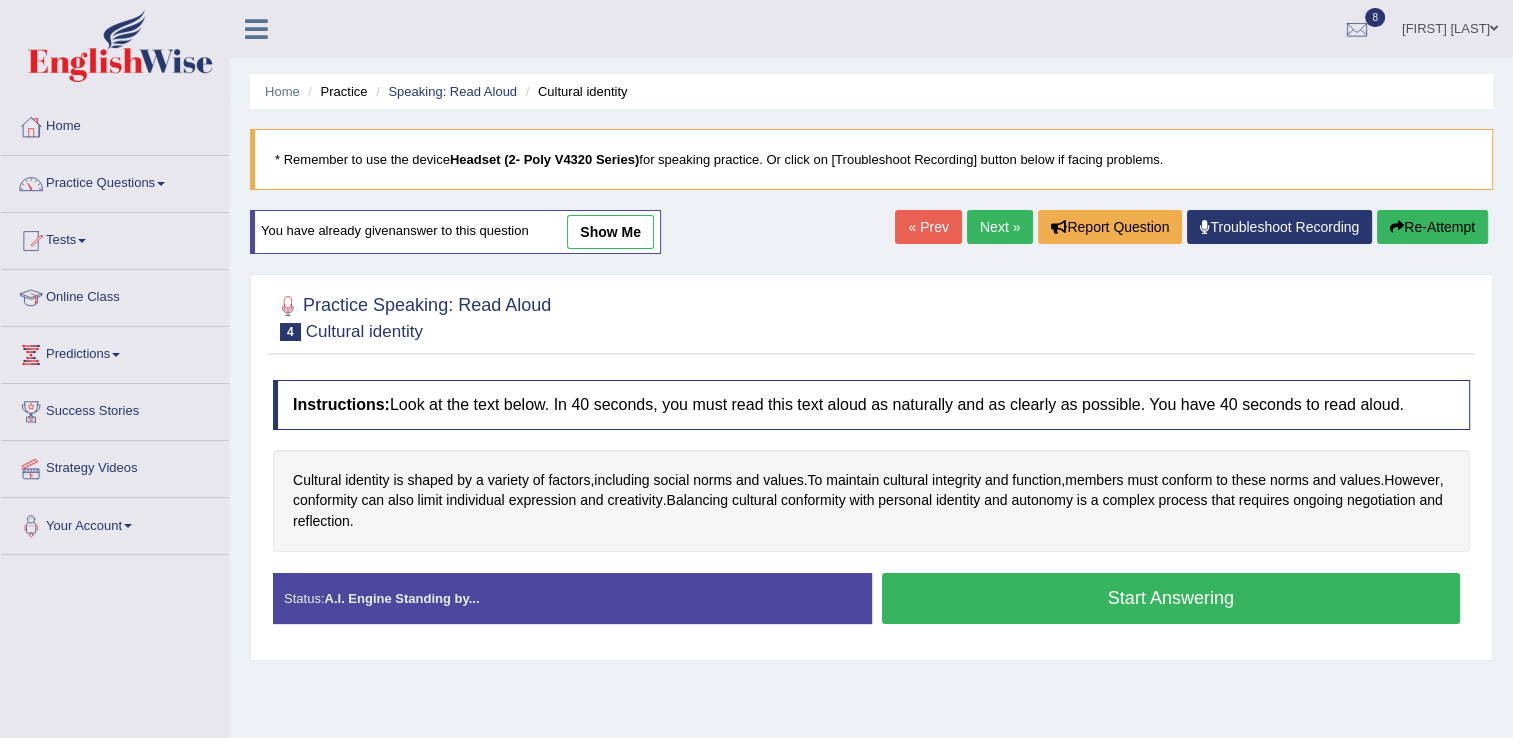 click on "Start Answering" at bounding box center [1171, 598] 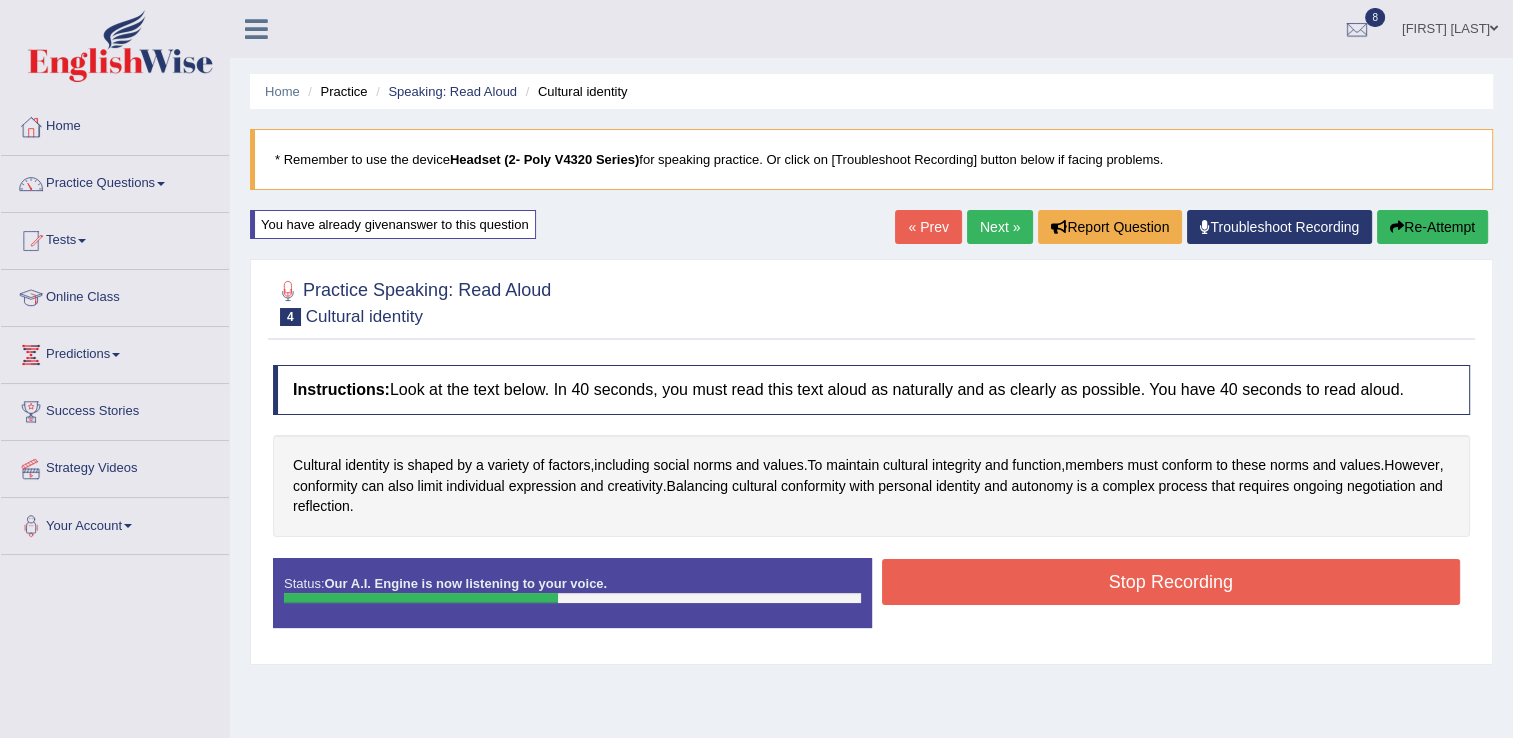 click on "Stop Recording" at bounding box center [1171, 582] 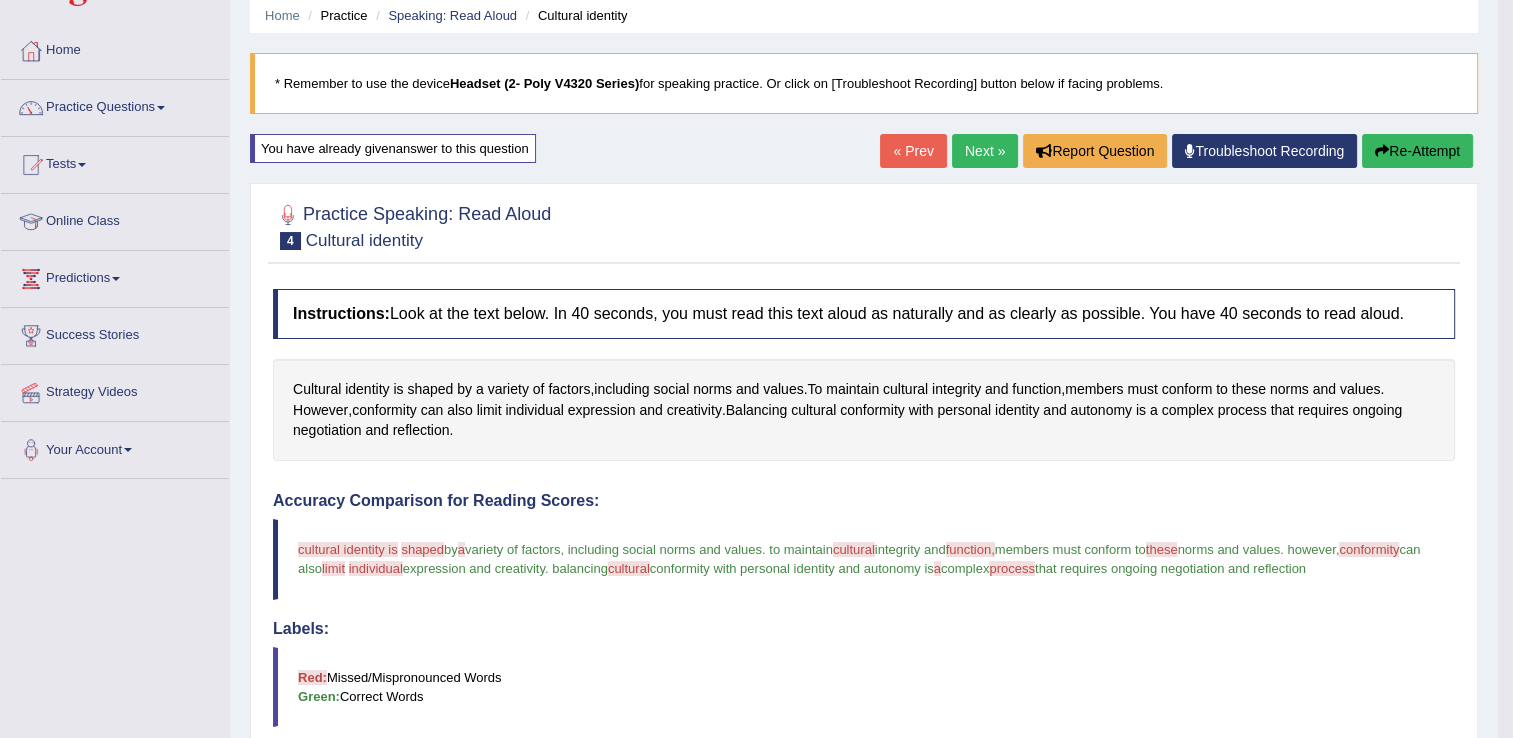 scroll, scrollTop: 70, scrollLeft: 0, axis: vertical 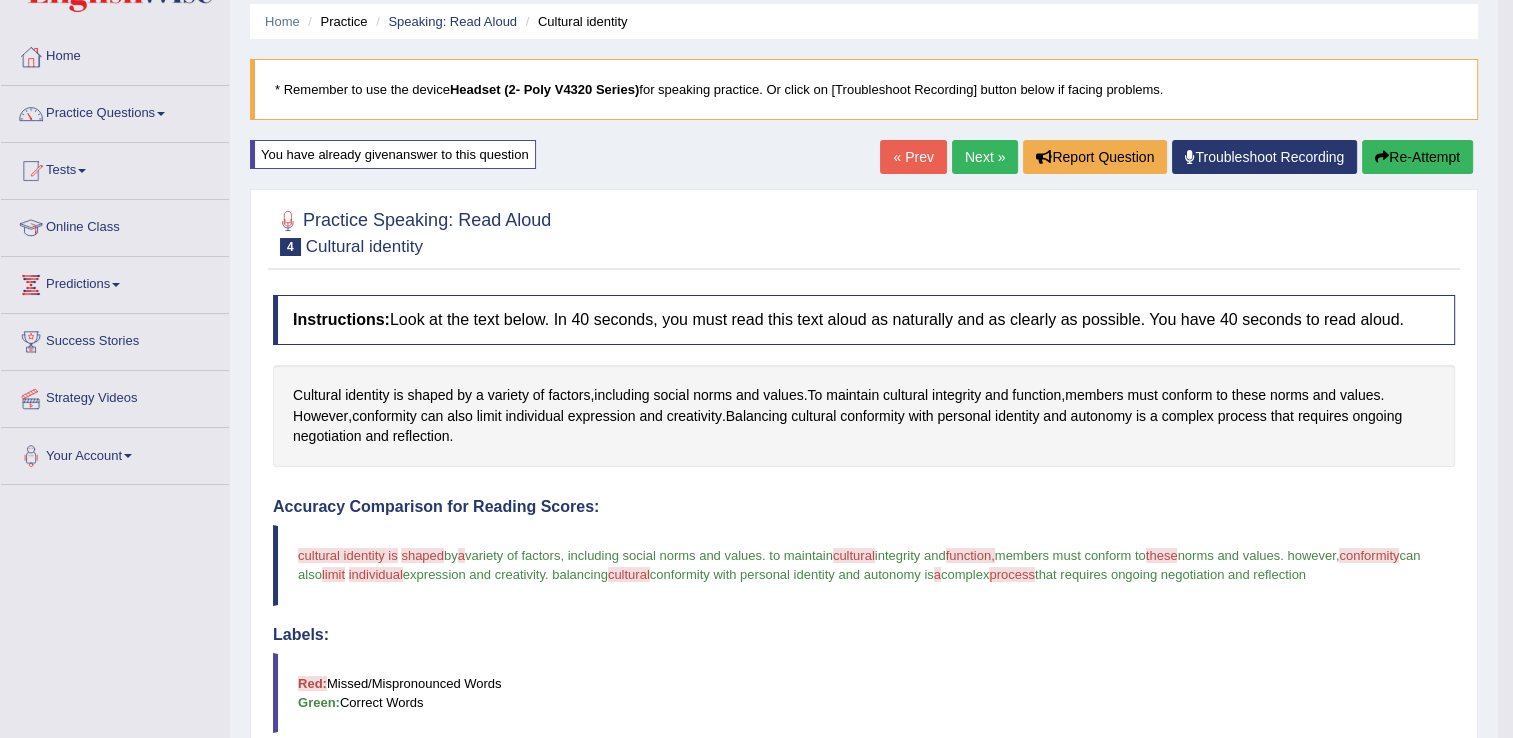 click on "Next »" at bounding box center (985, 157) 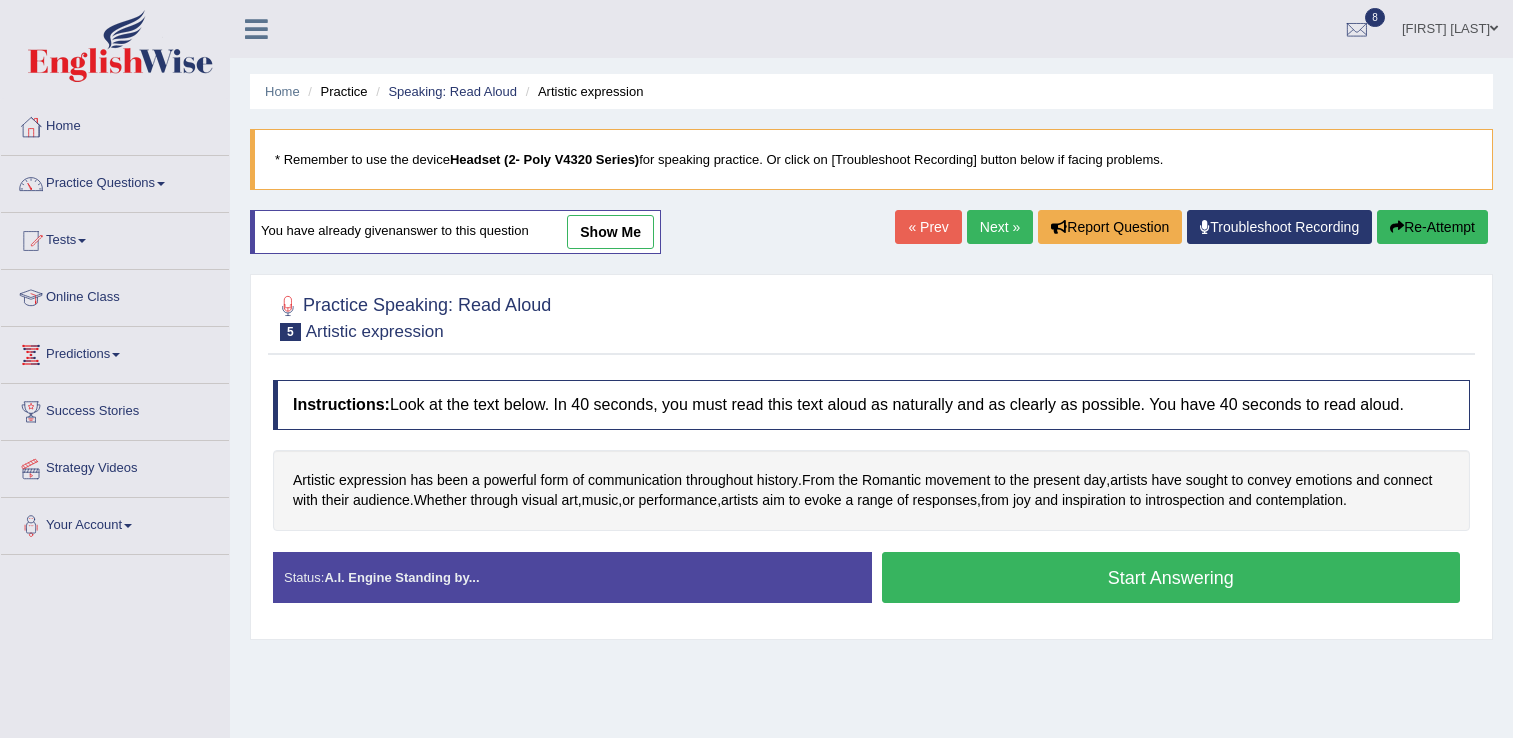 scroll, scrollTop: 0, scrollLeft: 0, axis: both 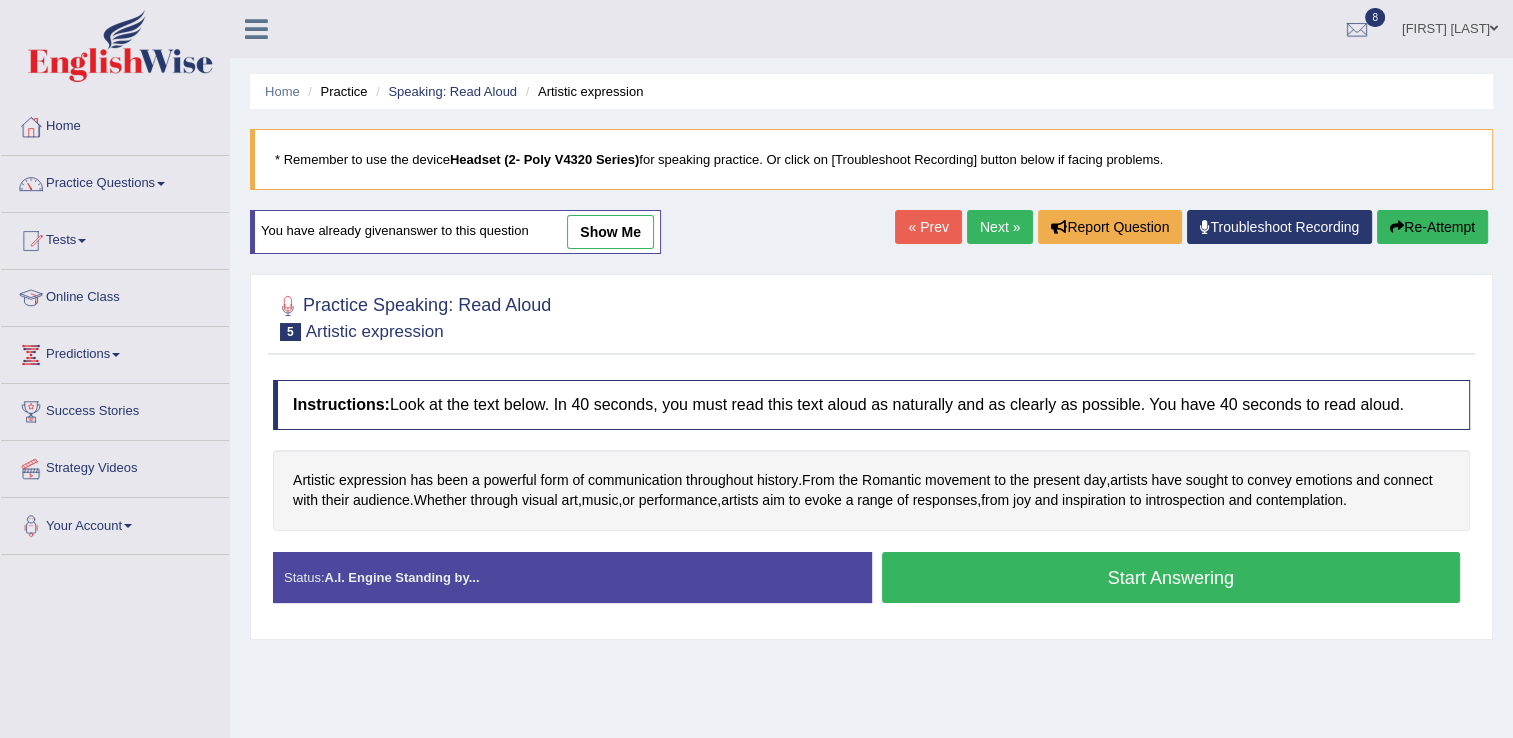 click on "Start Answering" at bounding box center (1171, 577) 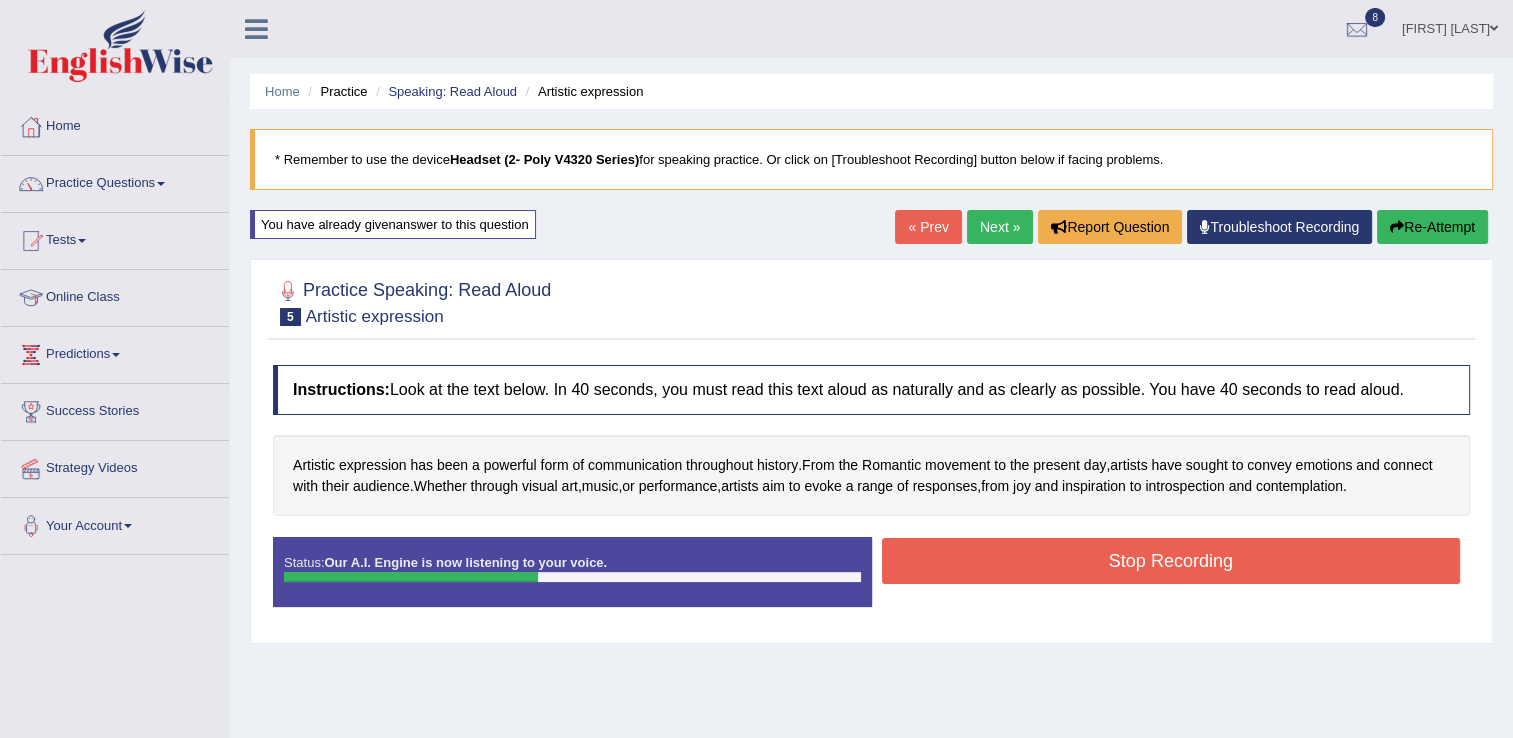 click on "Stop Recording" at bounding box center [1171, 561] 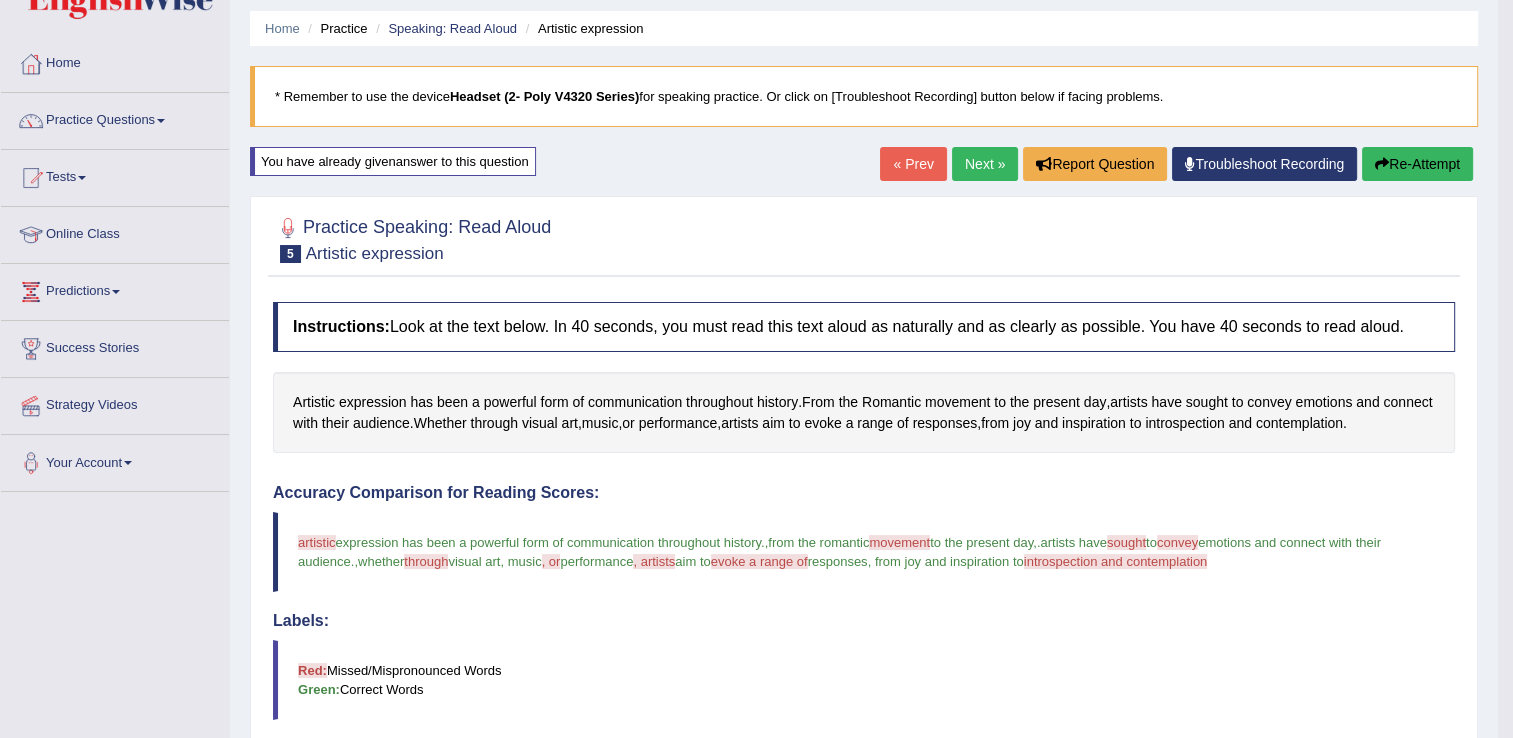 scroll, scrollTop: 0, scrollLeft: 0, axis: both 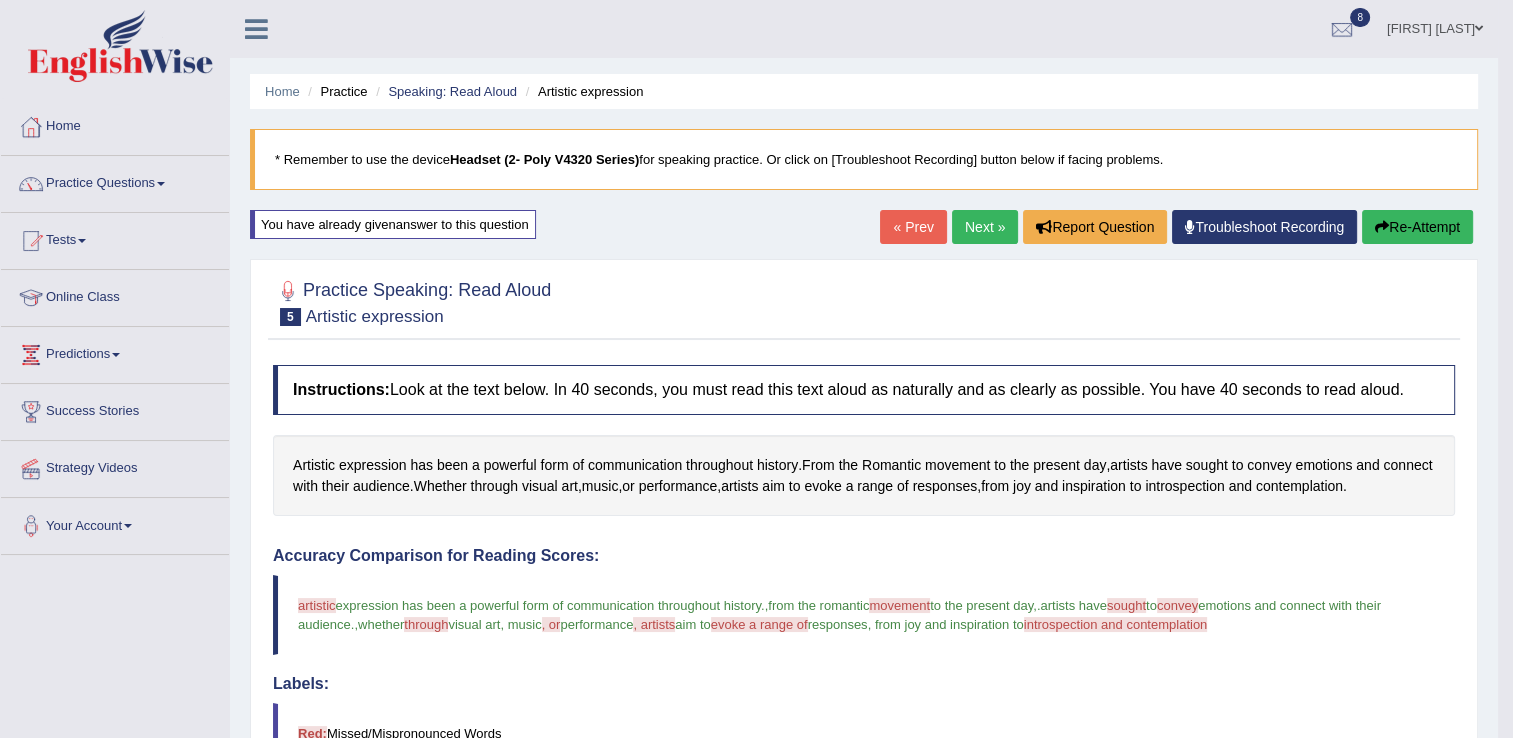 click on "Next »" at bounding box center [985, 227] 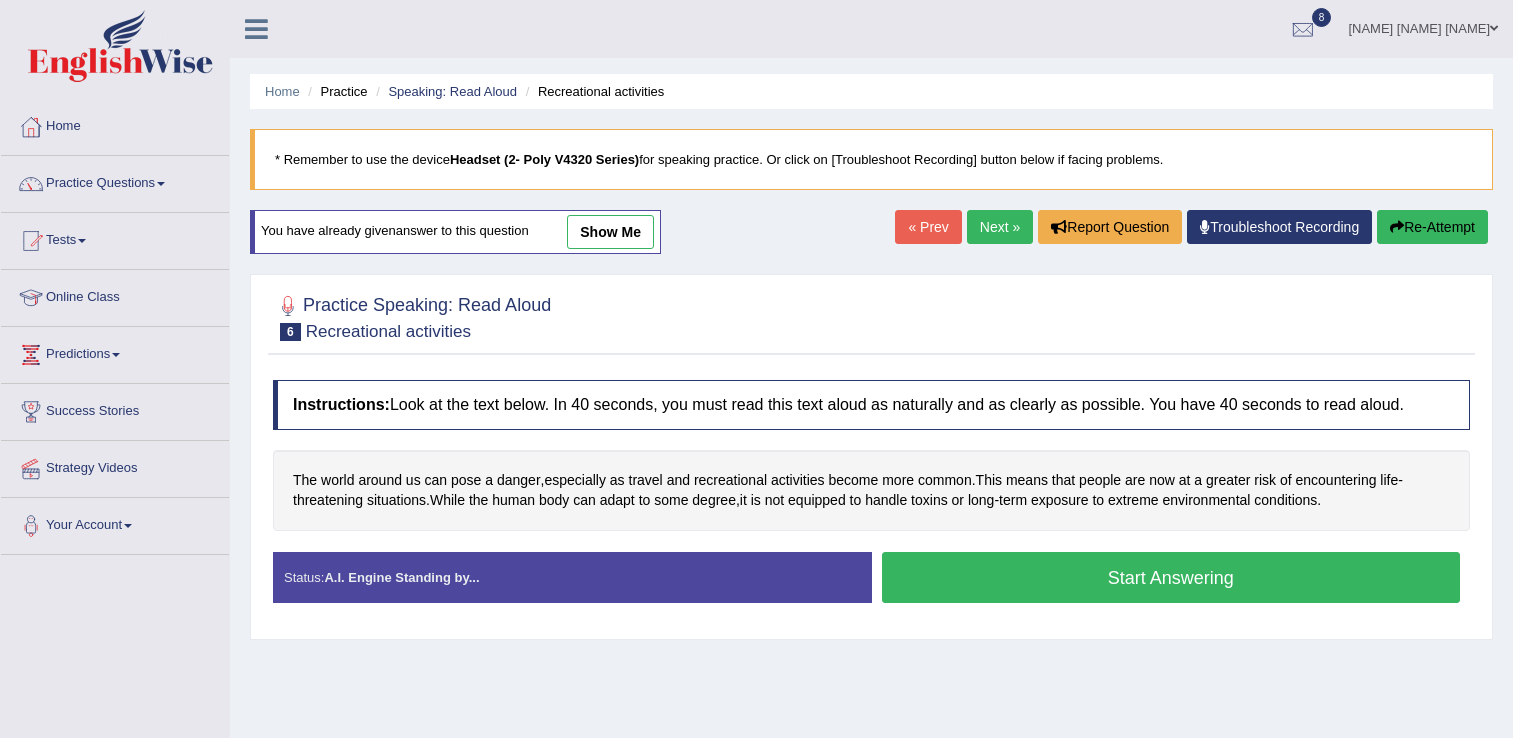 scroll, scrollTop: 0, scrollLeft: 0, axis: both 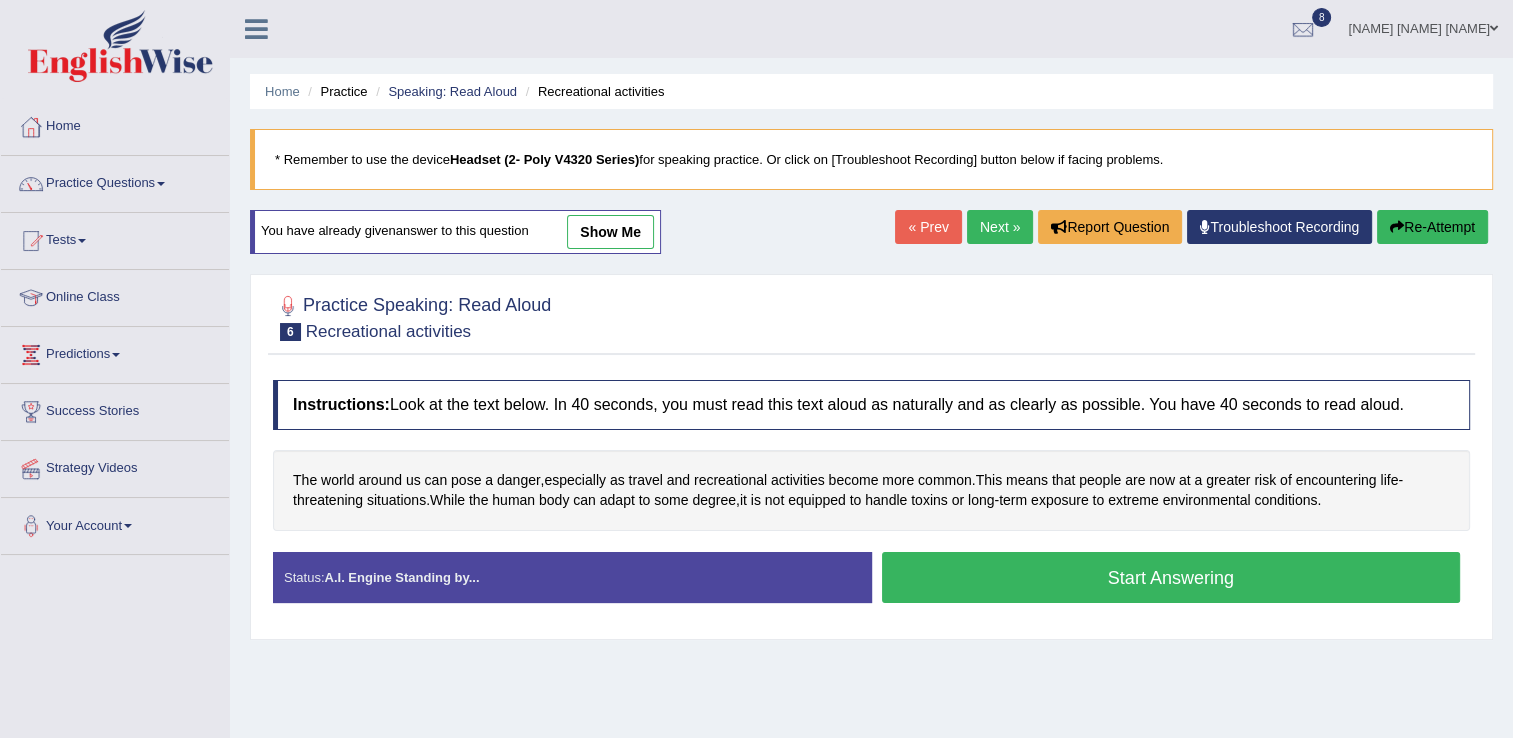 click on "Start Answering" at bounding box center (1171, 577) 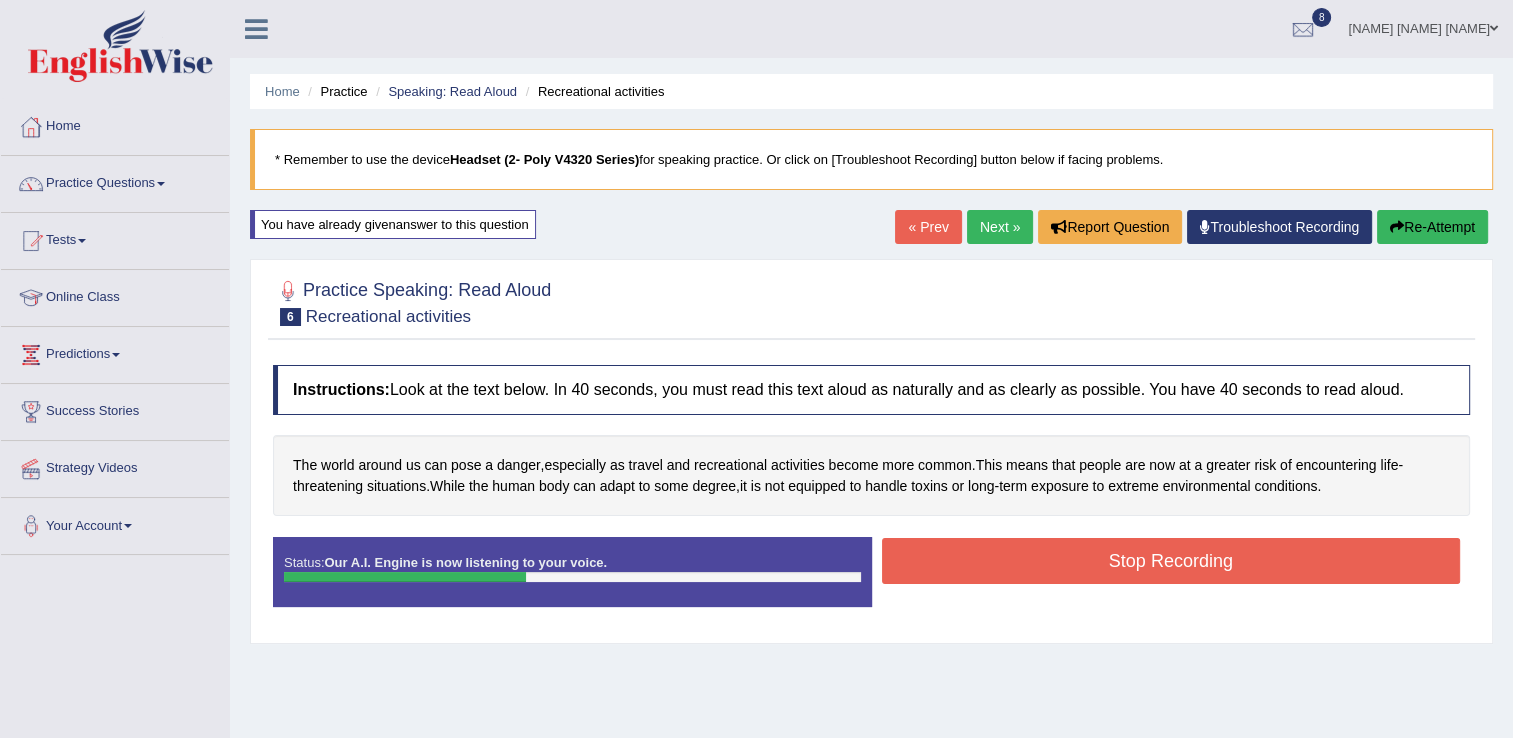click on "Stop Recording" at bounding box center [1171, 561] 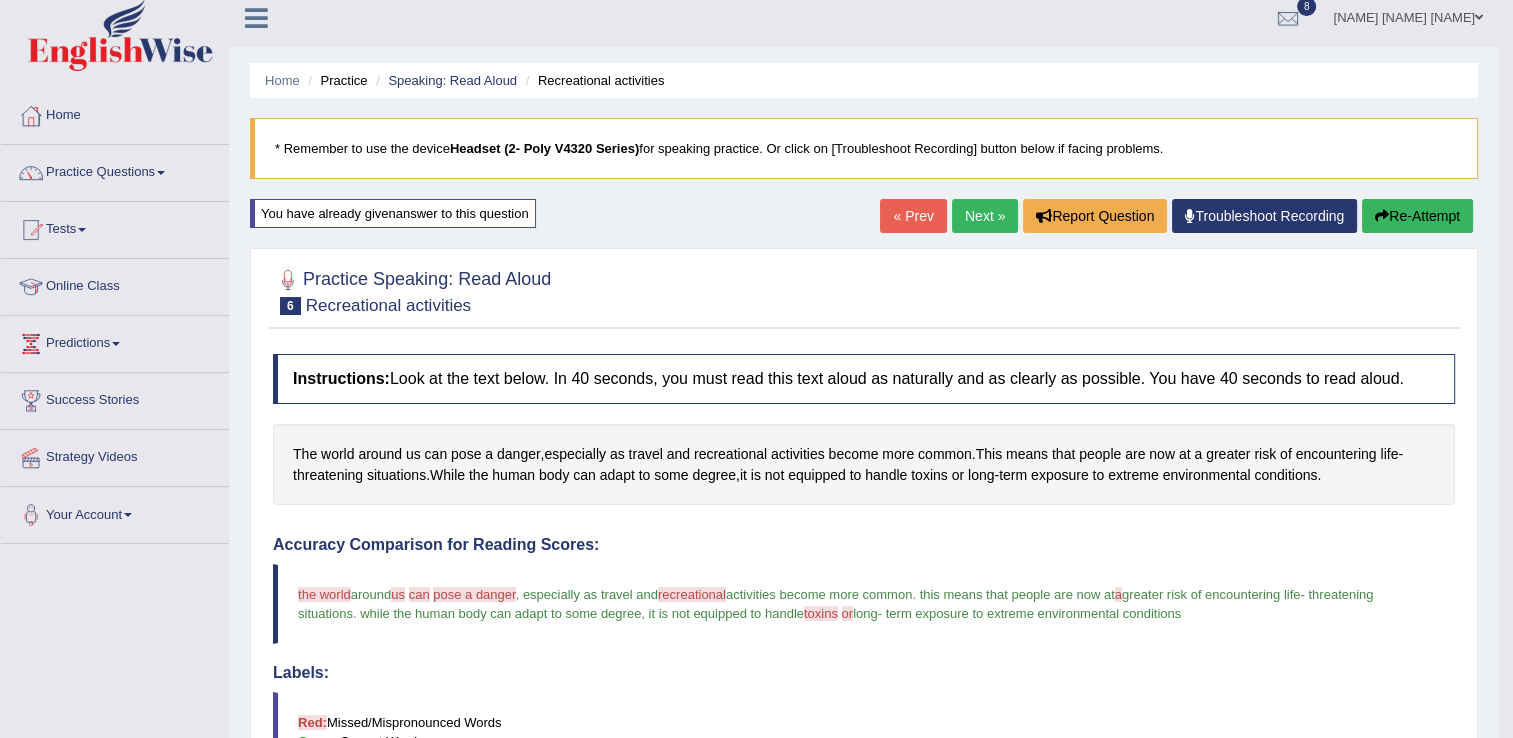scroll, scrollTop: 10, scrollLeft: 0, axis: vertical 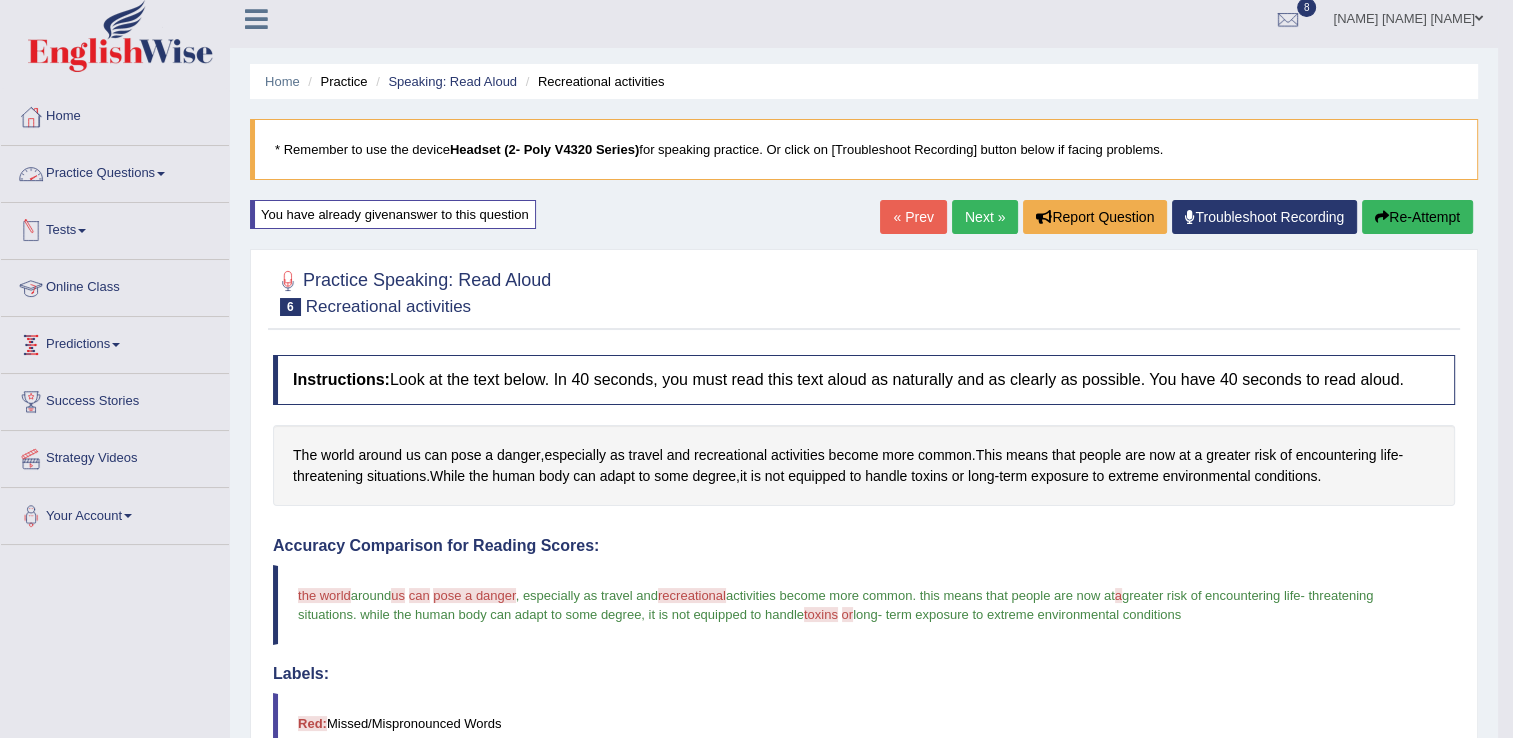 click on "Practice Questions" at bounding box center (115, 171) 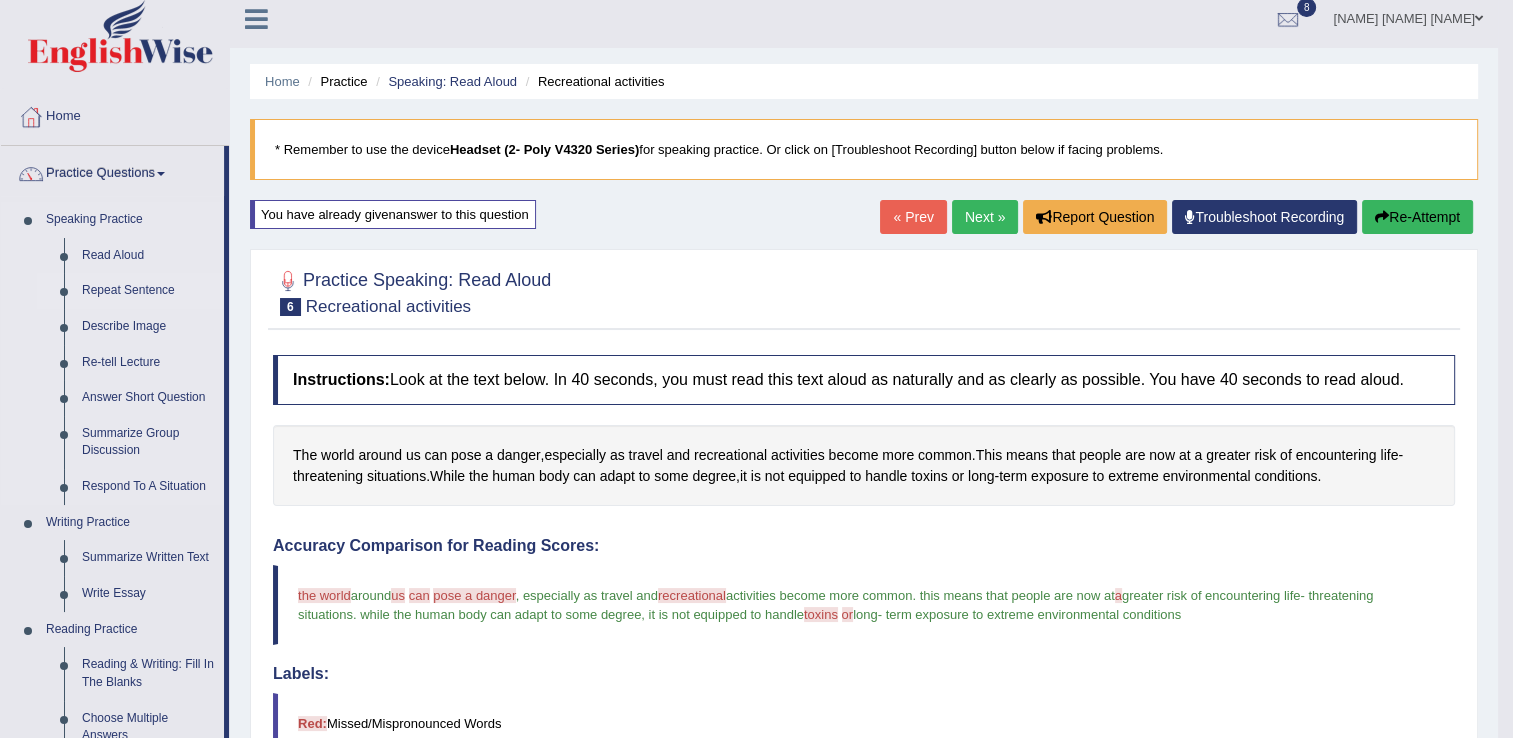 click on "Repeat Sentence" at bounding box center (148, 291) 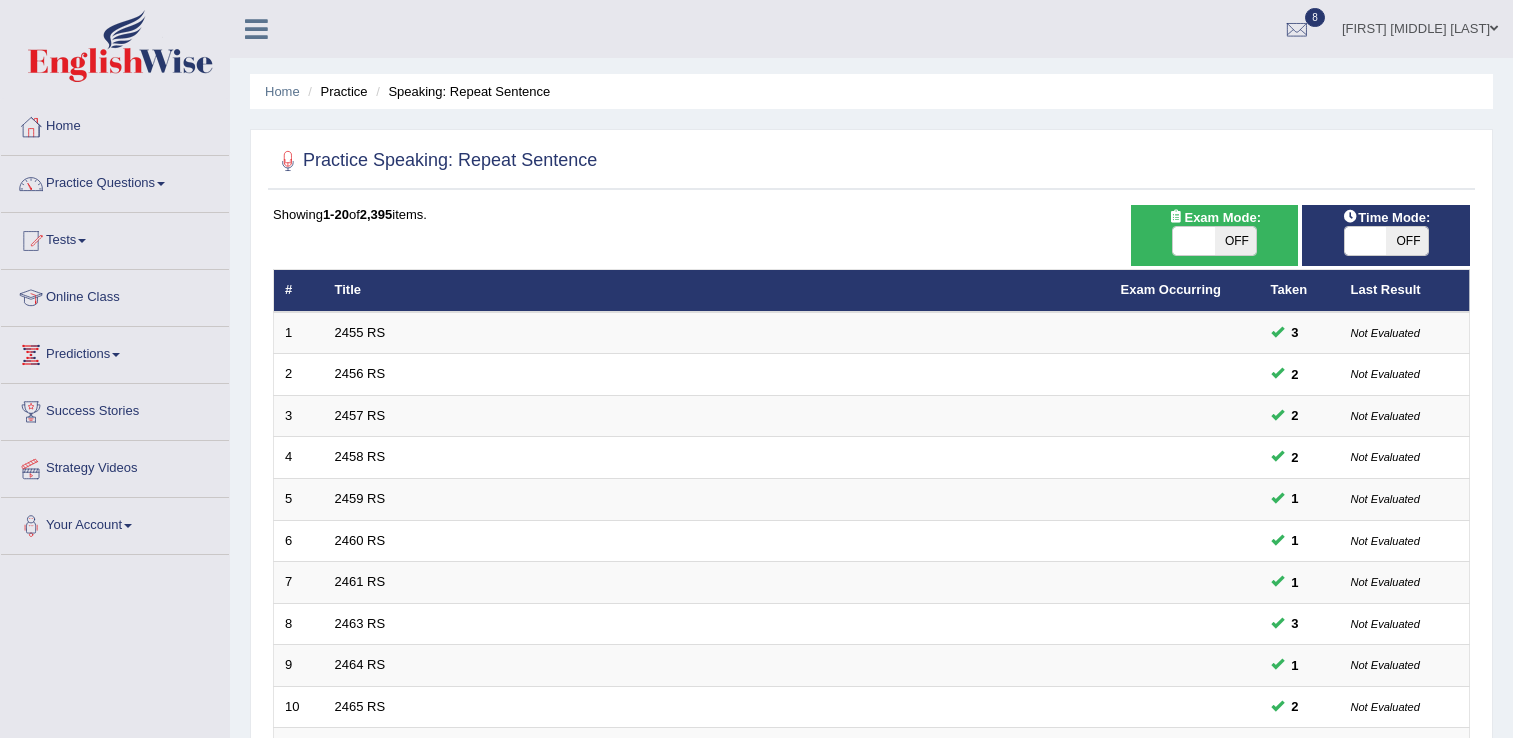 scroll, scrollTop: 580, scrollLeft: 0, axis: vertical 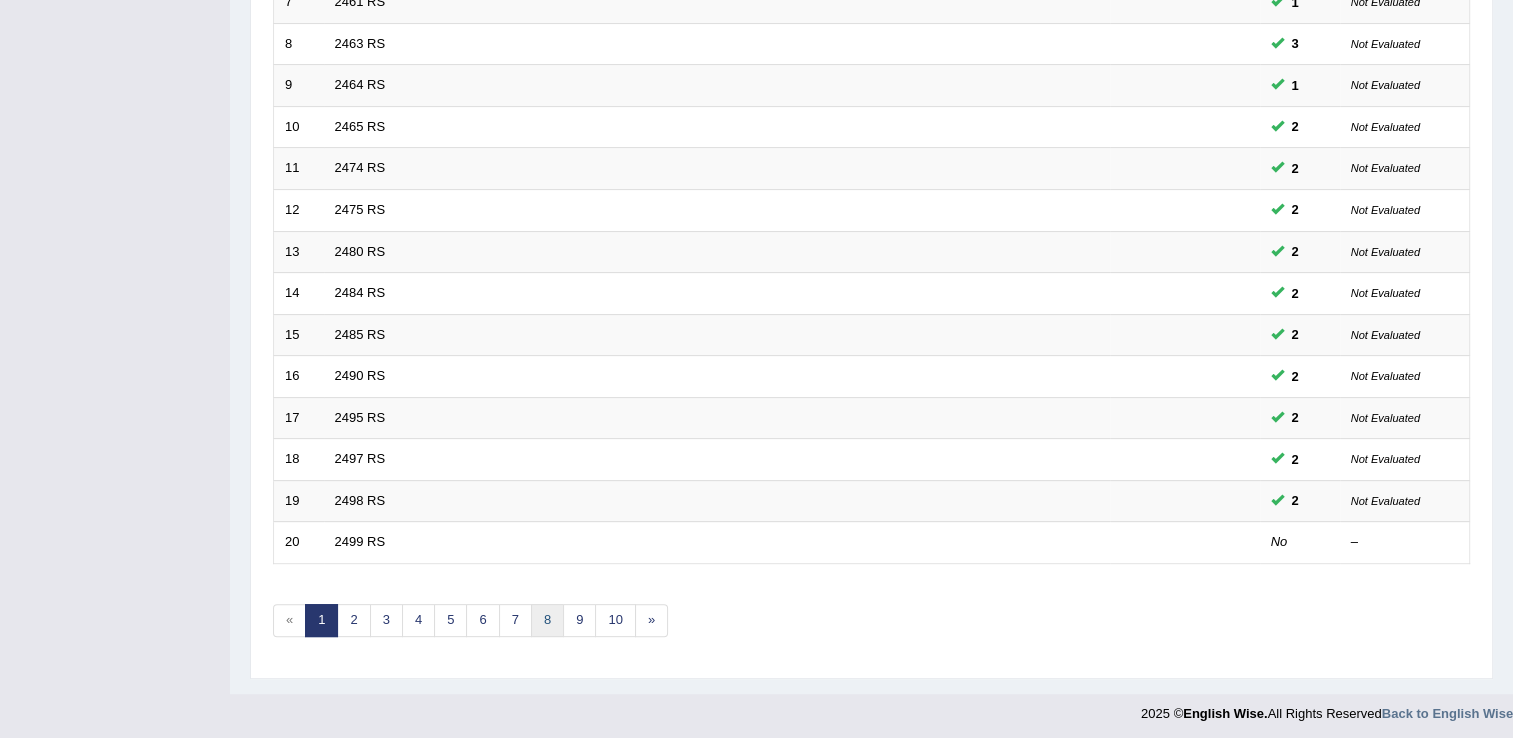 click on "8" at bounding box center (547, 620) 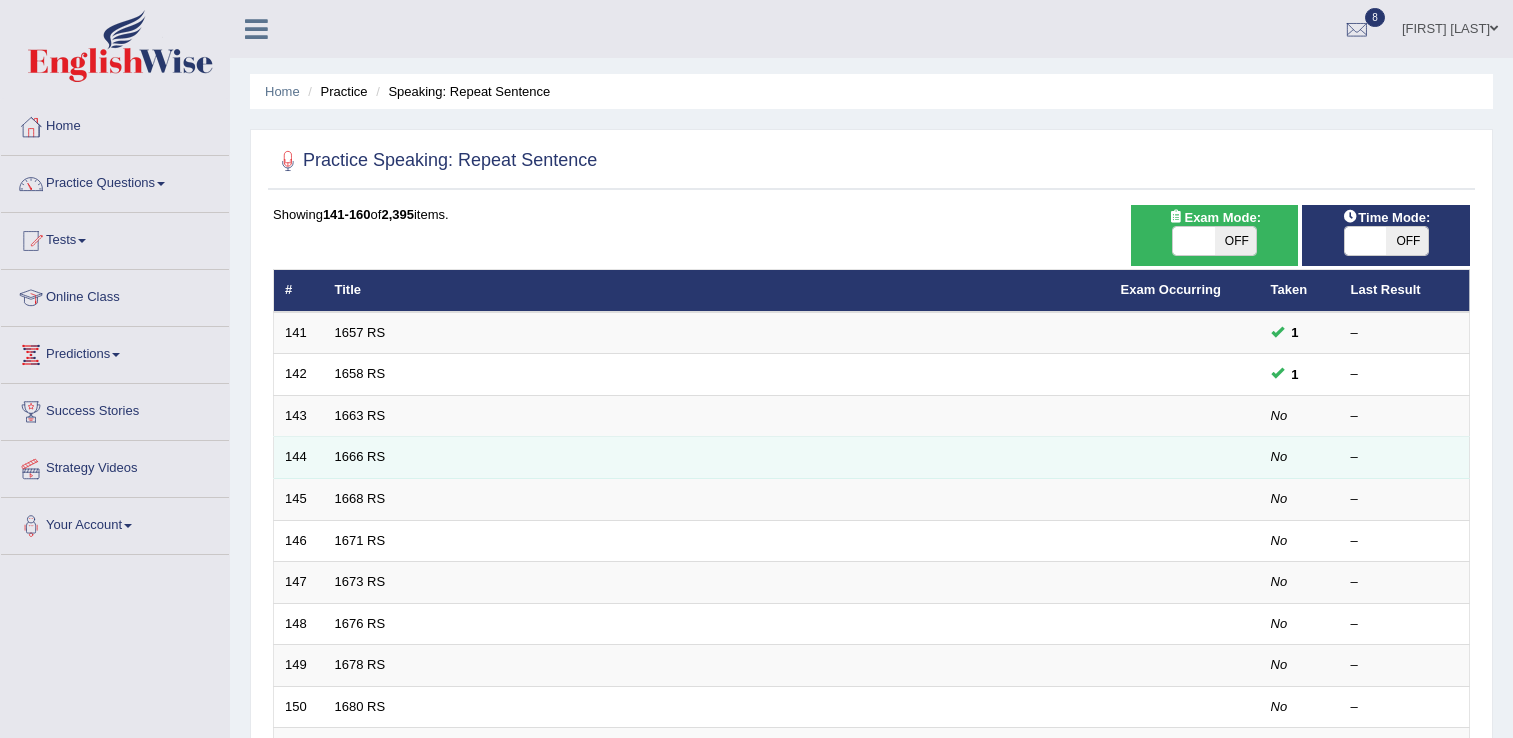 scroll, scrollTop: 0, scrollLeft: 0, axis: both 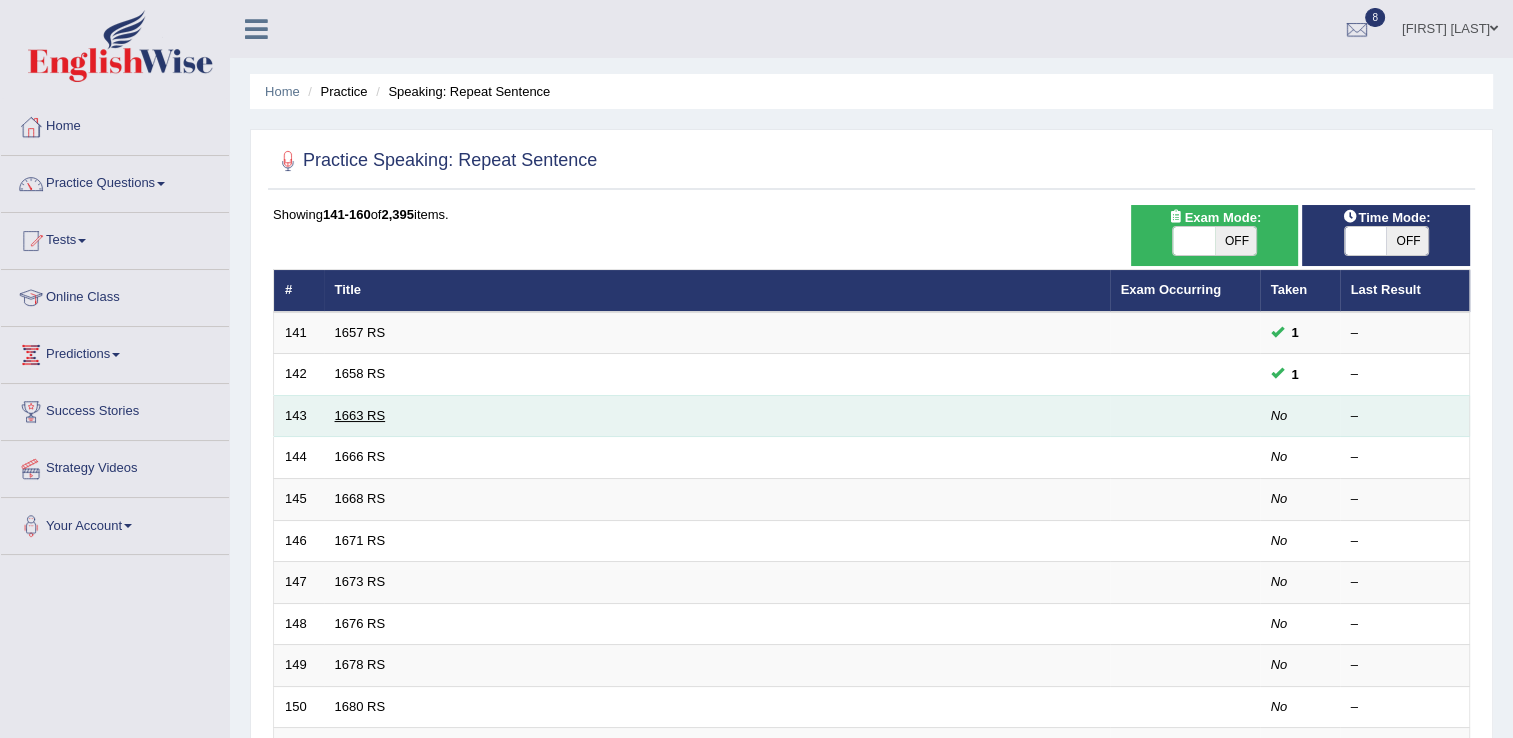 click on "1663 RS" at bounding box center (360, 415) 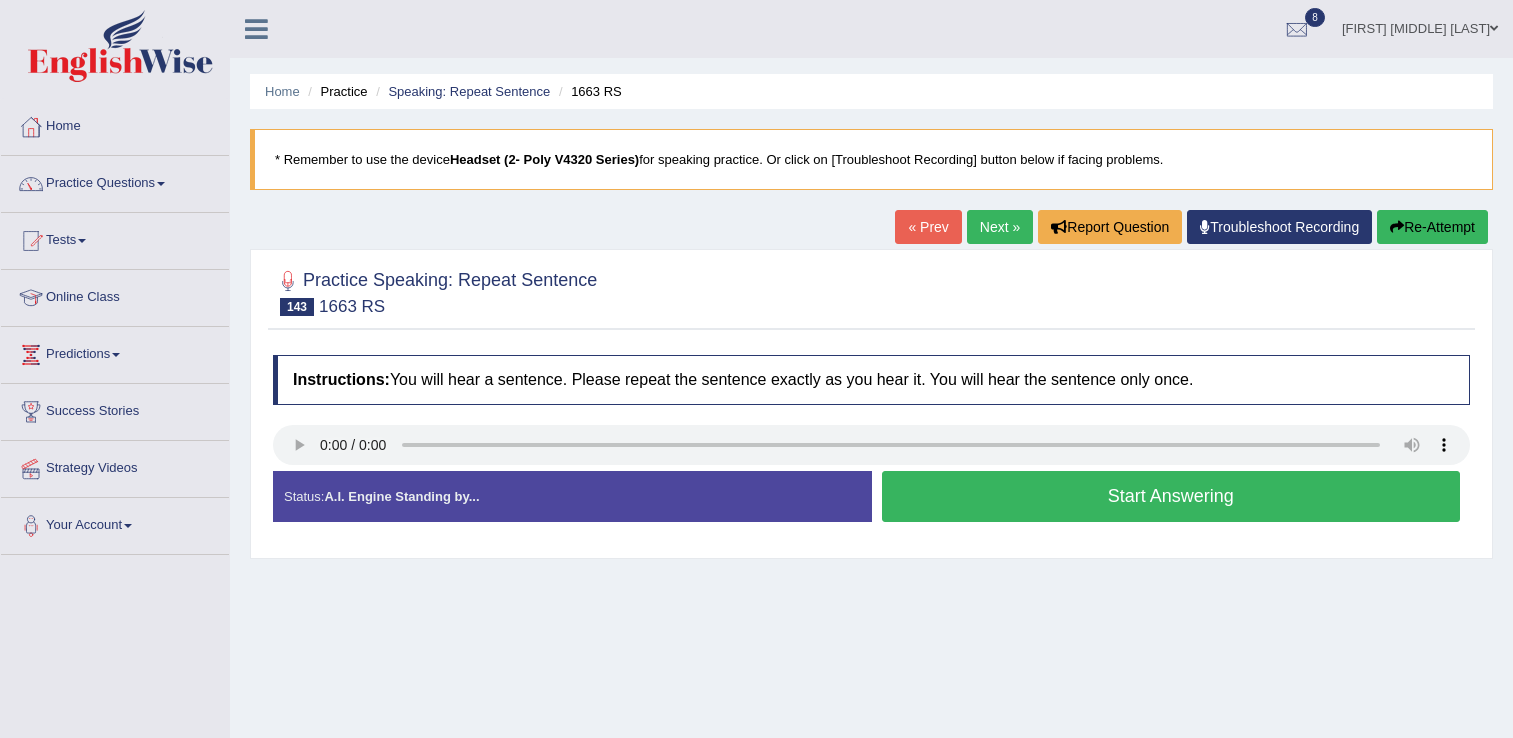 scroll, scrollTop: 0, scrollLeft: 0, axis: both 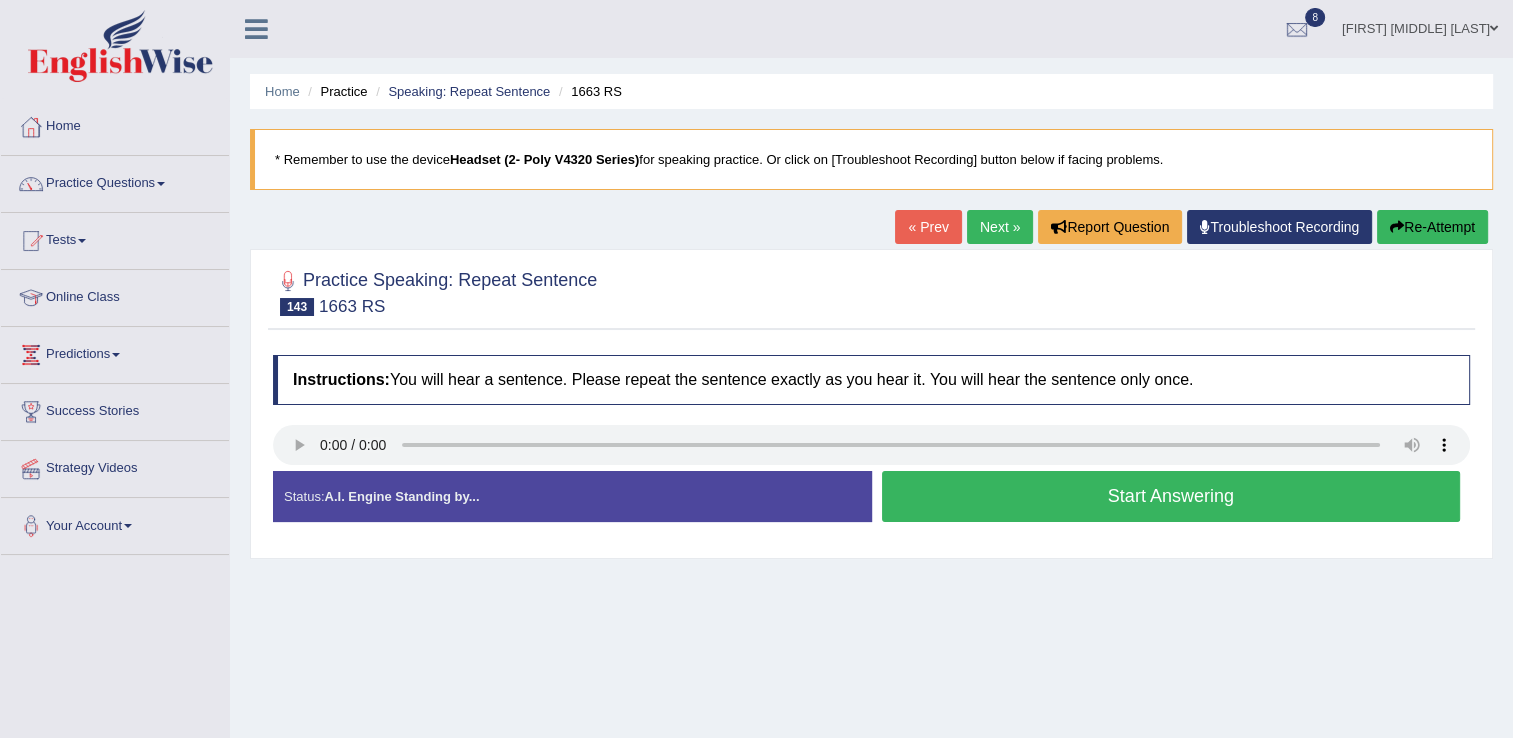 click on "Start Answering" at bounding box center (1171, 496) 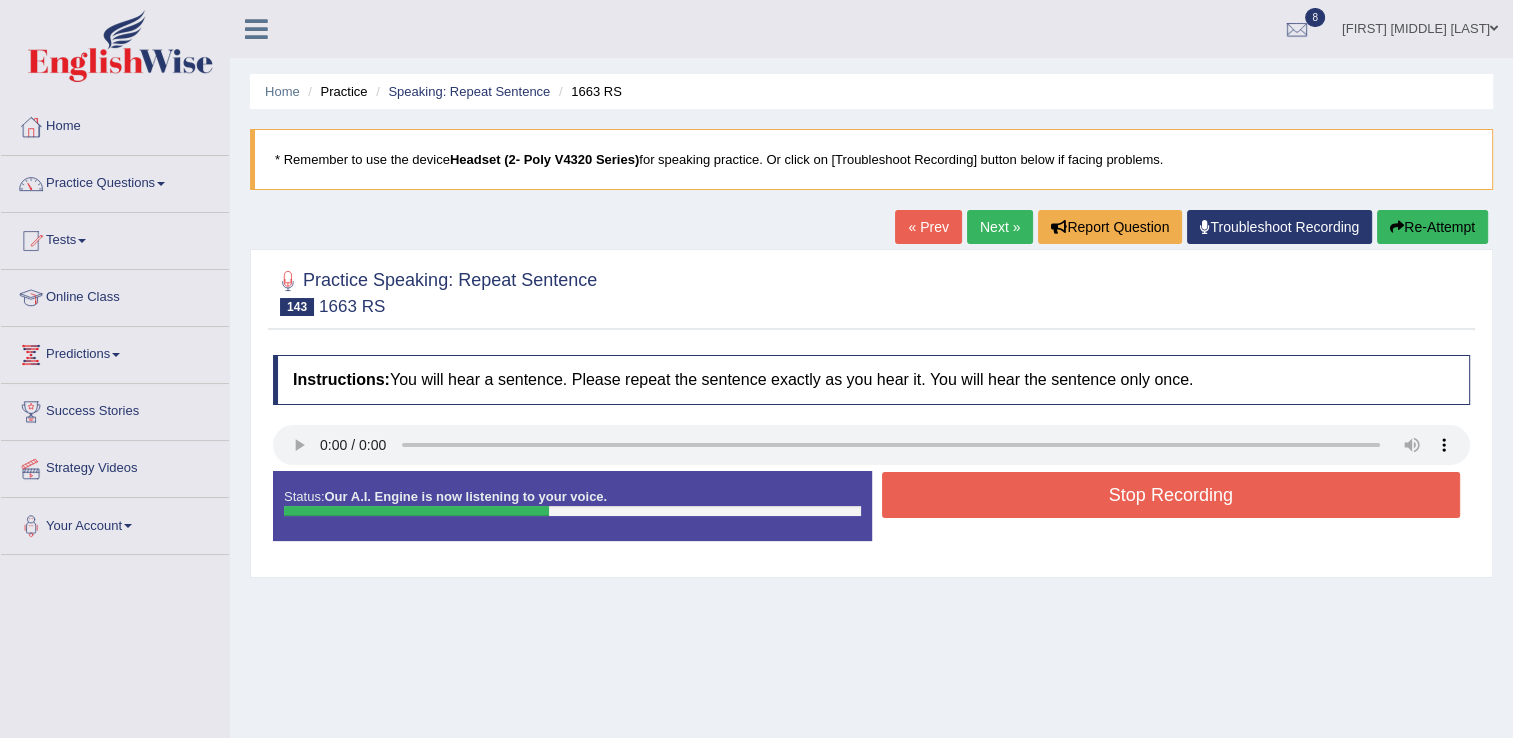 click on "Stop Recording" at bounding box center [1171, 495] 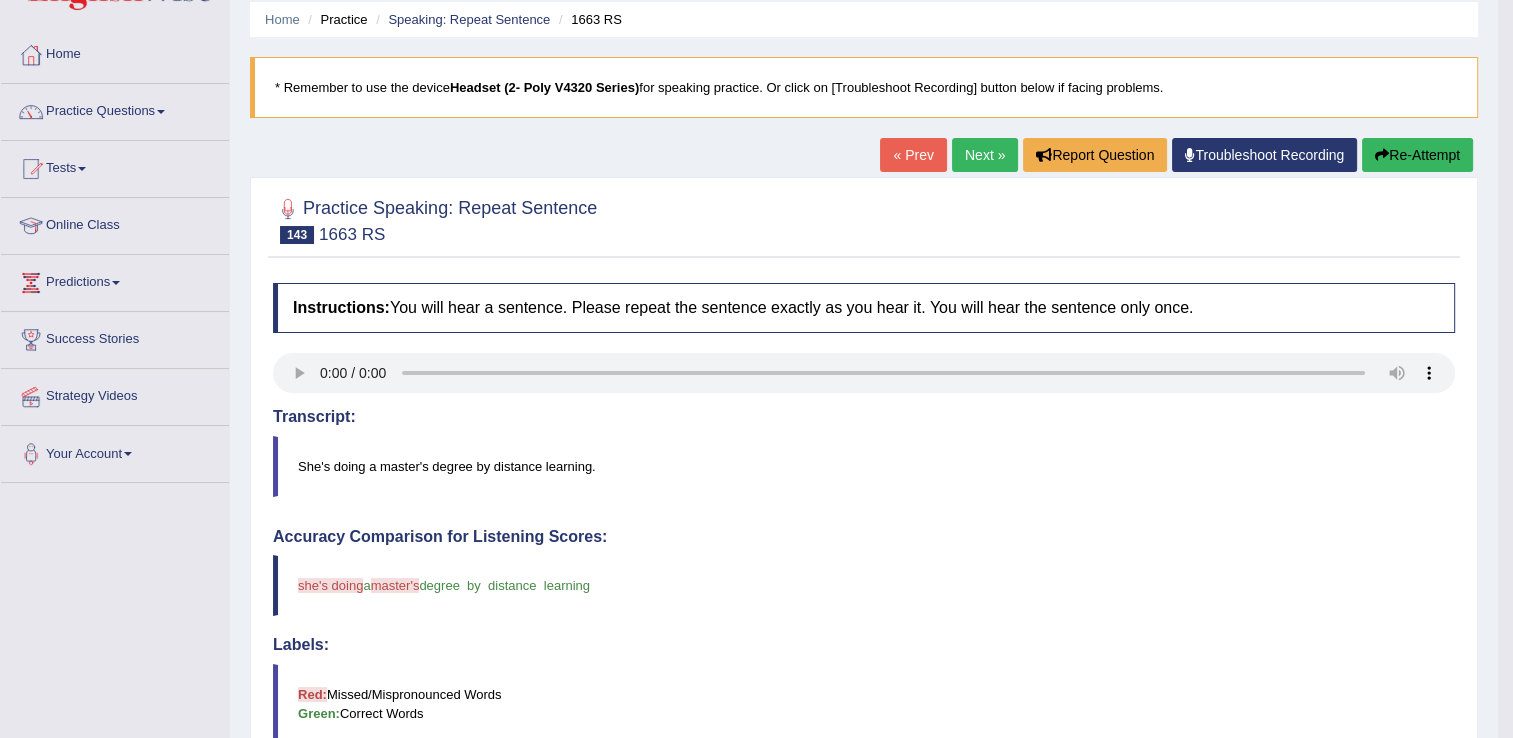 scroll, scrollTop: 0, scrollLeft: 0, axis: both 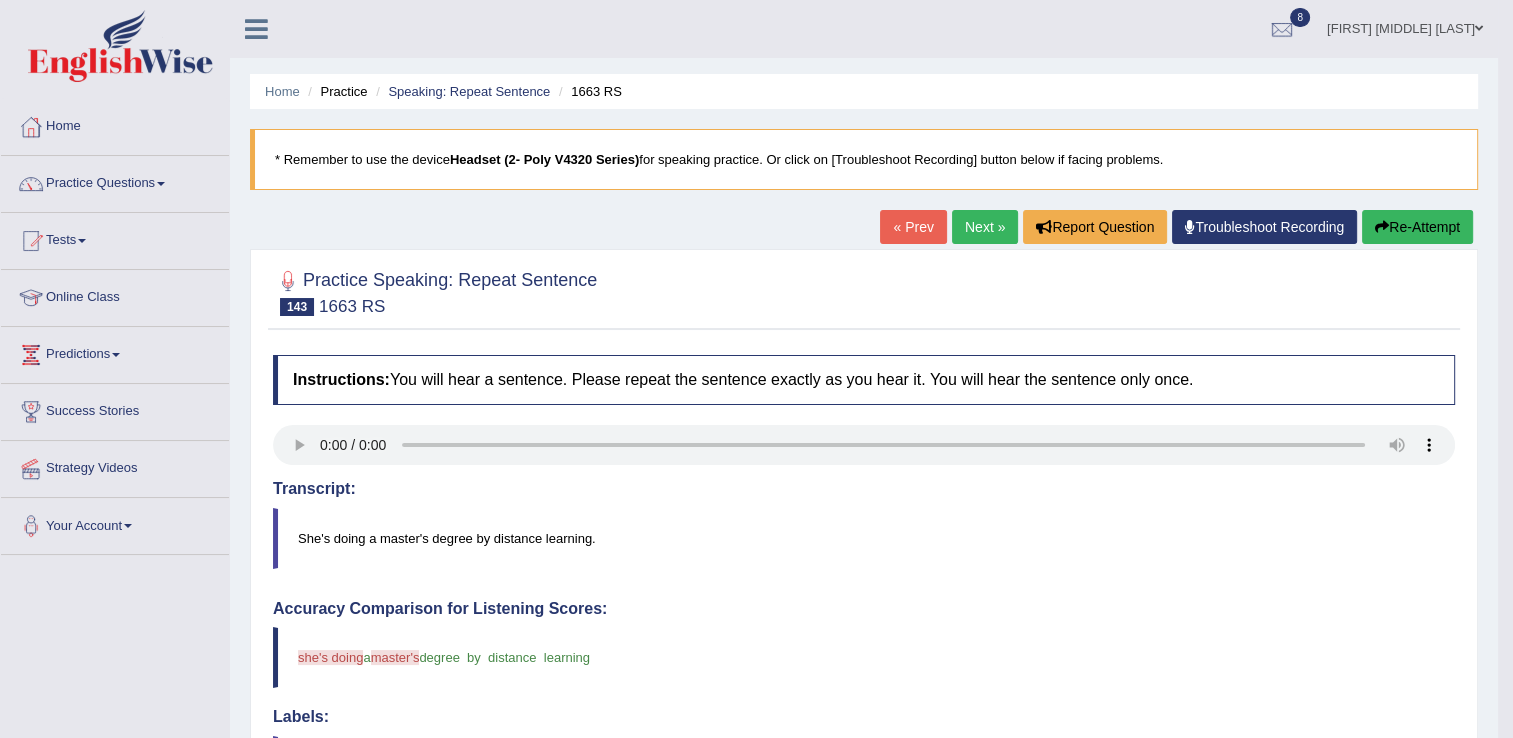 click on "Re-Attempt" at bounding box center (1417, 227) 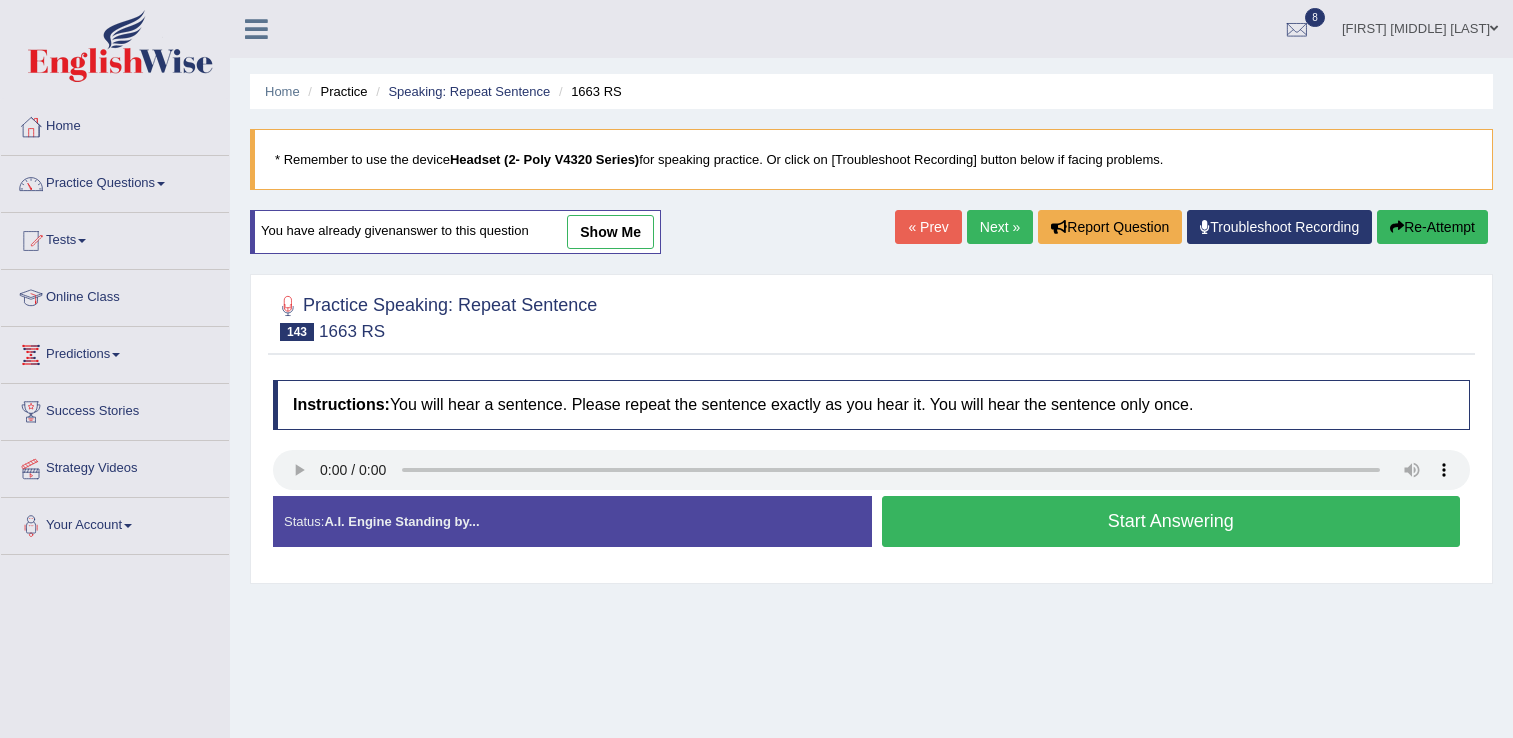 scroll, scrollTop: 0, scrollLeft: 0, axis: both 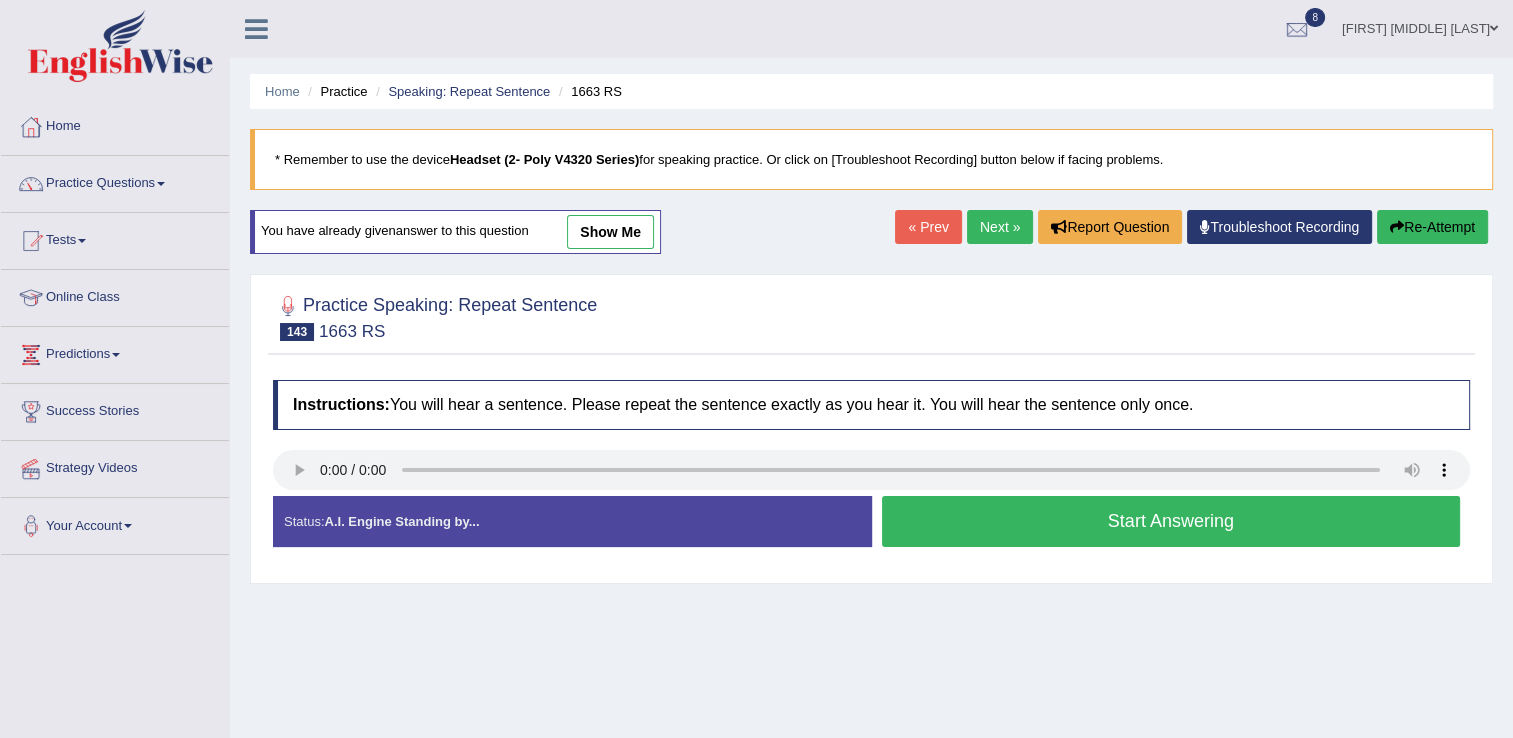 click on "Start Answering" at bounding box center (1171, 521) 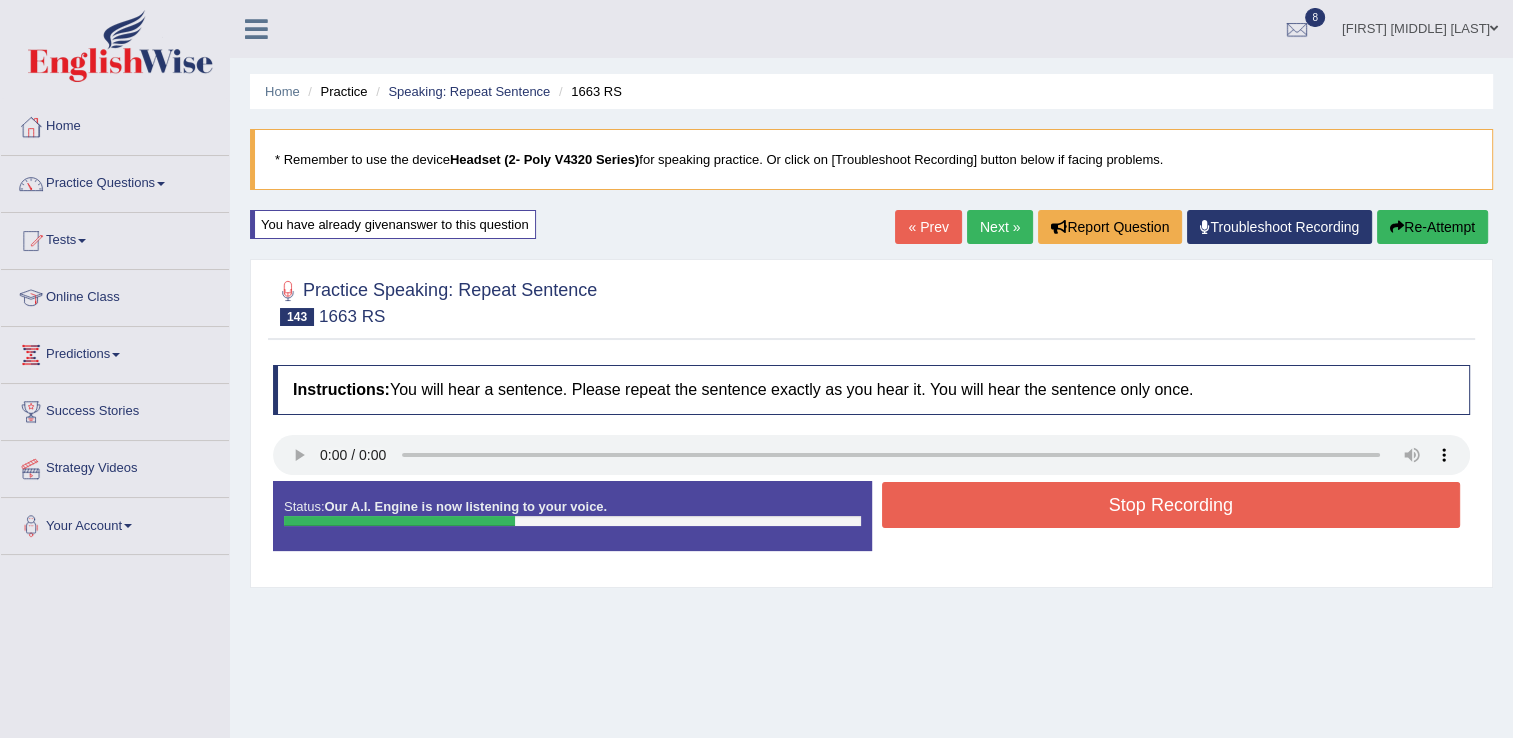 click on "Re-Attempt" at bounding box center (1432, 227) 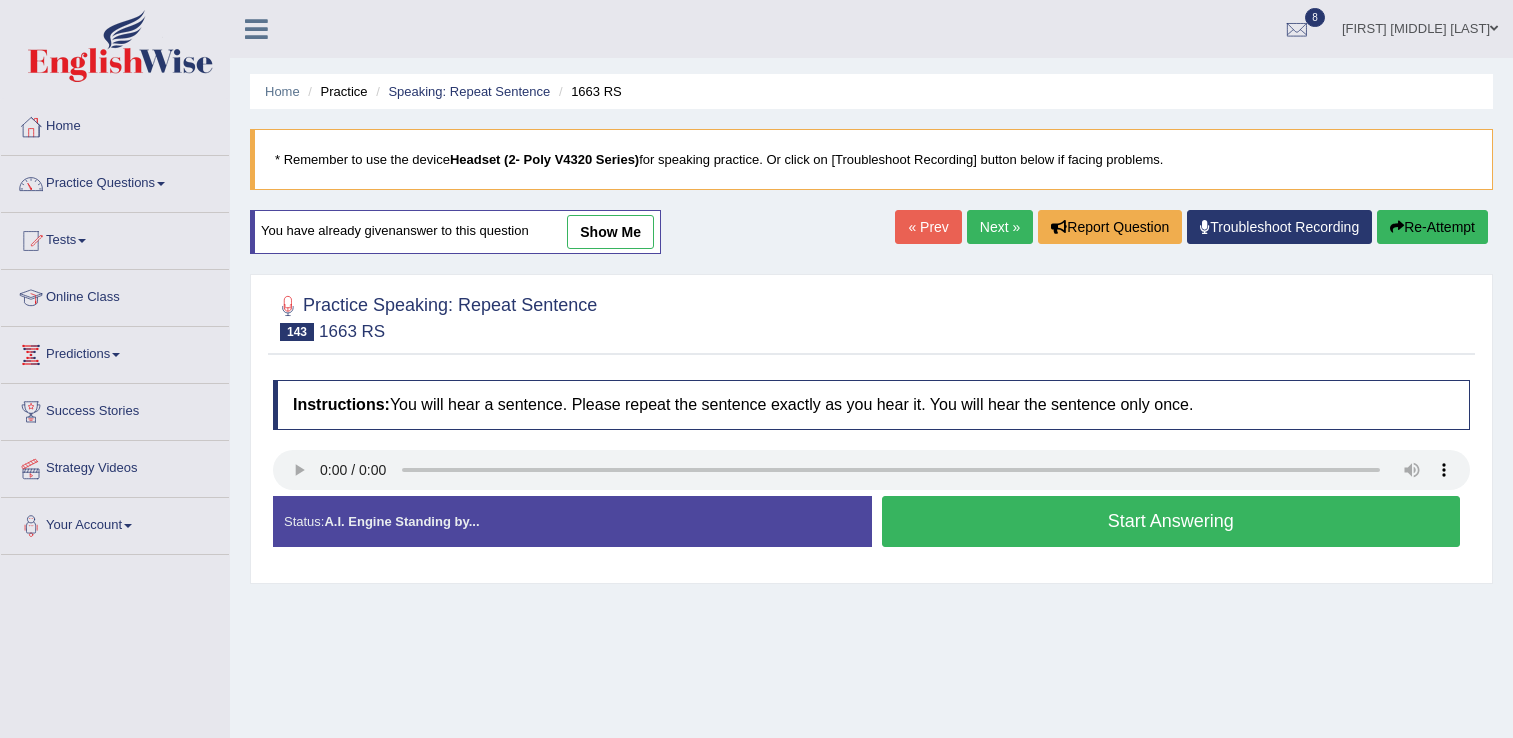 scroll, scrollTop: 0, scrollLeft: 0, axis: both 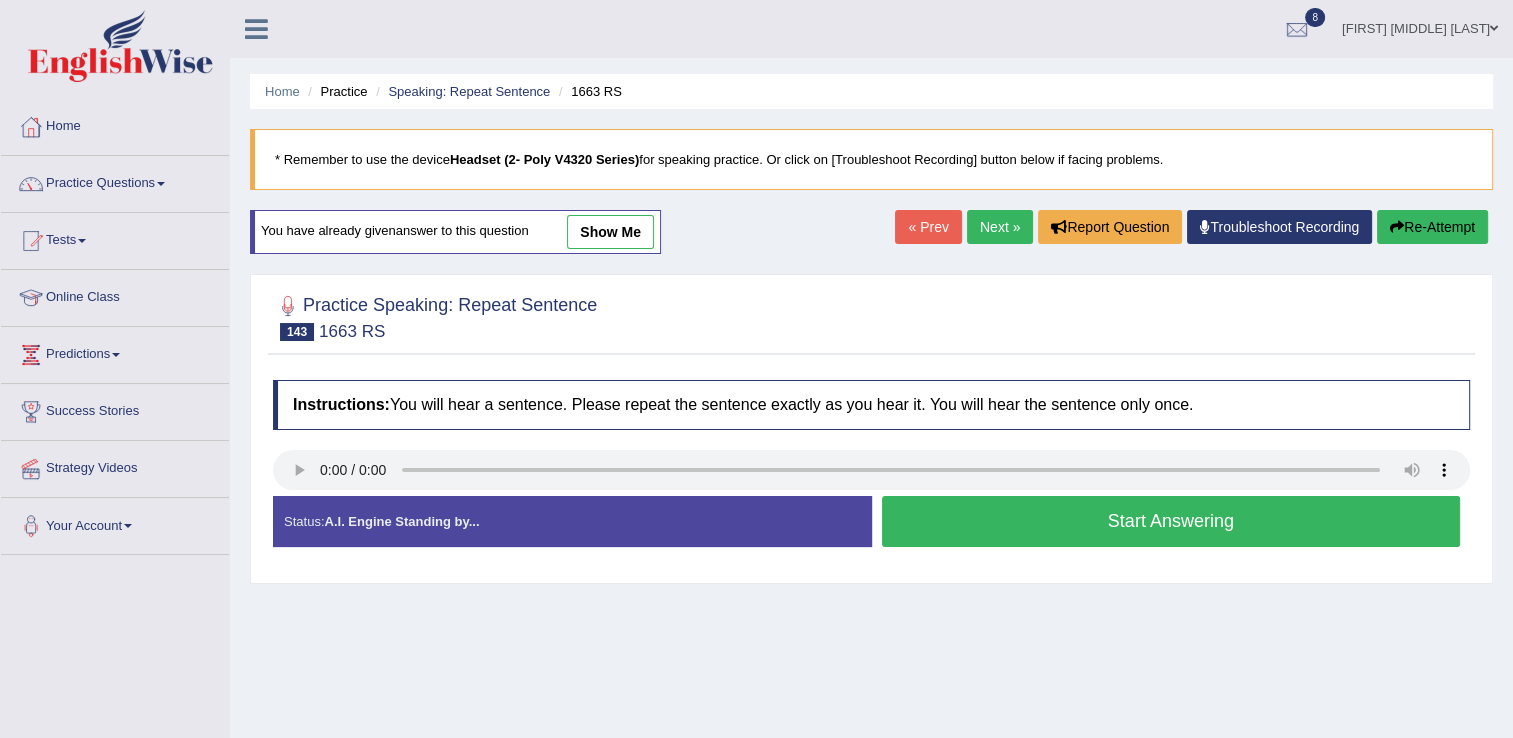 click on "Start Answering" at bounding box center (1171, 521) 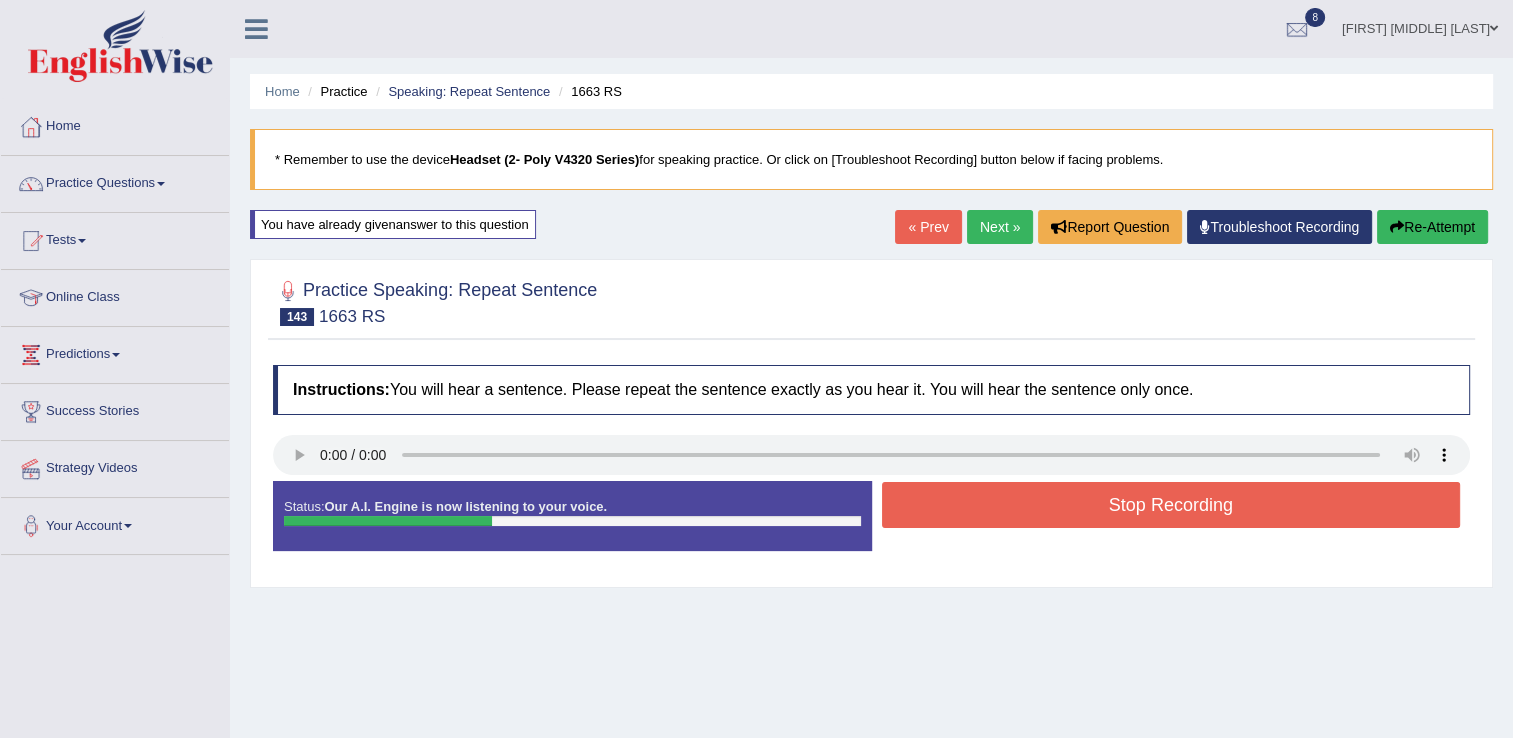click on "Stop Recording" at bounding box center (1171, 505) 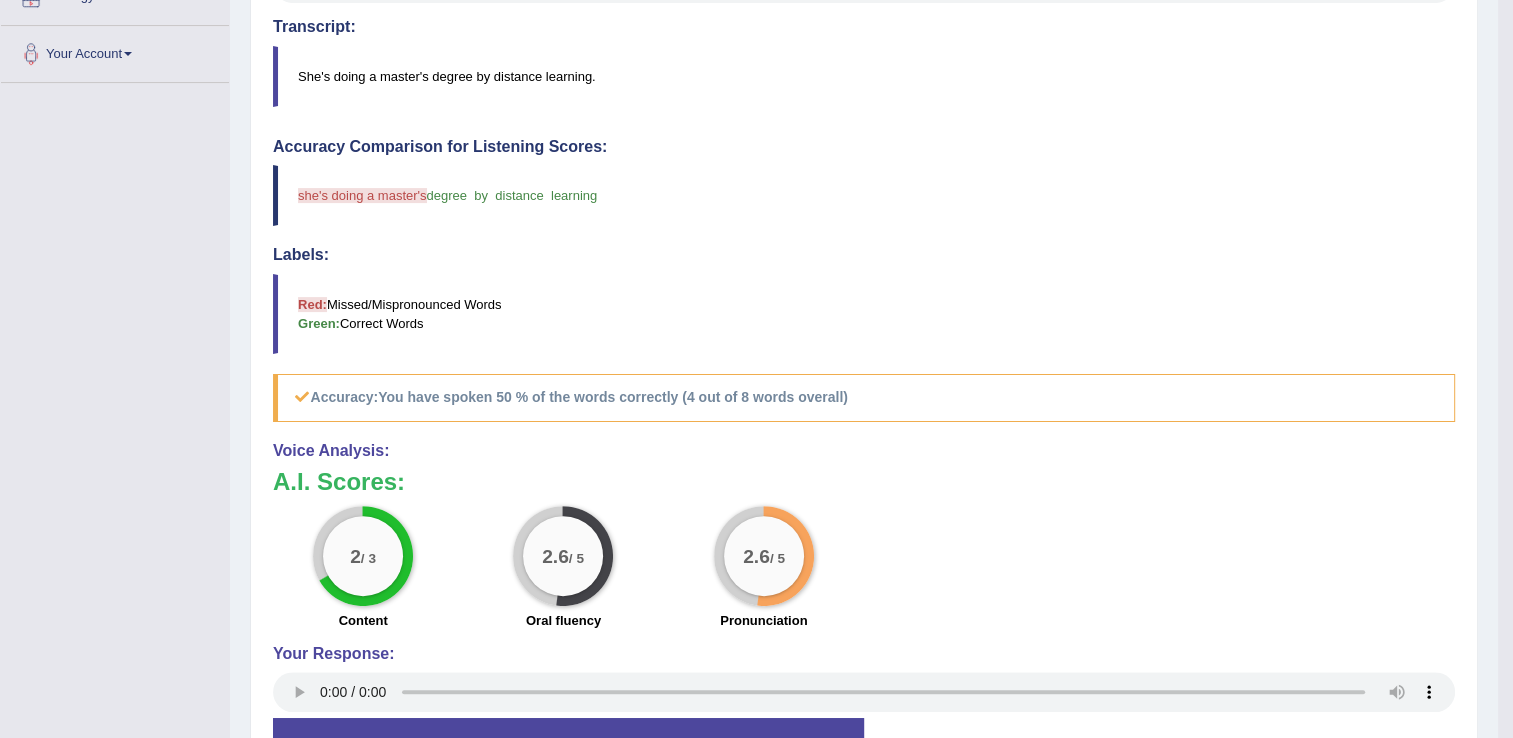 scroll, scrollTop: 0, scrollLeft: 0, axis: both 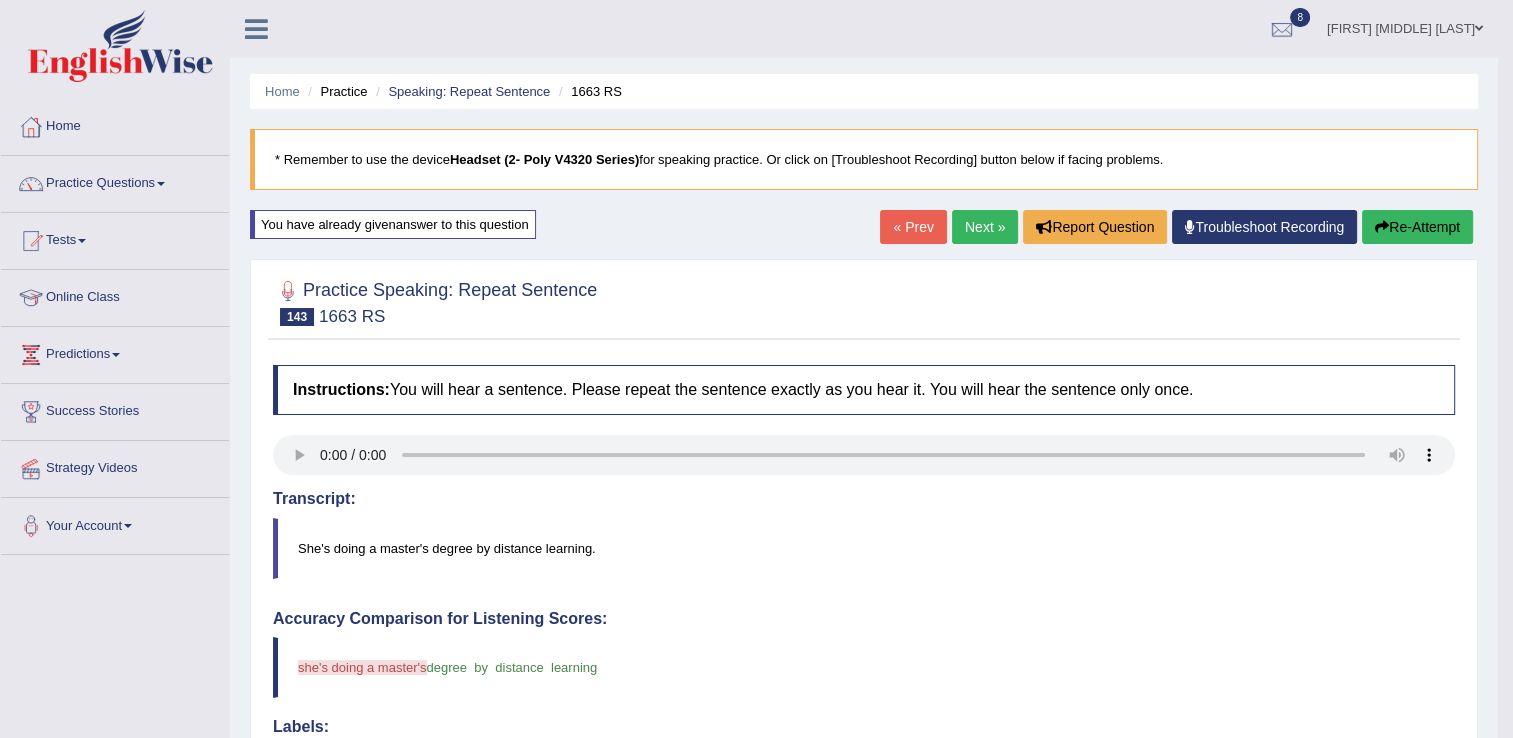 click on "Next »" at bounding box center [985, 227] 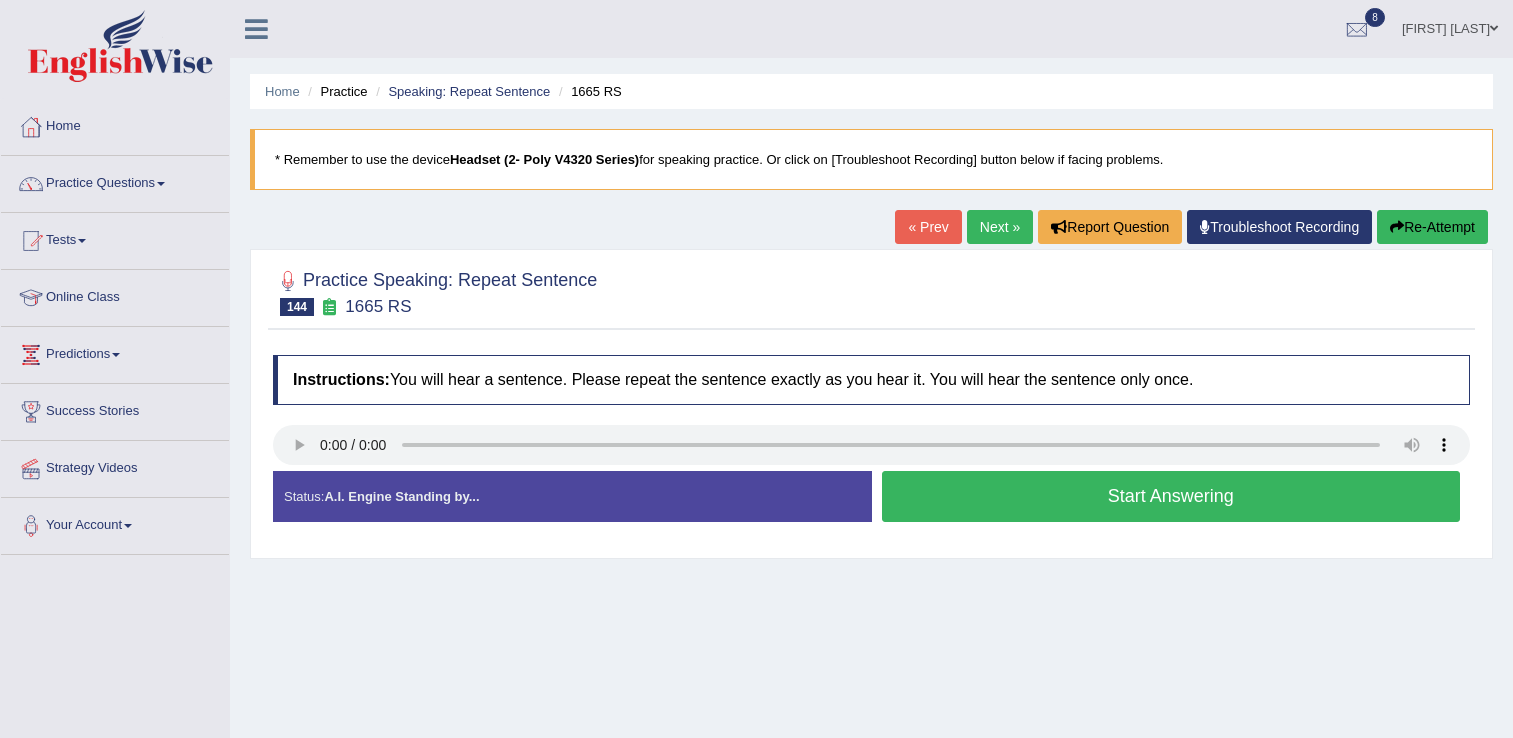 scroll, scrollTop: 0, scrollLeft: 0, axis: both 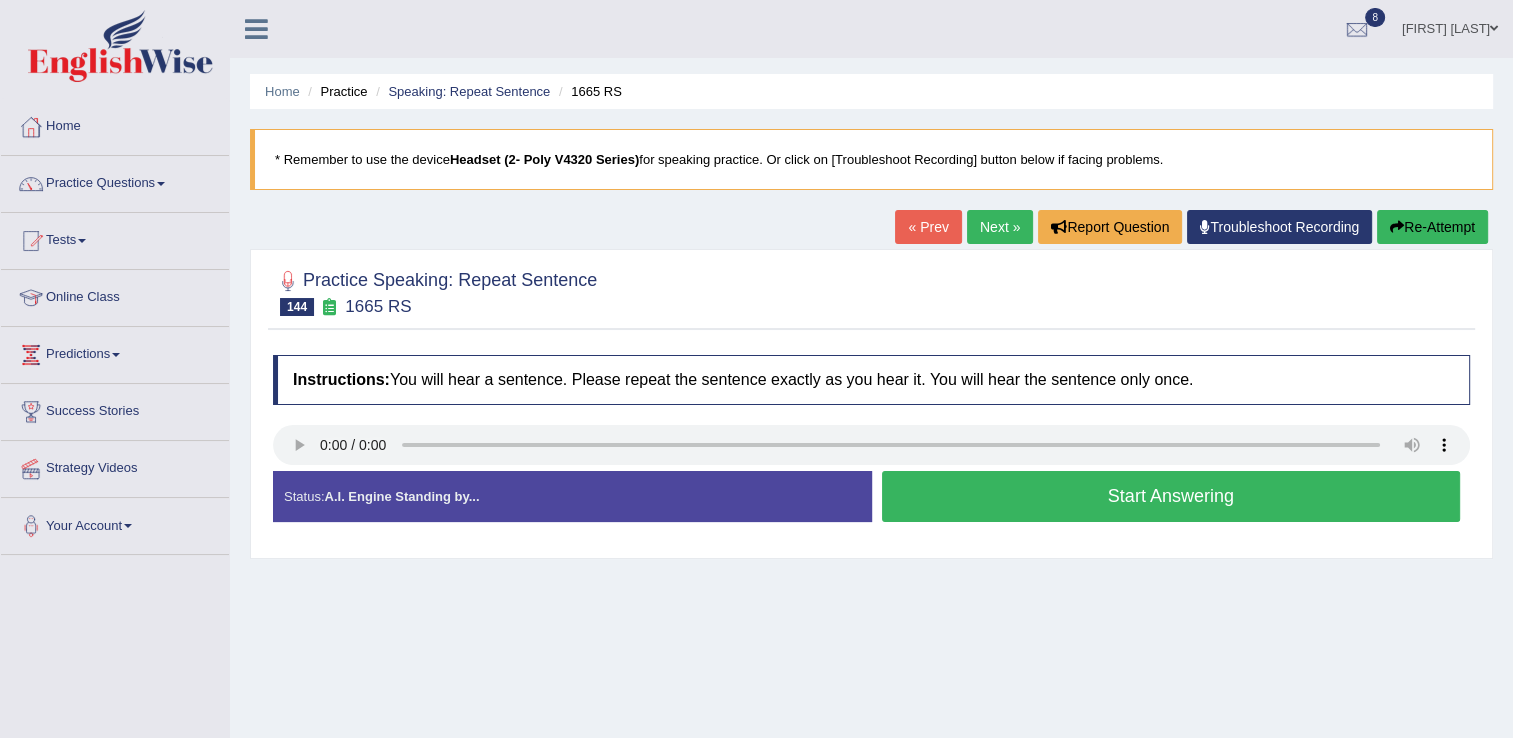 click on "Start Answering" at bounding box center (1171, 496) 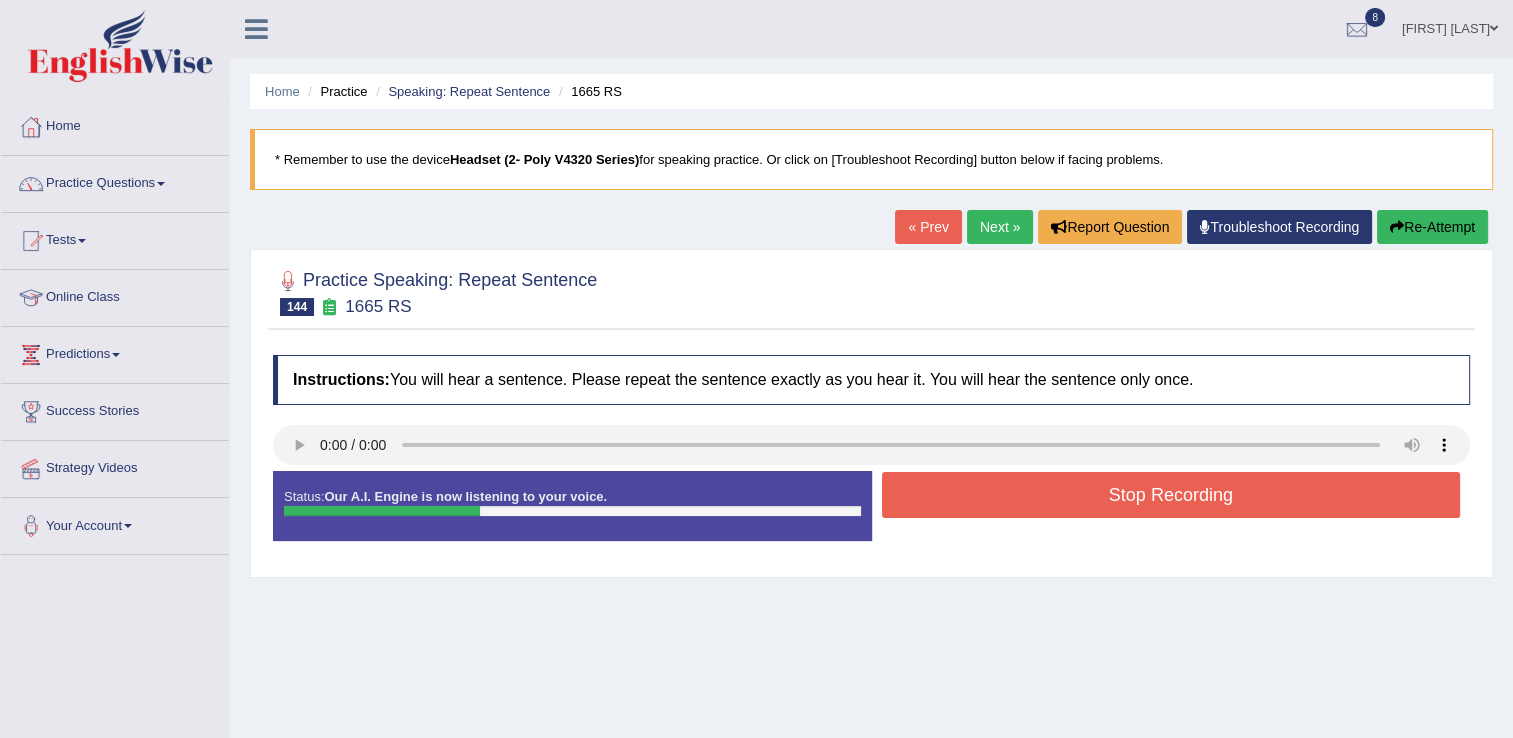 click on "Stop Recording" at bounding box center [1171, 495] 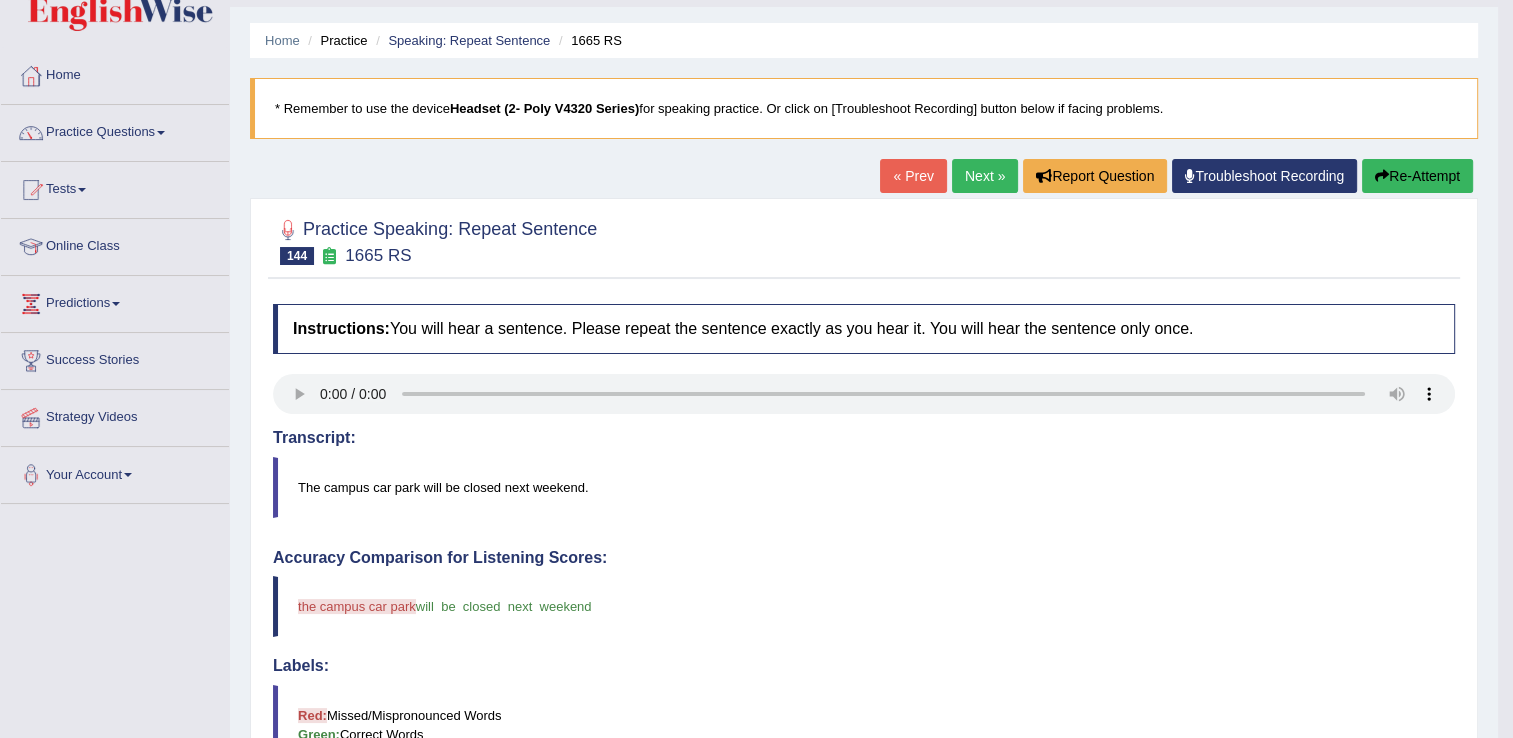 scroll, scrollTop: 22, scrollLeft: 0, axis: vertical 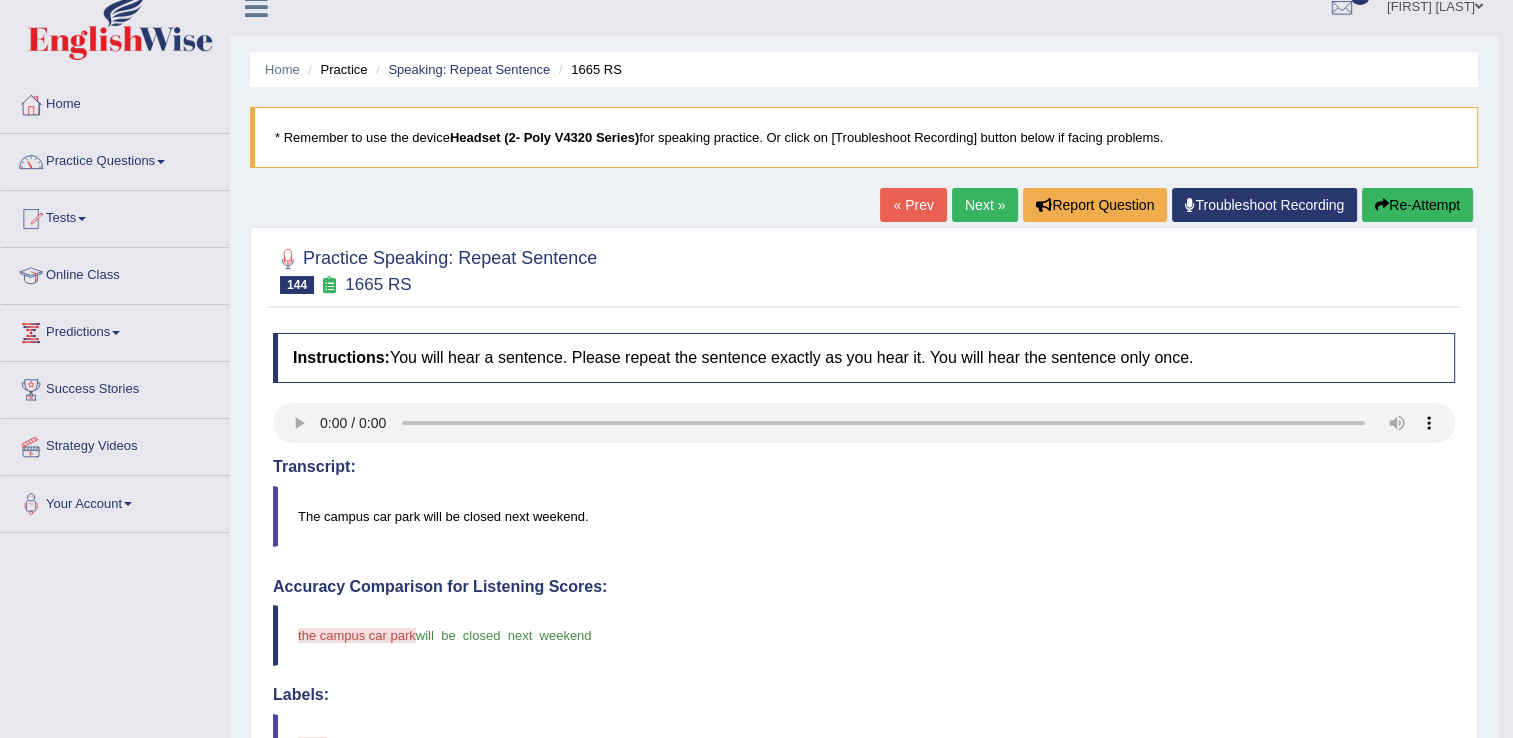 click on "Next »" at bounding box center [985, 205] 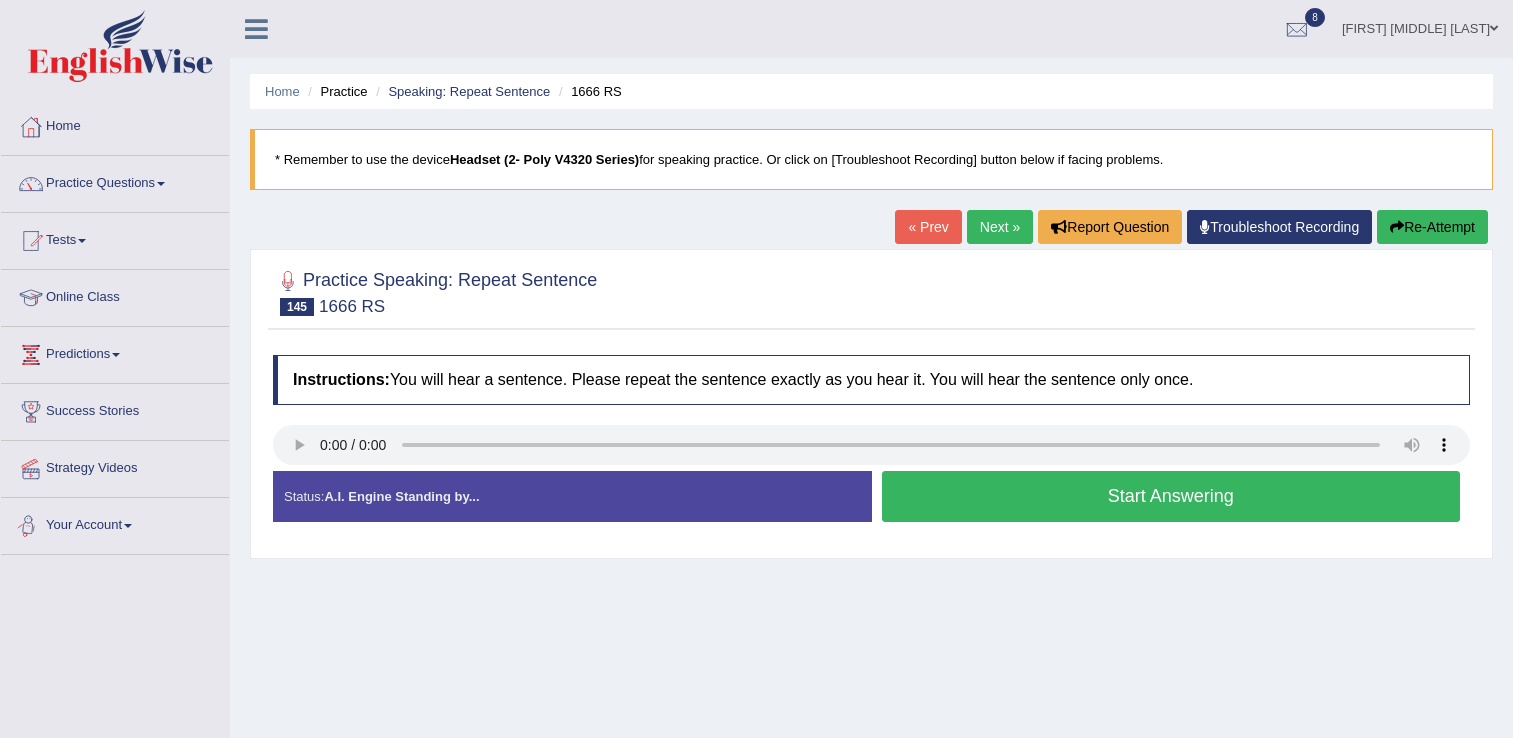 scroll, scrollTop: 0, scrollLeft: 0, axis: both 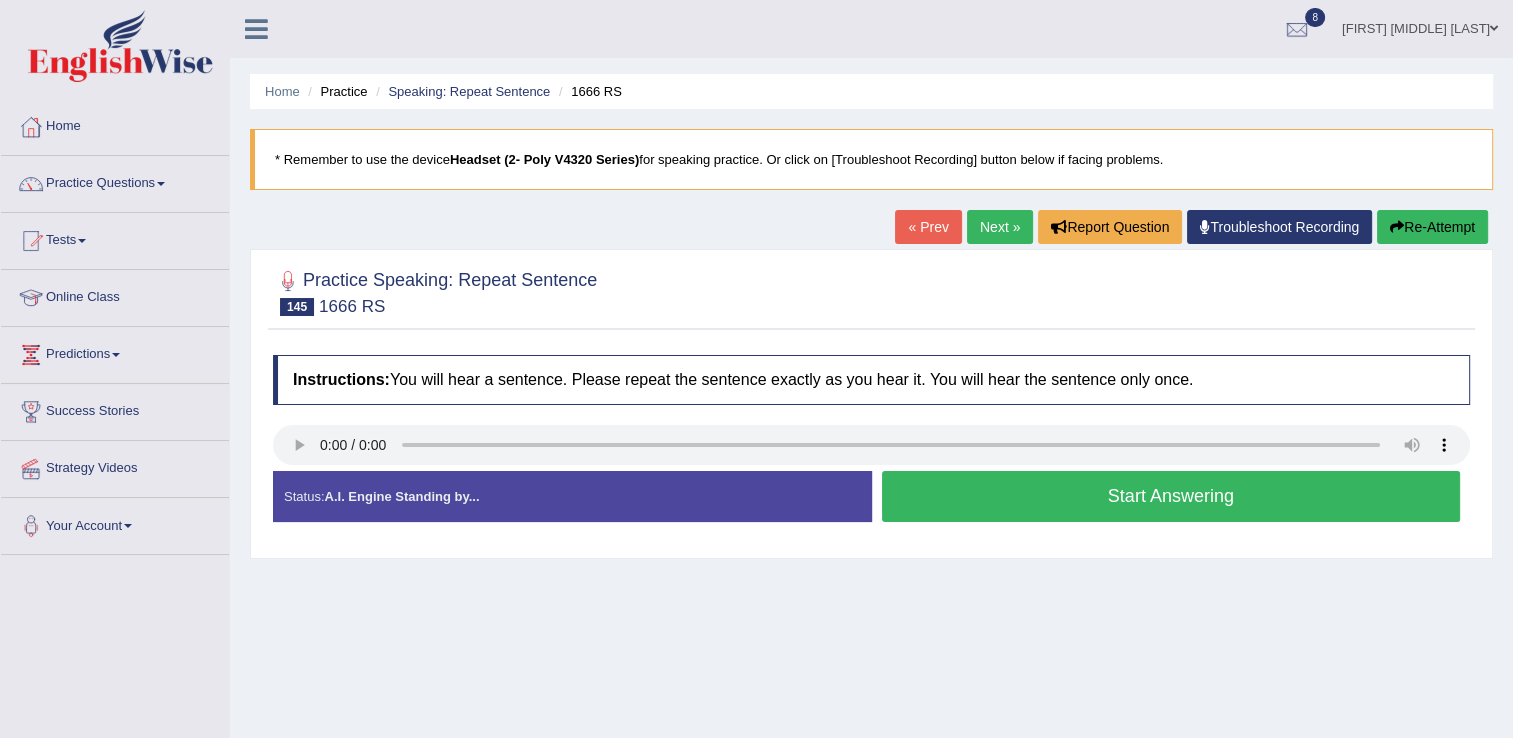 click on "Start Answering" at bounding box center [1171, 496] 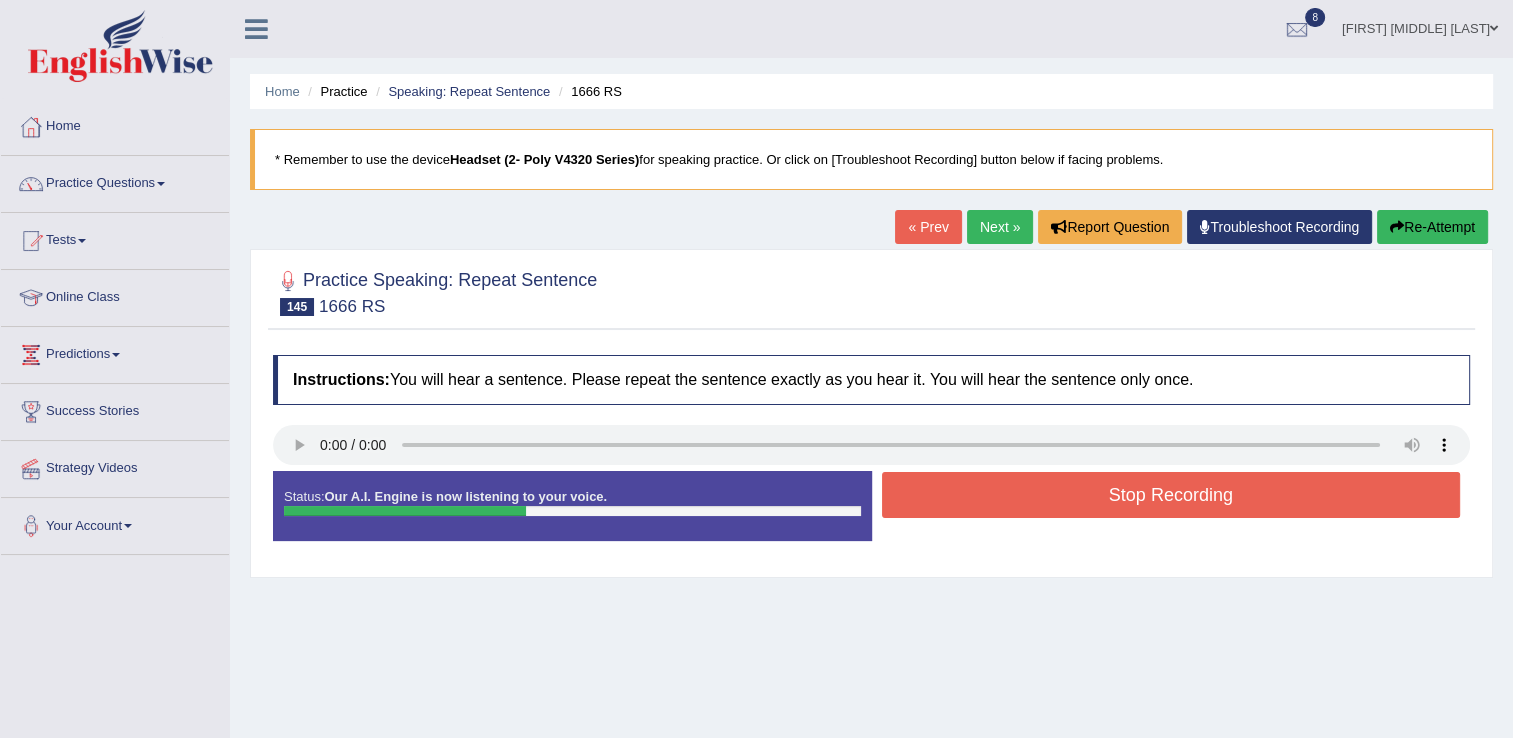 click on "Stop Recording" at bounding box center [1171, 495] 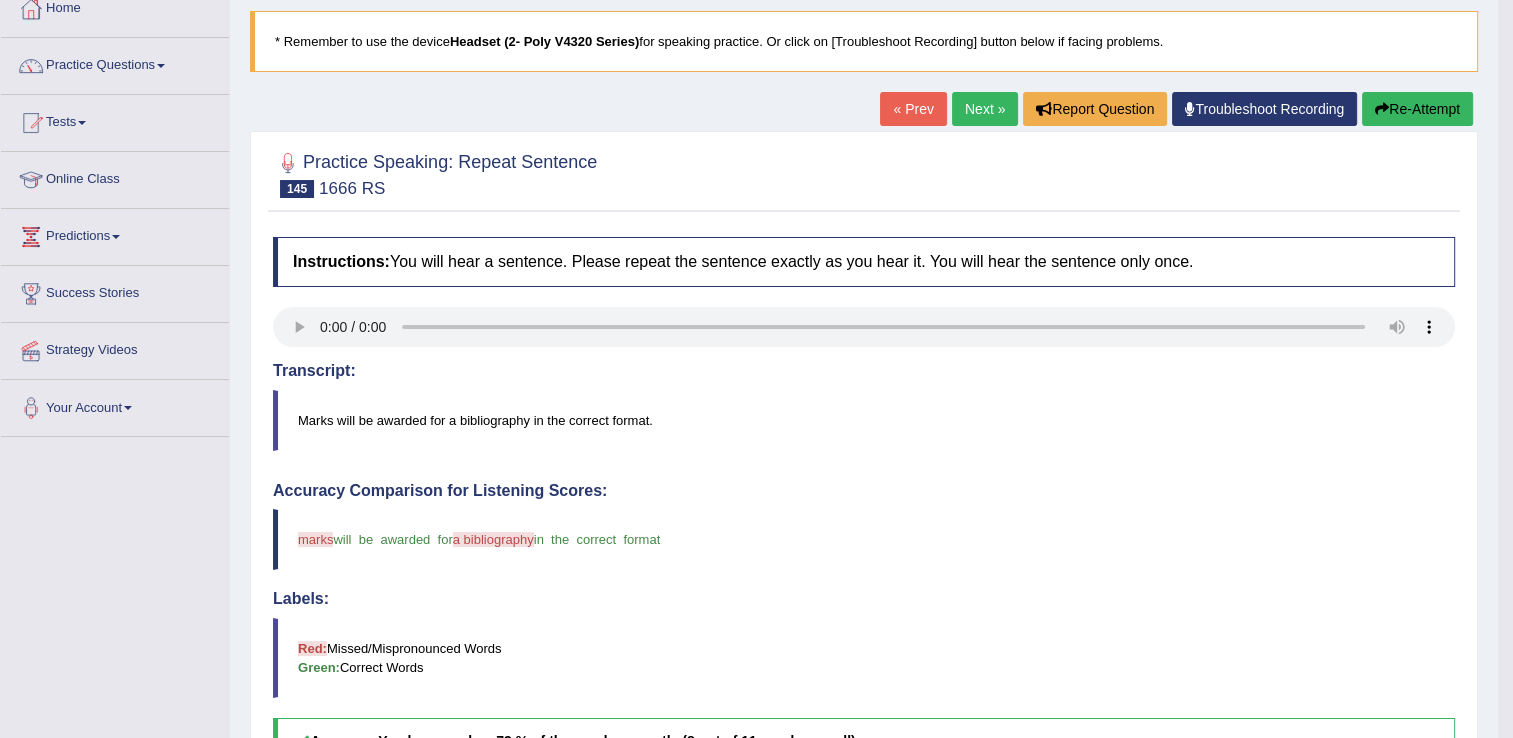 scroll, scrollTop: 0, scrollLeft: 0, axis: both 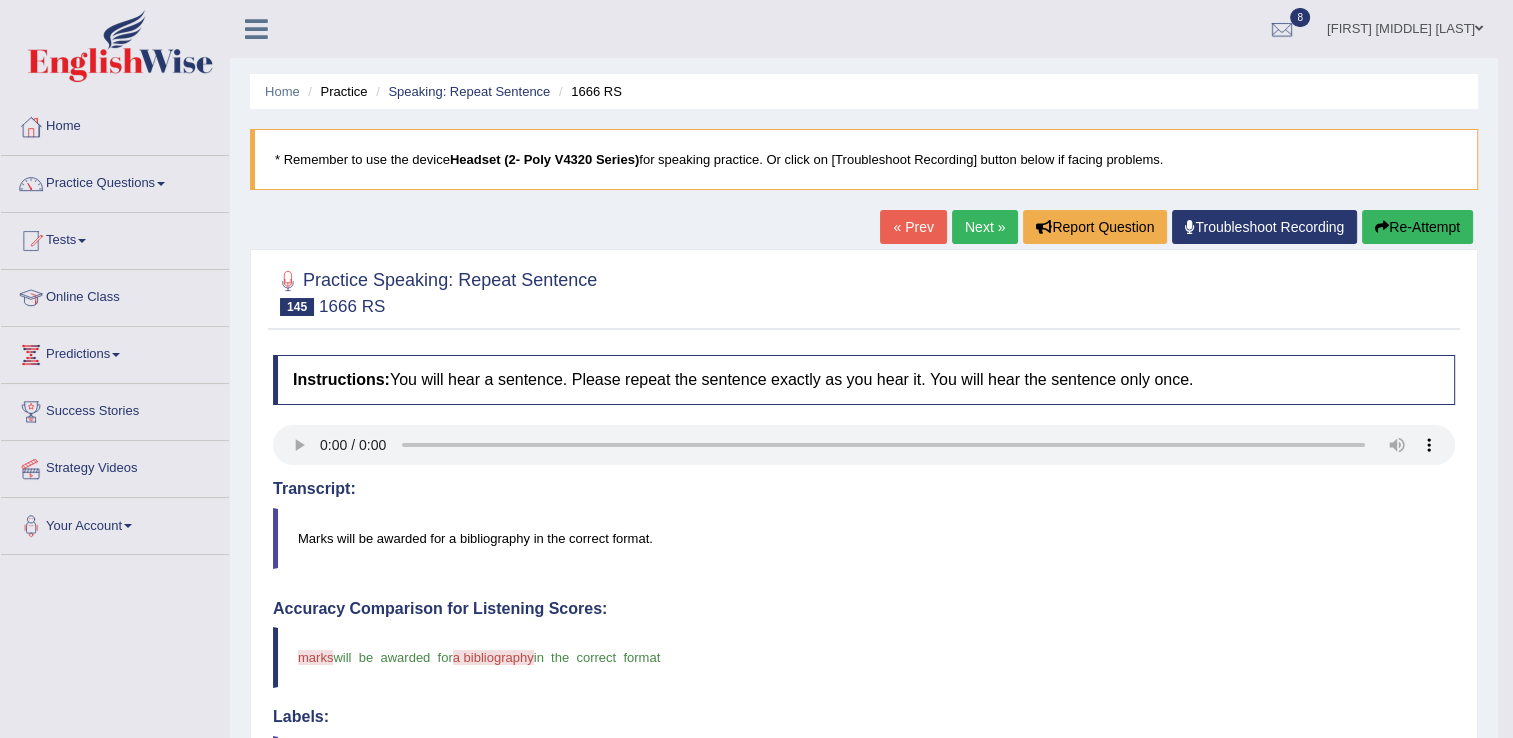 click on "Next »" at bounding box center (985, 227) 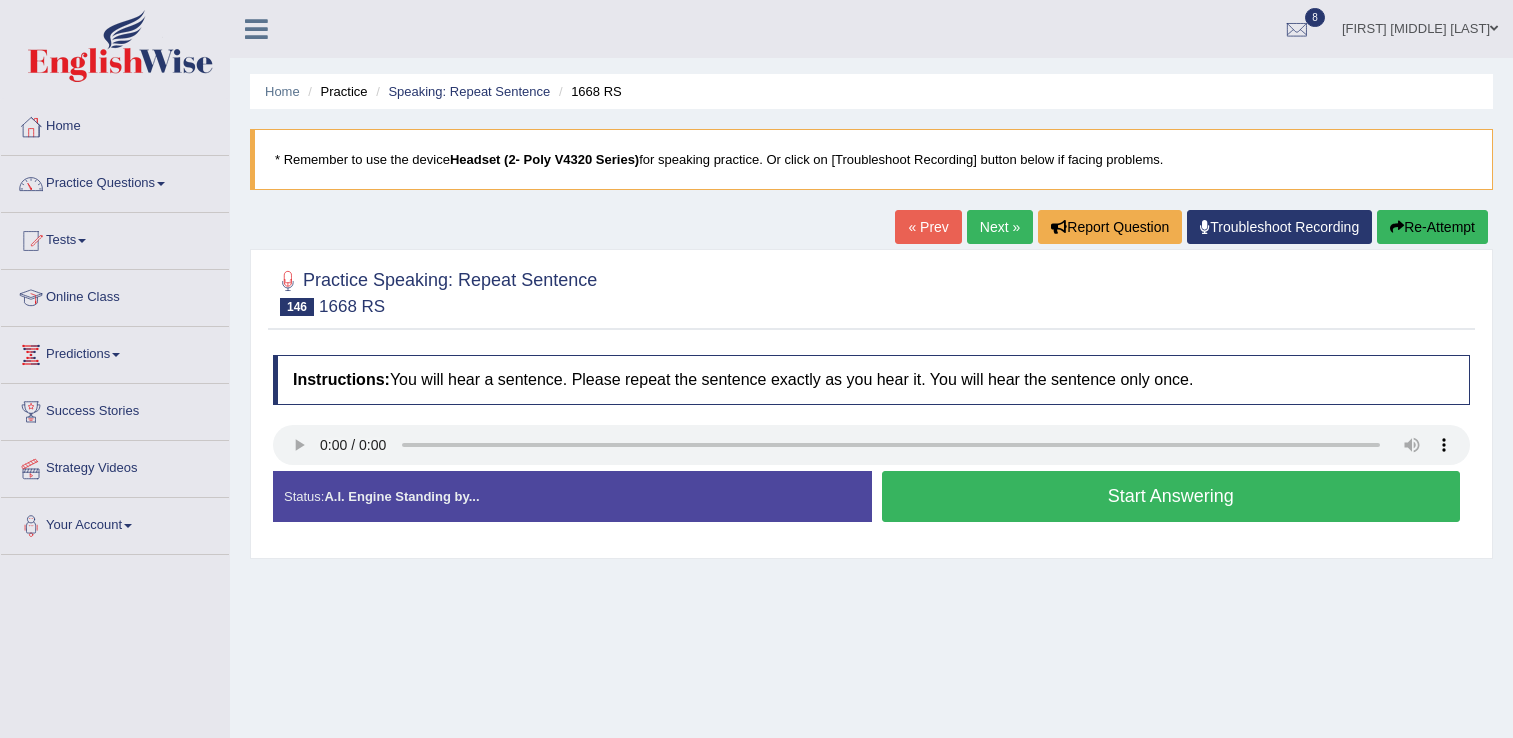 scroll, scrollTop: 0, scrollLeft: 0, axis: both 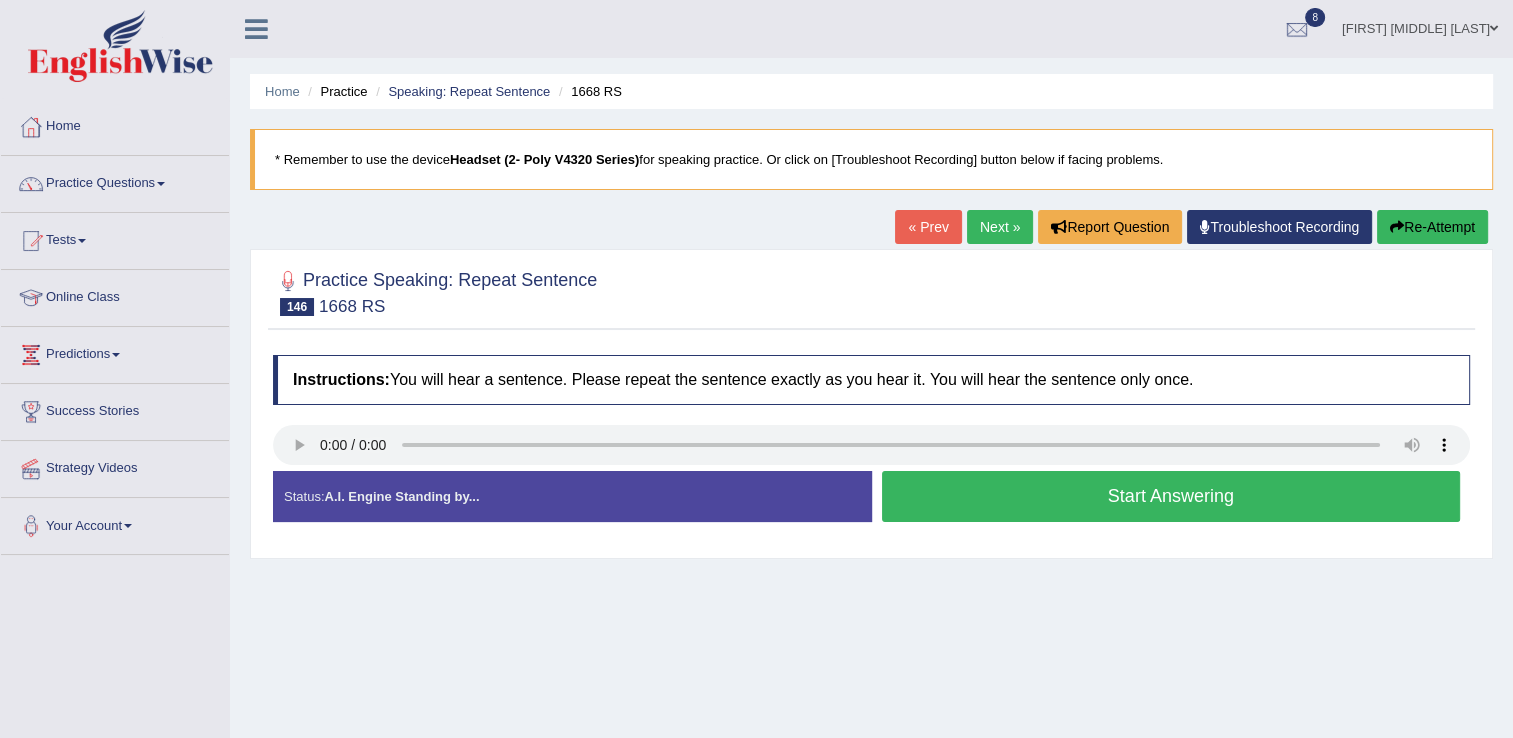 click on "Start Answering" at bounding box center (1171, 496) 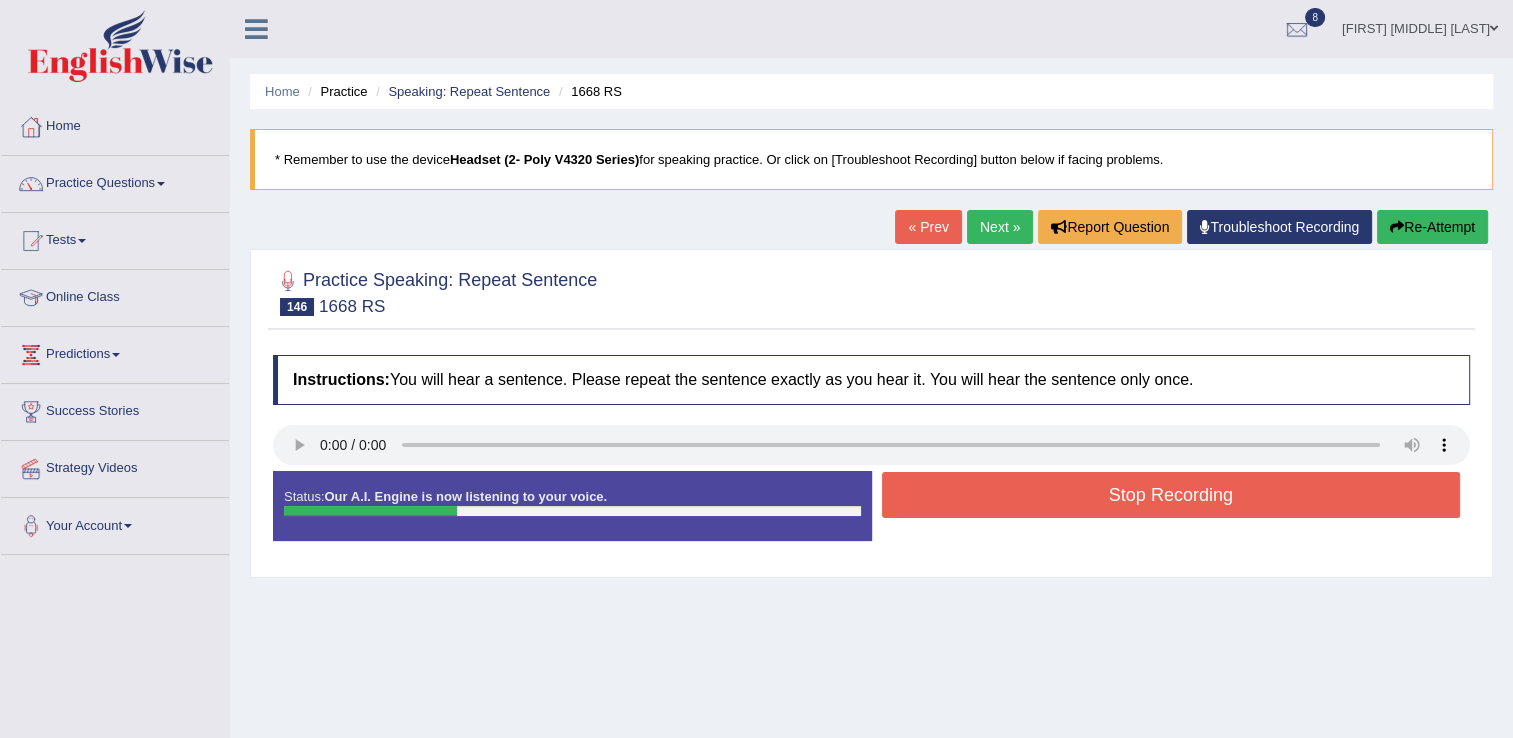 click on "Stop Recording" at bounding box center (1171, 495) 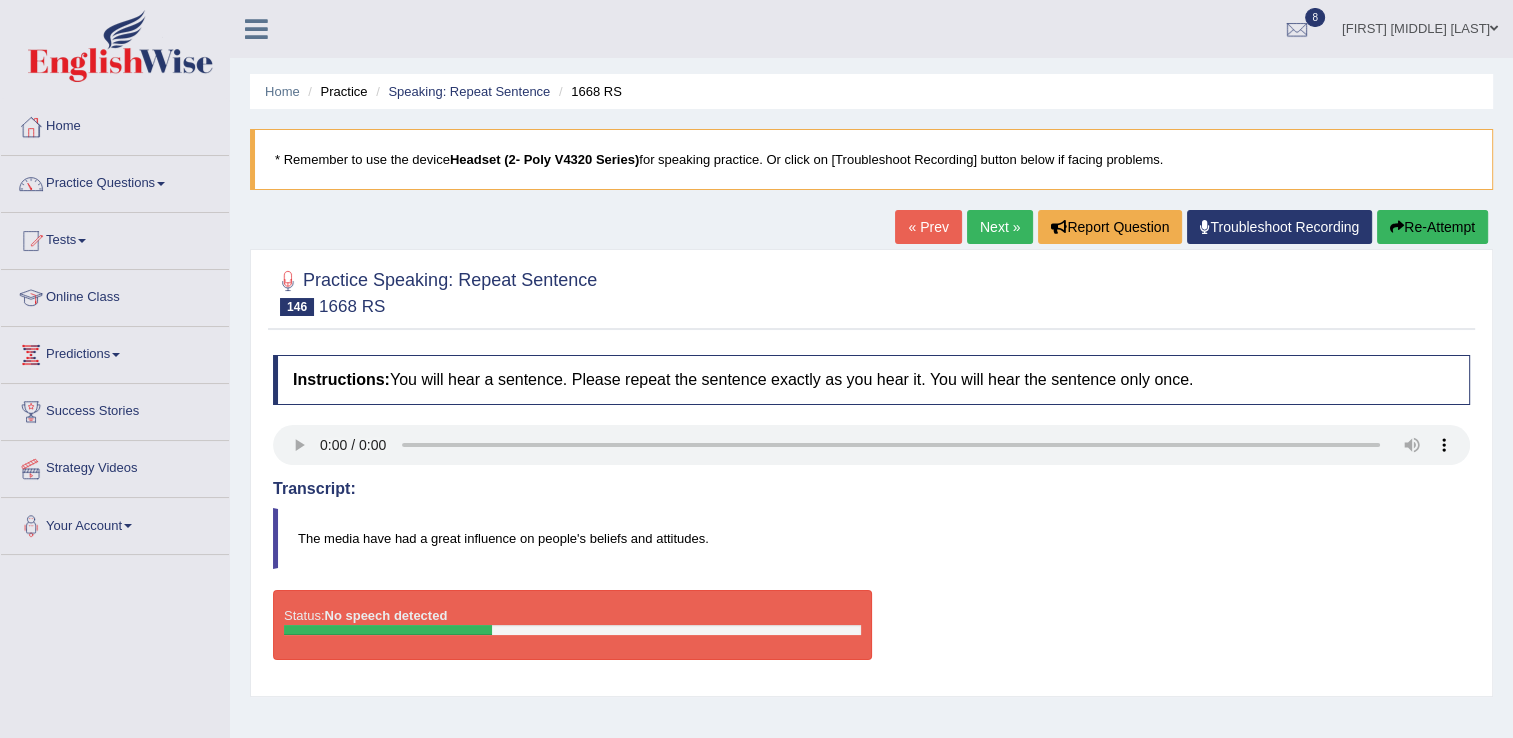 click on "Re-Attempt" at bounding box center [1432, 227] 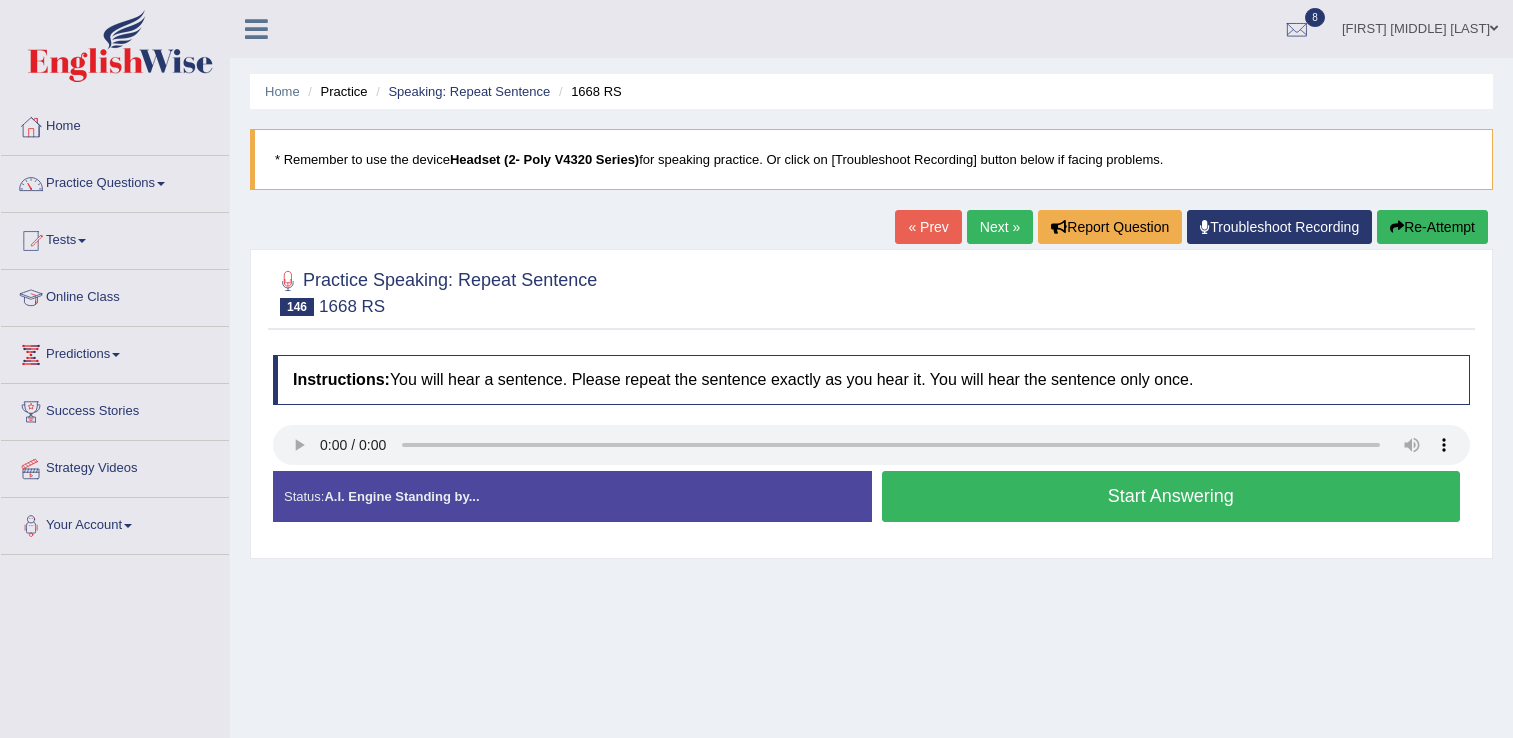 scroll, scrollTop: 0, scrollLeft: 0, axis: both 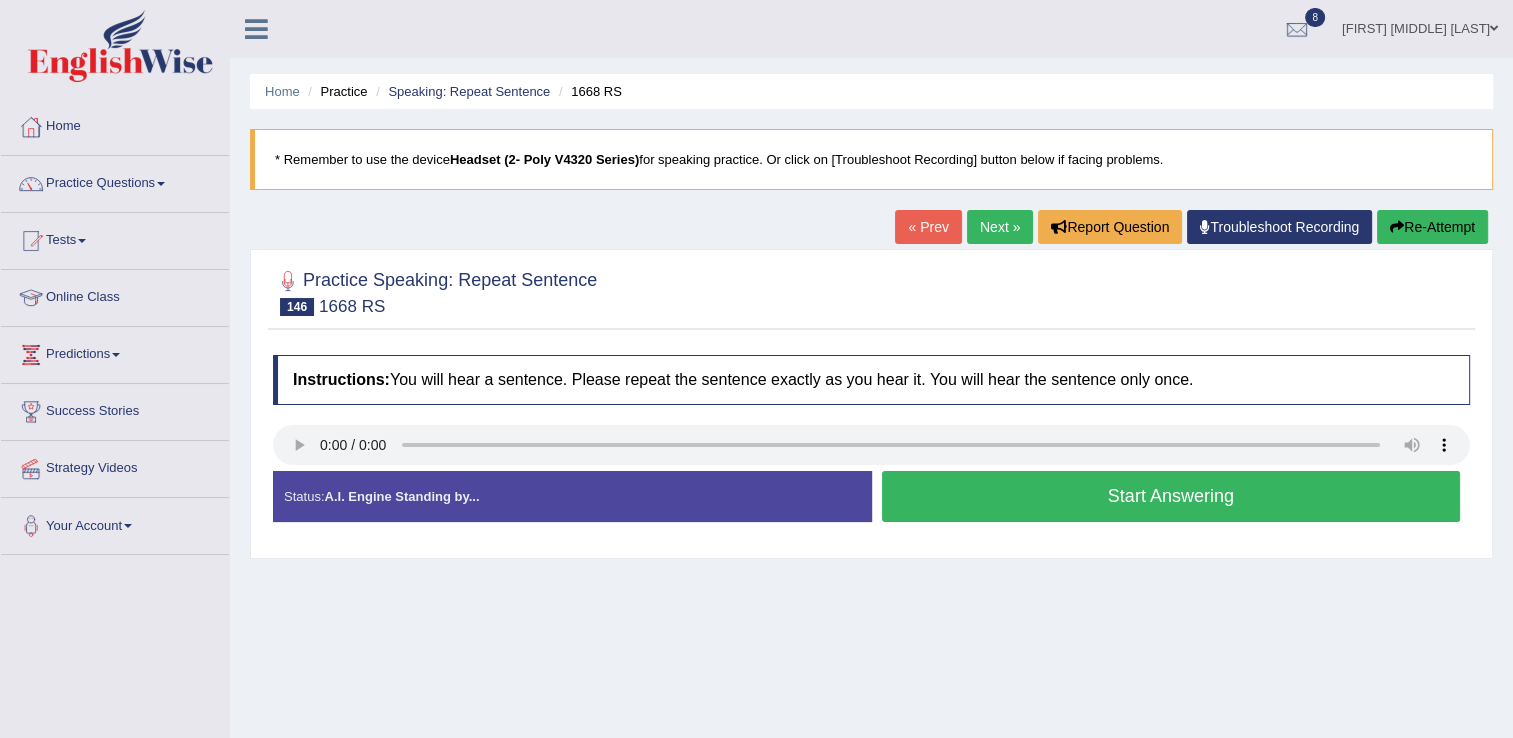 click on "Start Answering" at bounding box center (1171, 496) 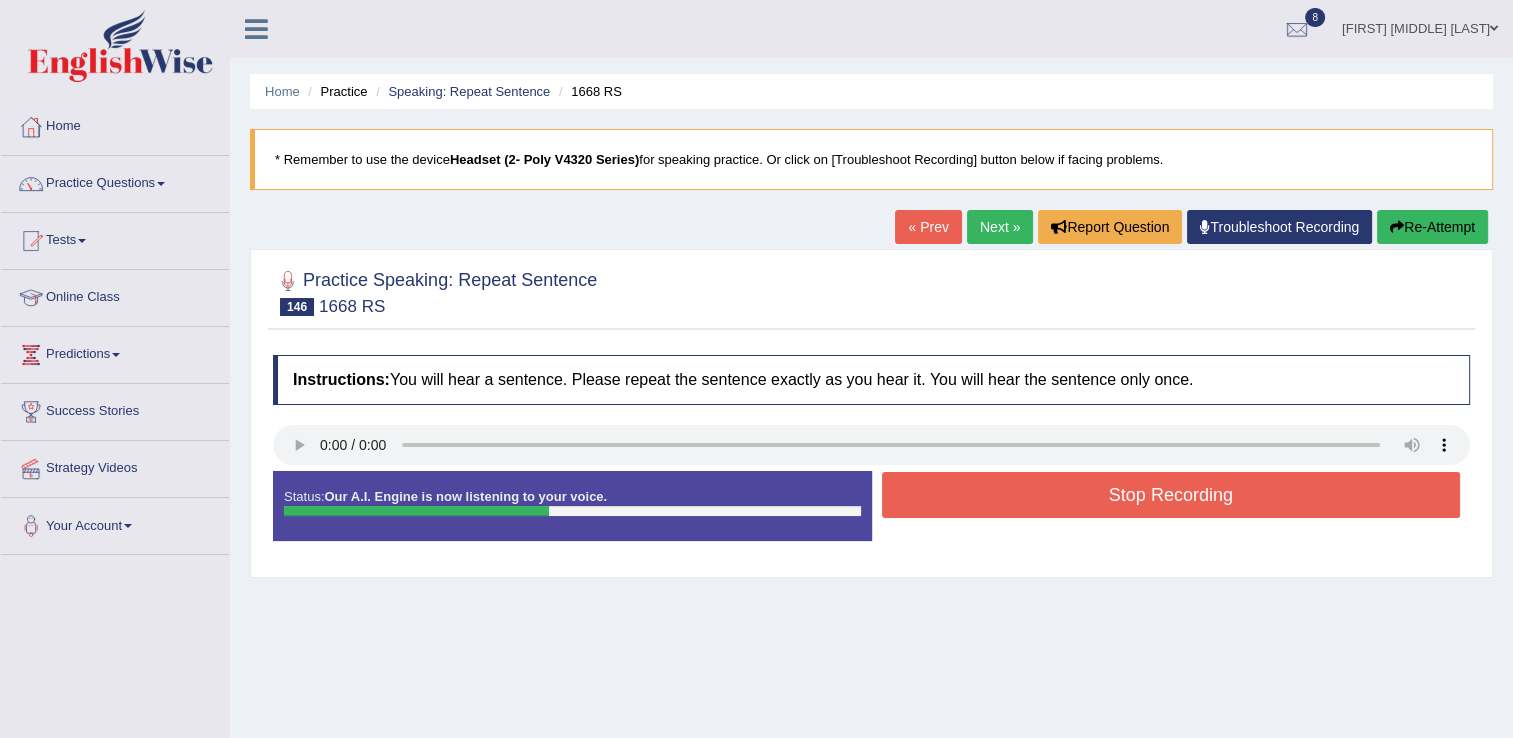 click on "Stop Recording" at bounding box center [1171, 495] 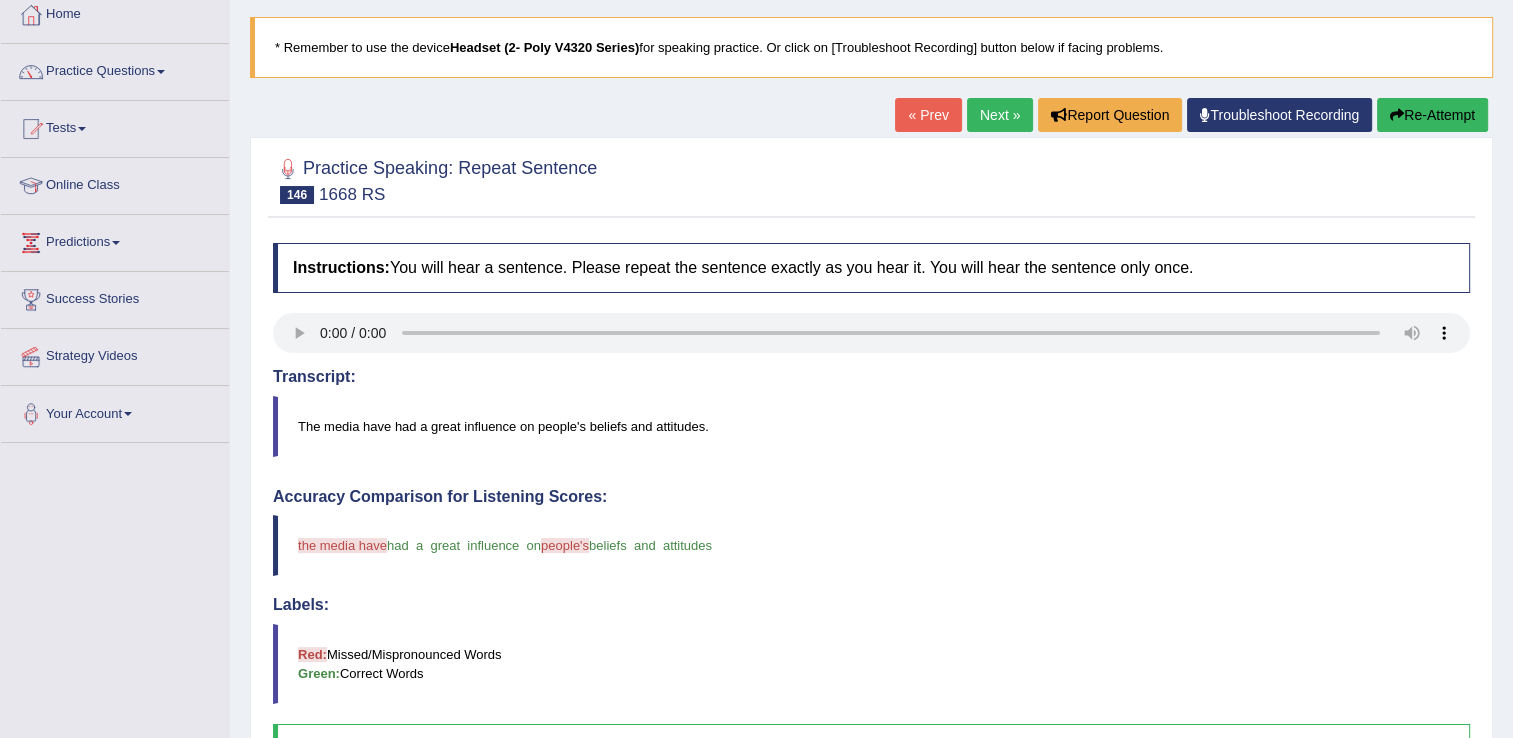 scroll, scrollTop: 111, scrollLeft: 0, axis: vertical 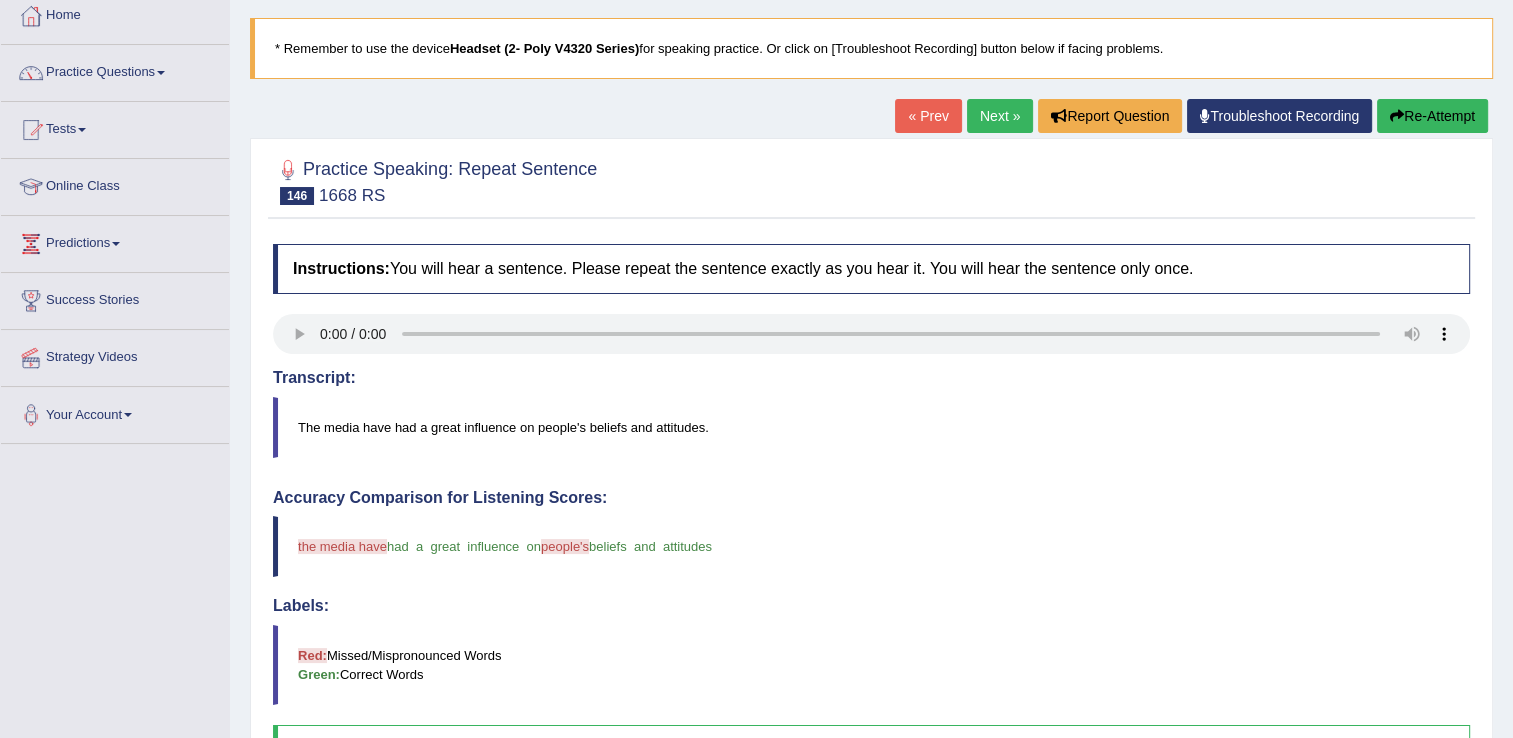 click on "Next »" at bounding box center [1000, 116] 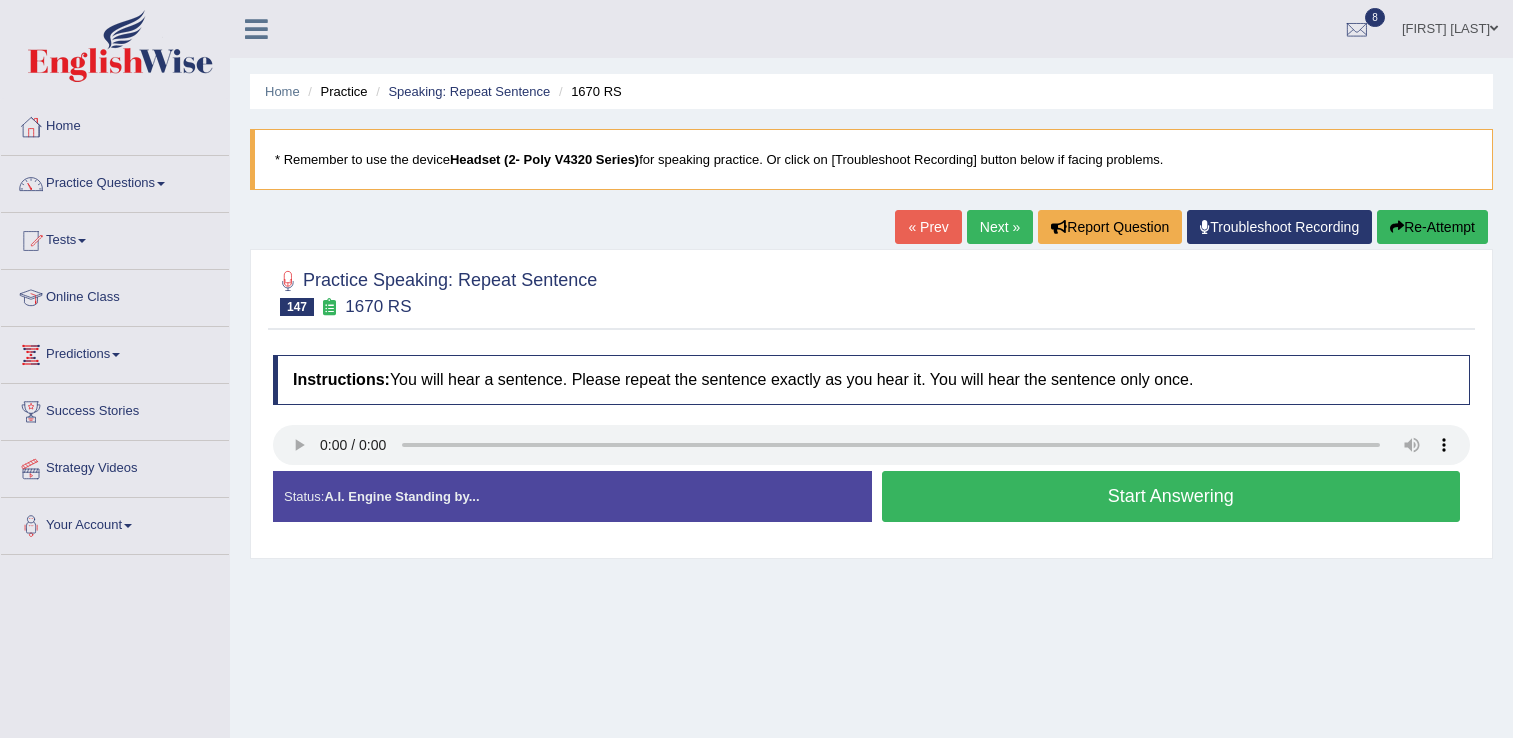 scroll, scrollTop: 0, scrollLeft: 0, axis: both 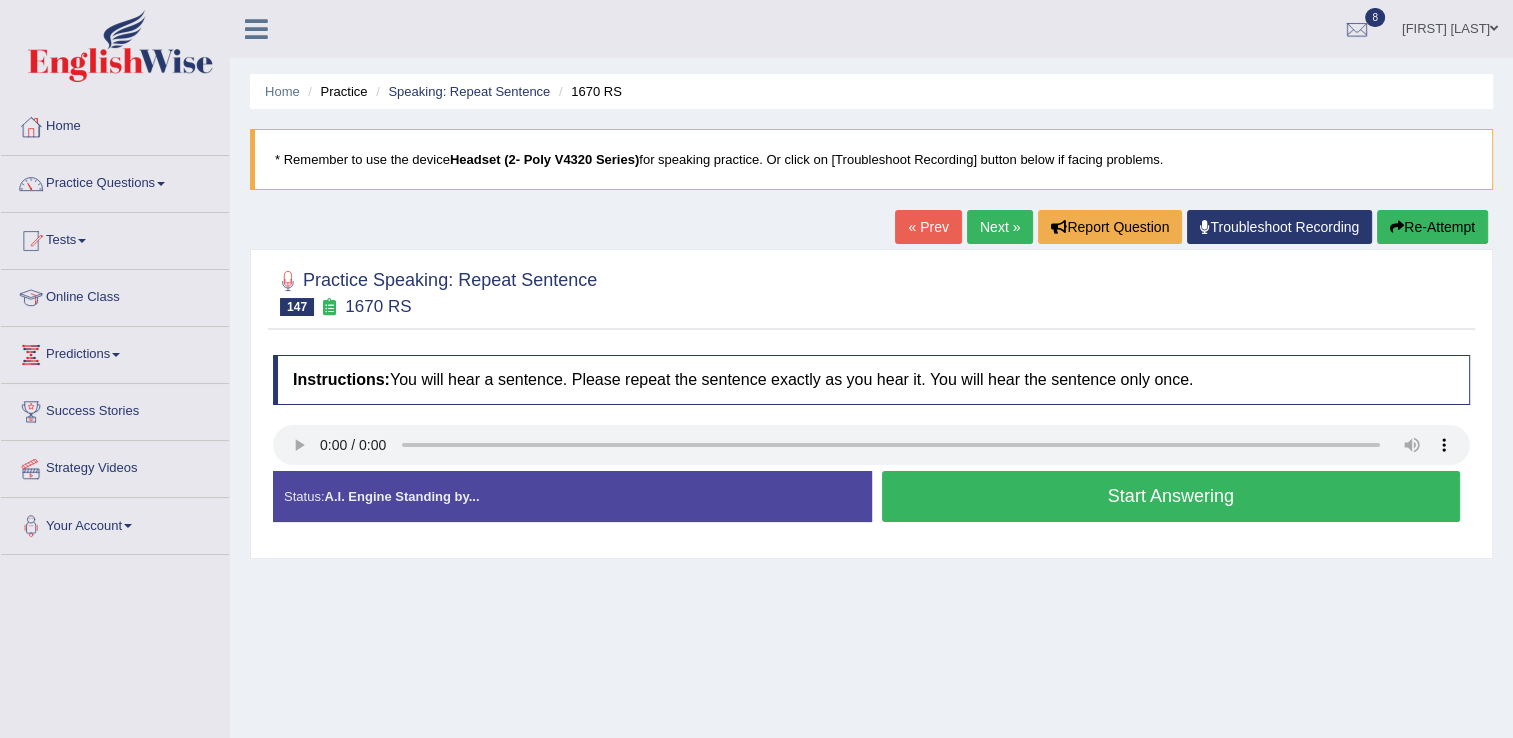 click on "Start Answering" at bounding box center [1171, 496] 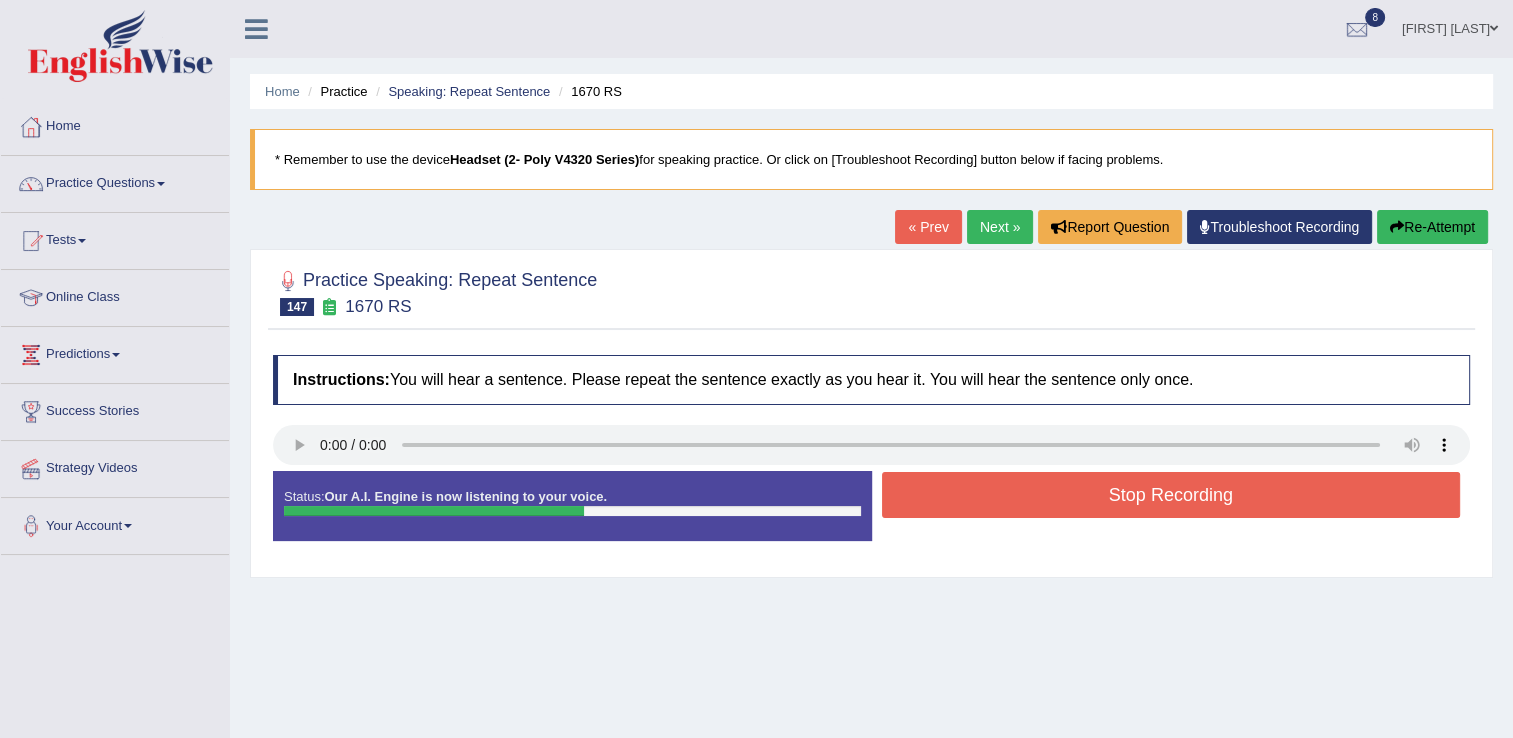 click on "Stop Recording" at bounding box center (1171, 495) 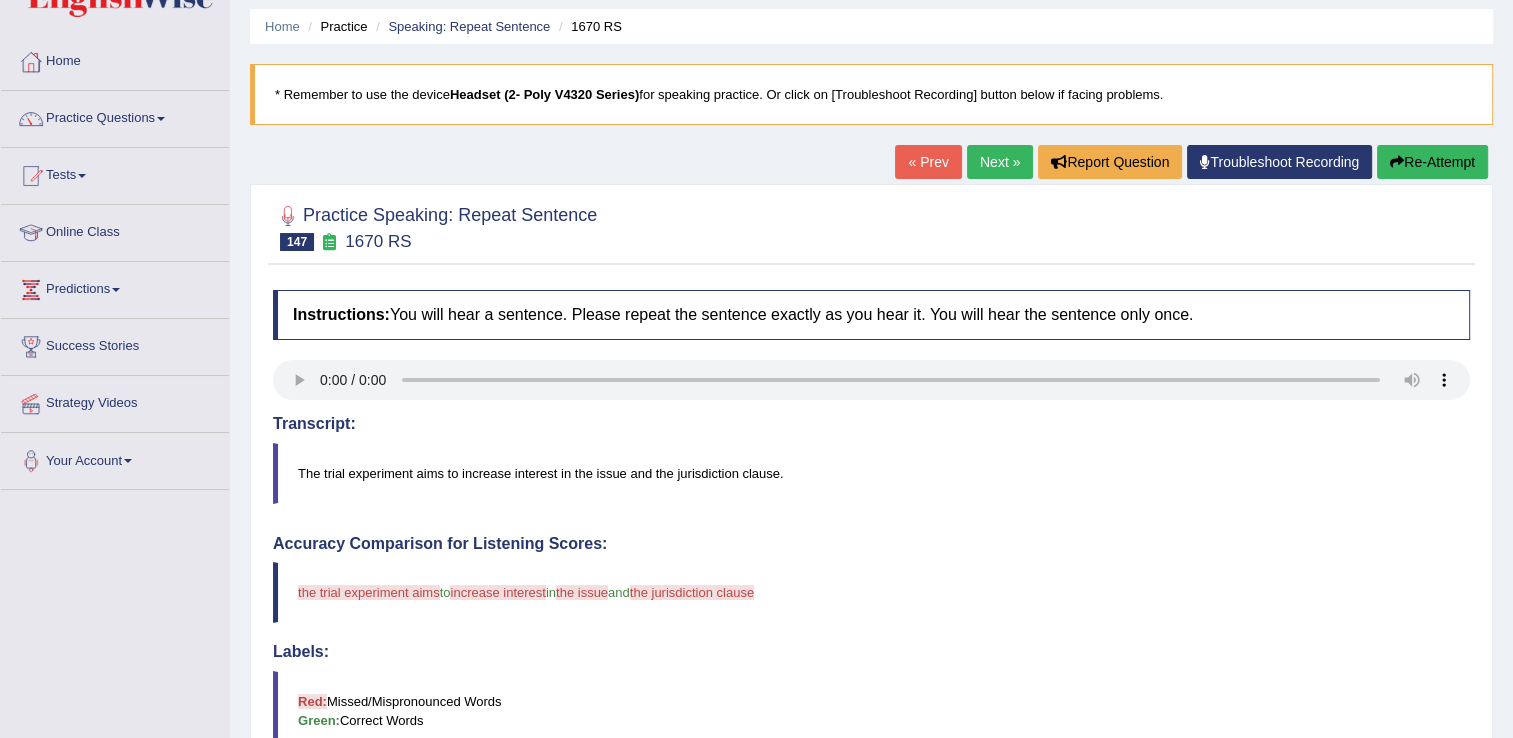 scroll, scrollTop: 66, scrollLeft: 0, axis: vertical 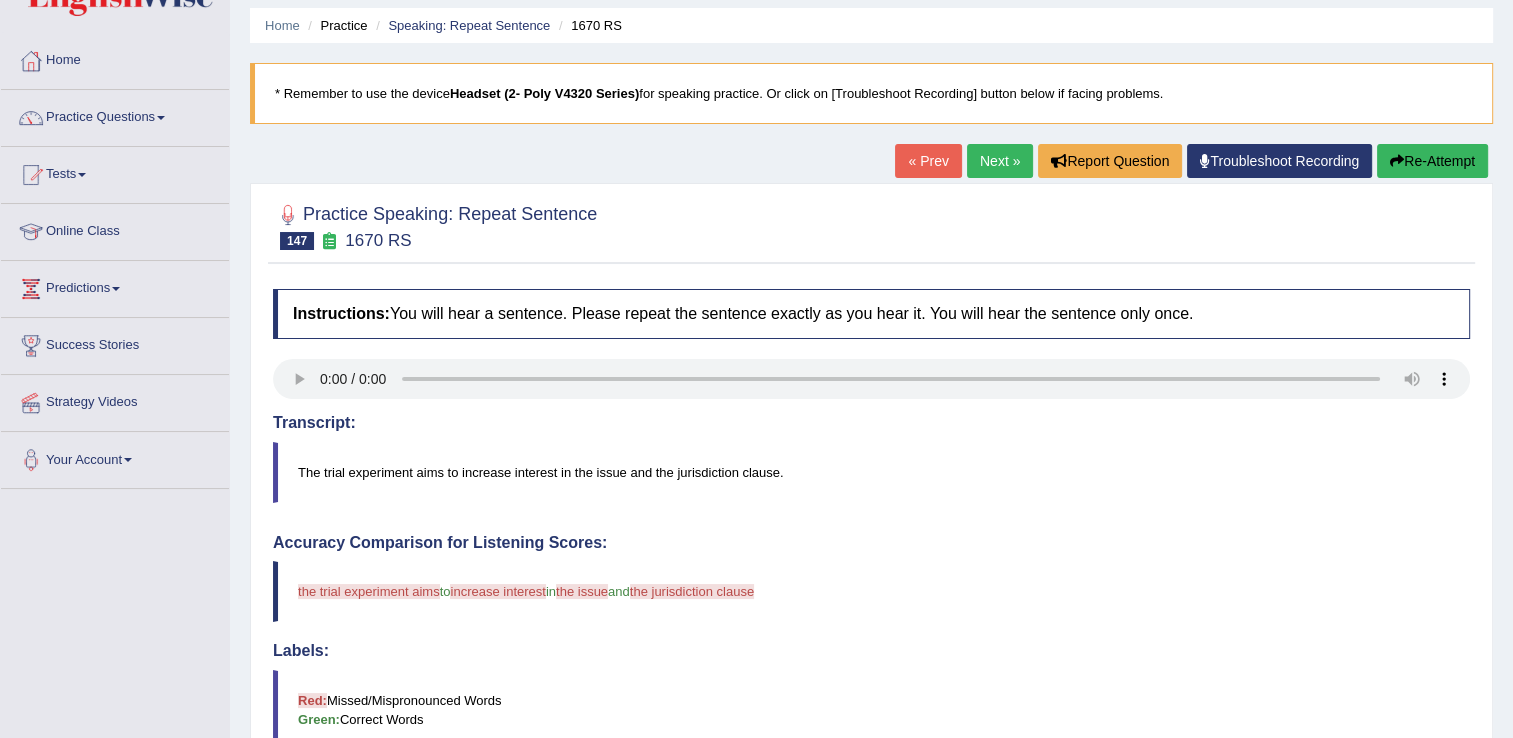 click on "Next »" at bounding box center [1000, 161] 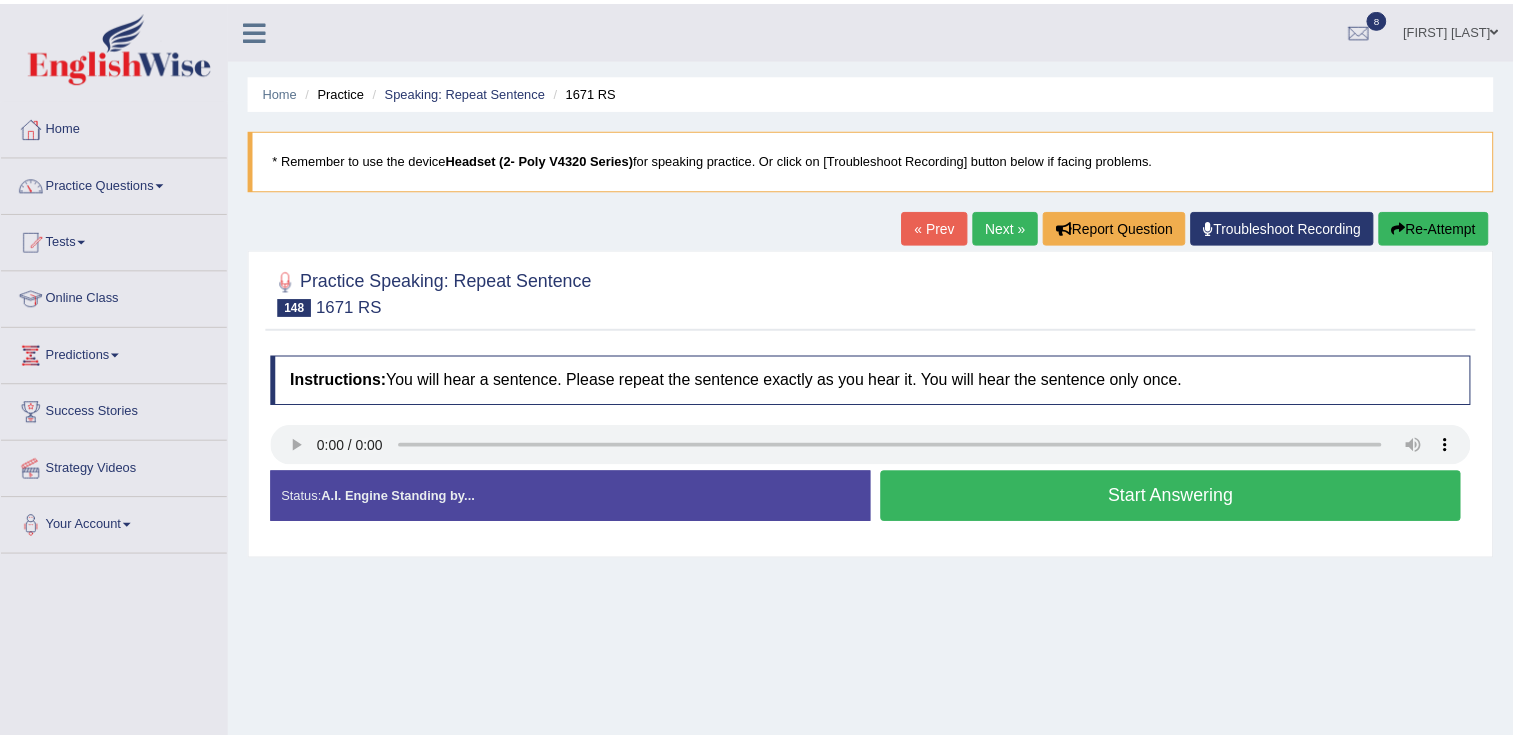 scroll, scrollTop: 0, scrollLeft: 0, axis: both 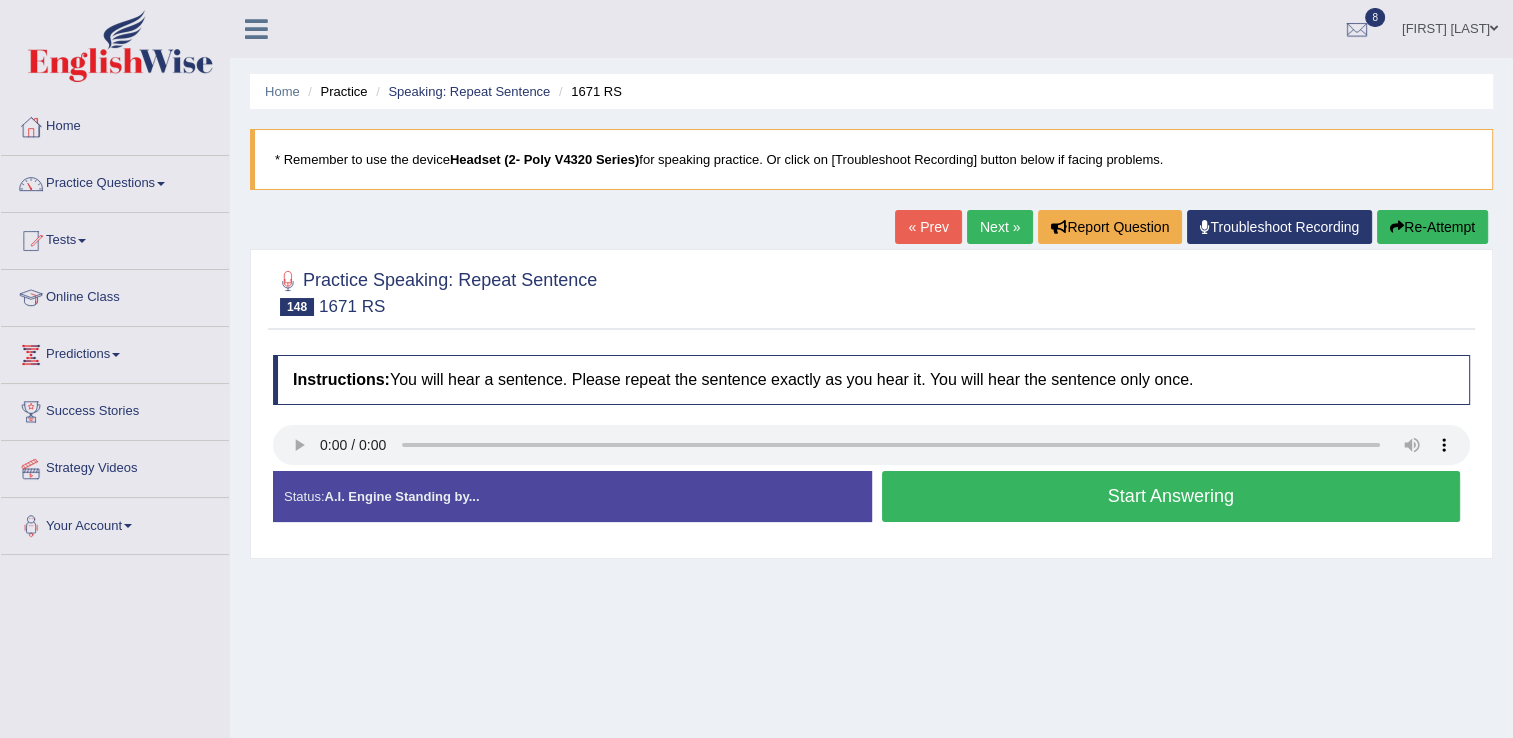 click on "Start Answering" at bounding box center (1171, 496) 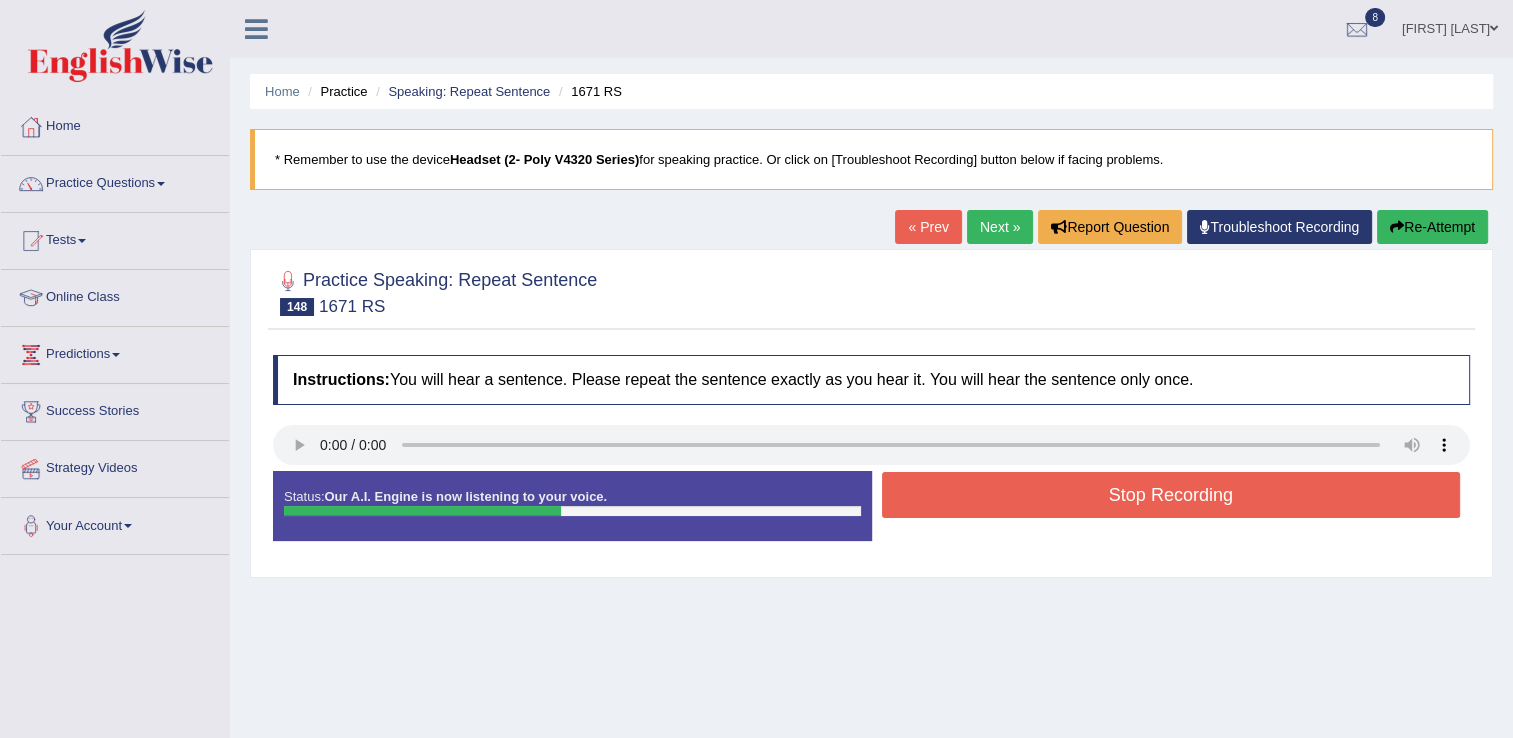 click on "Stop Recording" at bounding box center (1171, 495) 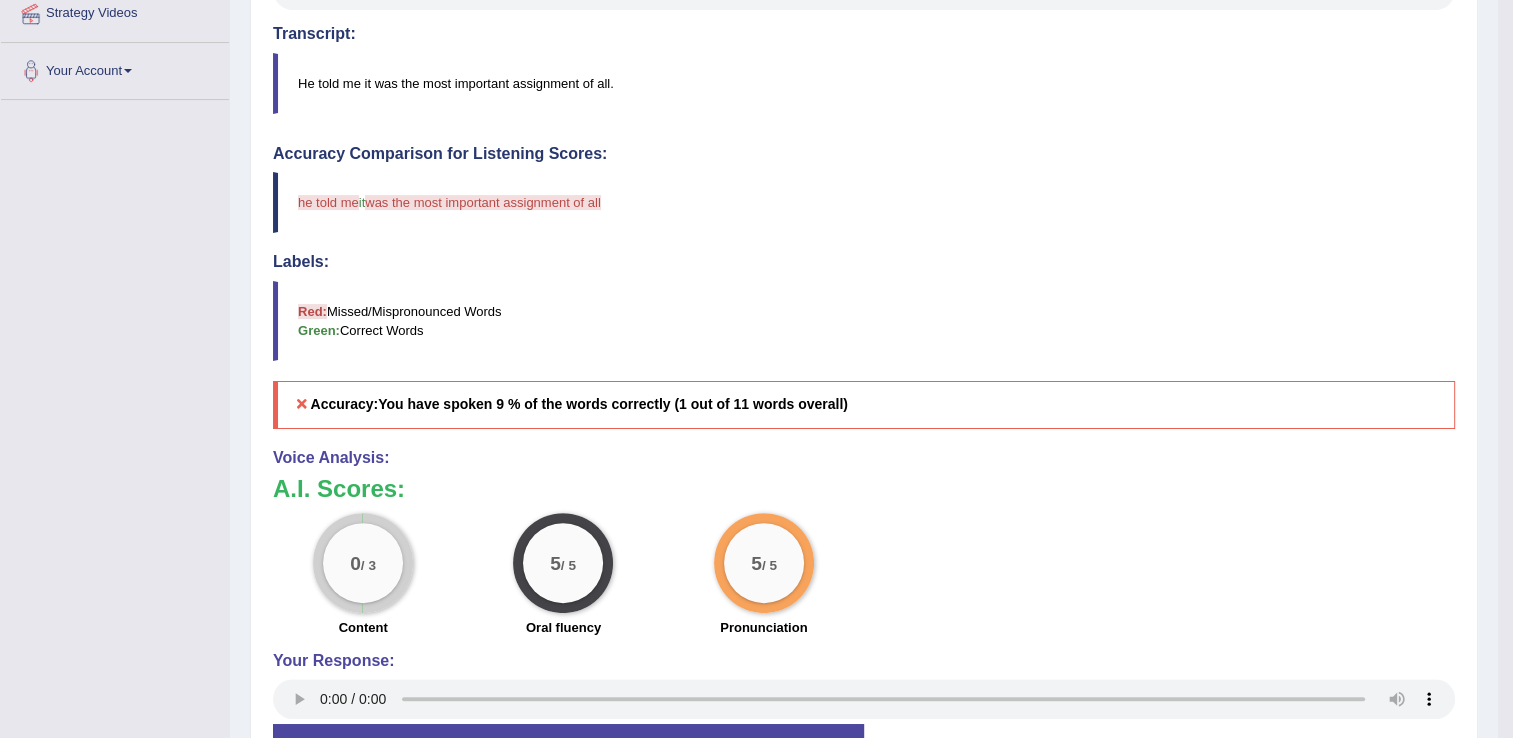 scroll, scrollTop: 0, scrollLeft: 0, axis: both 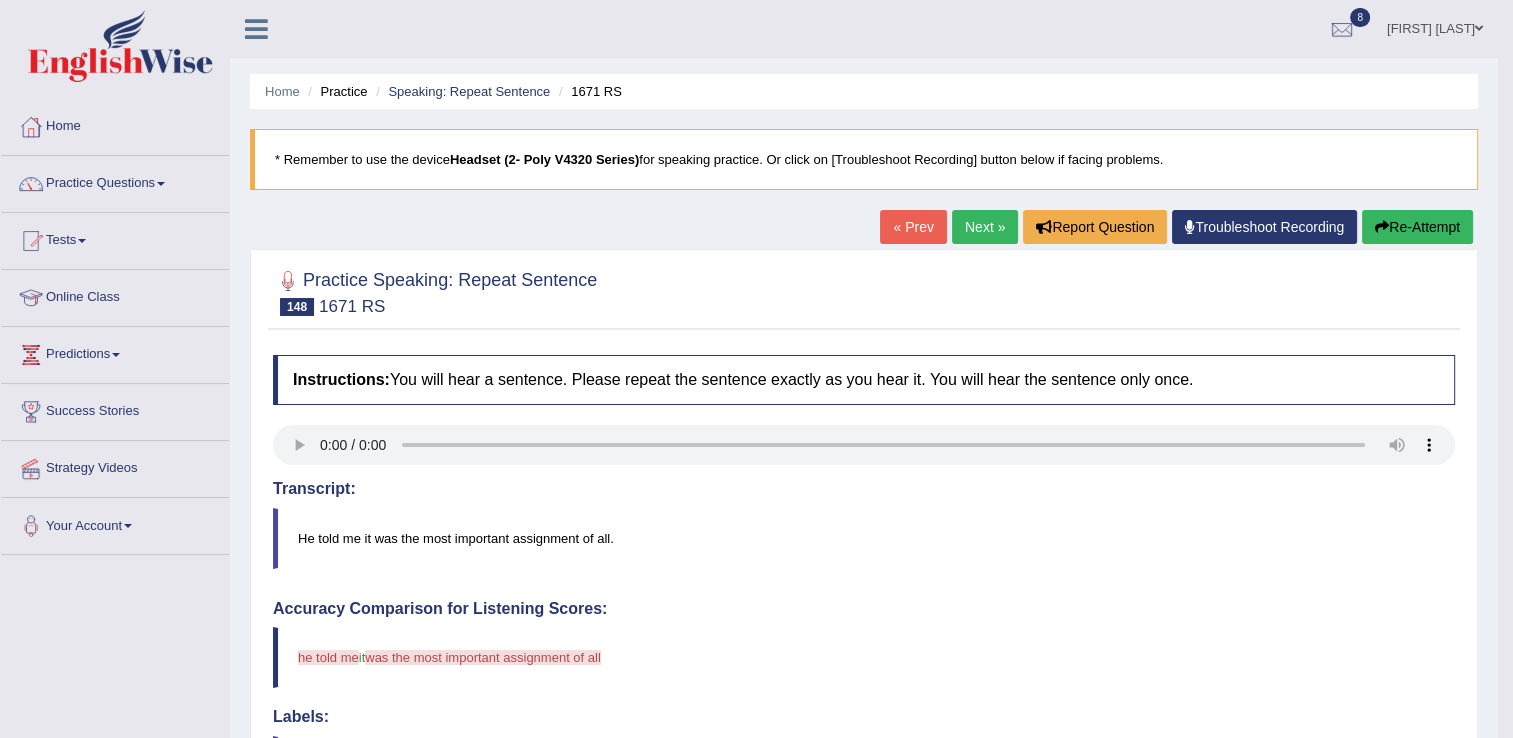 click on "Next »" at bounding box center [985, 227] 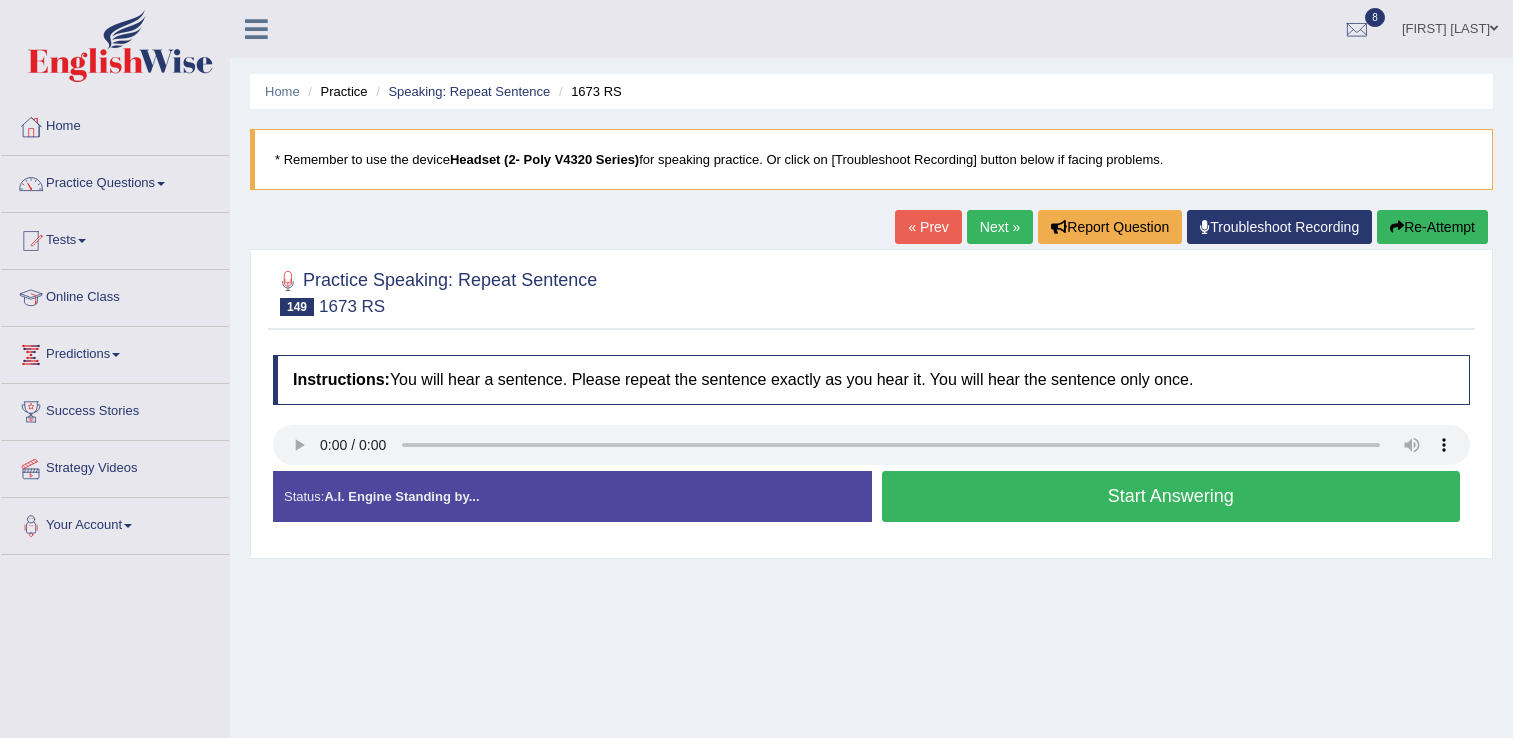 scroll, scrollTop: 0, scrollLeft: 0, axis: both 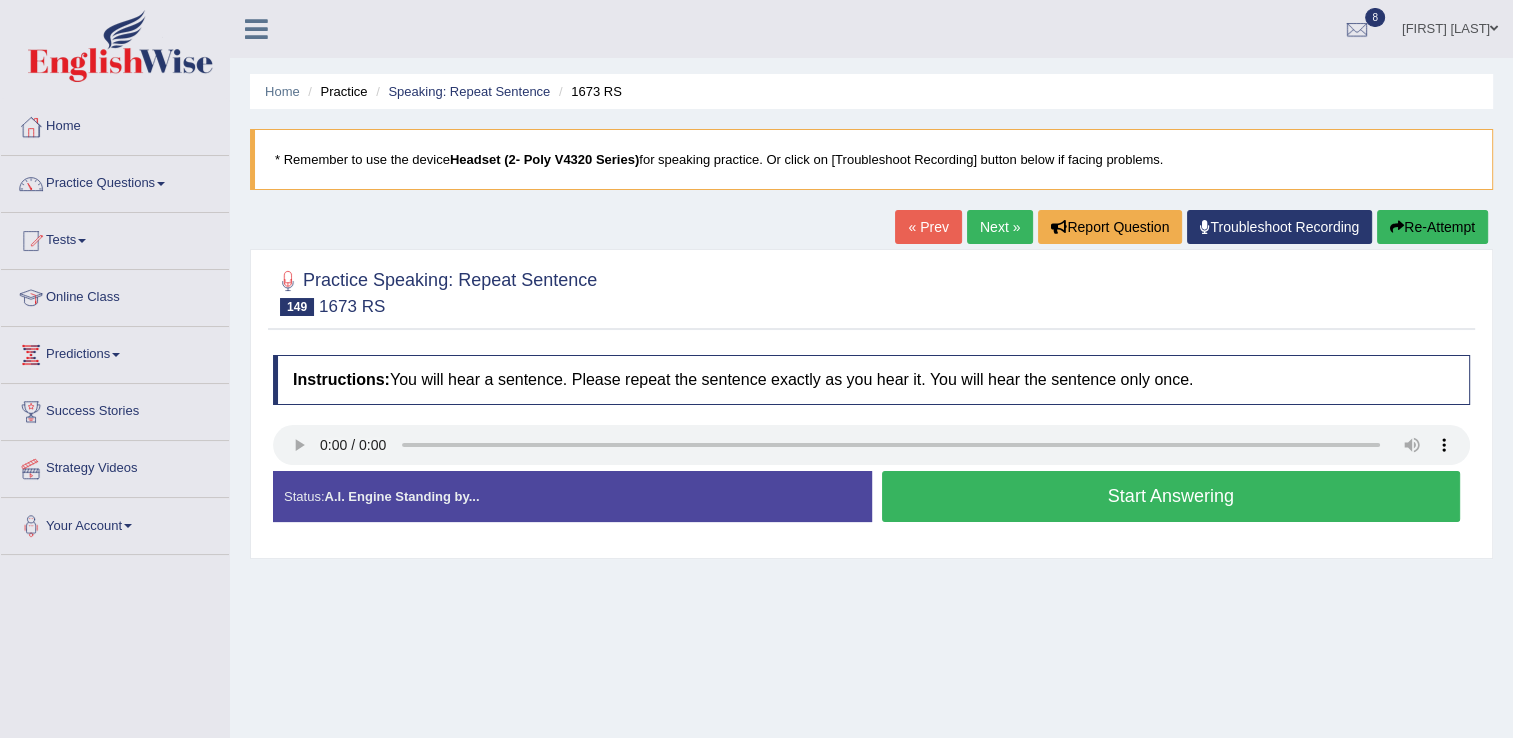 click on "Start Answering" at bounding box center (1171, 496) 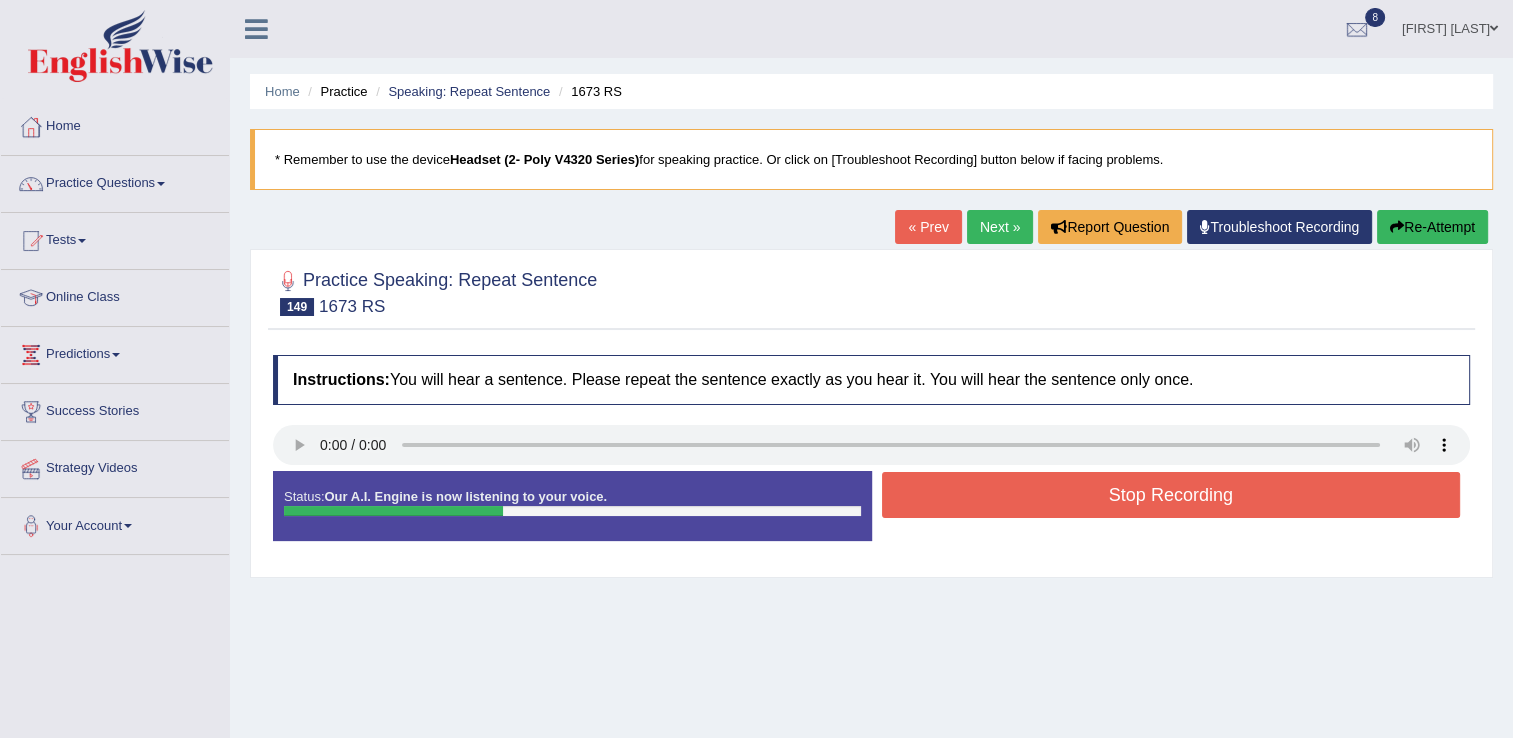 click on "Stop Recording" at bounding box center [1171, 495] 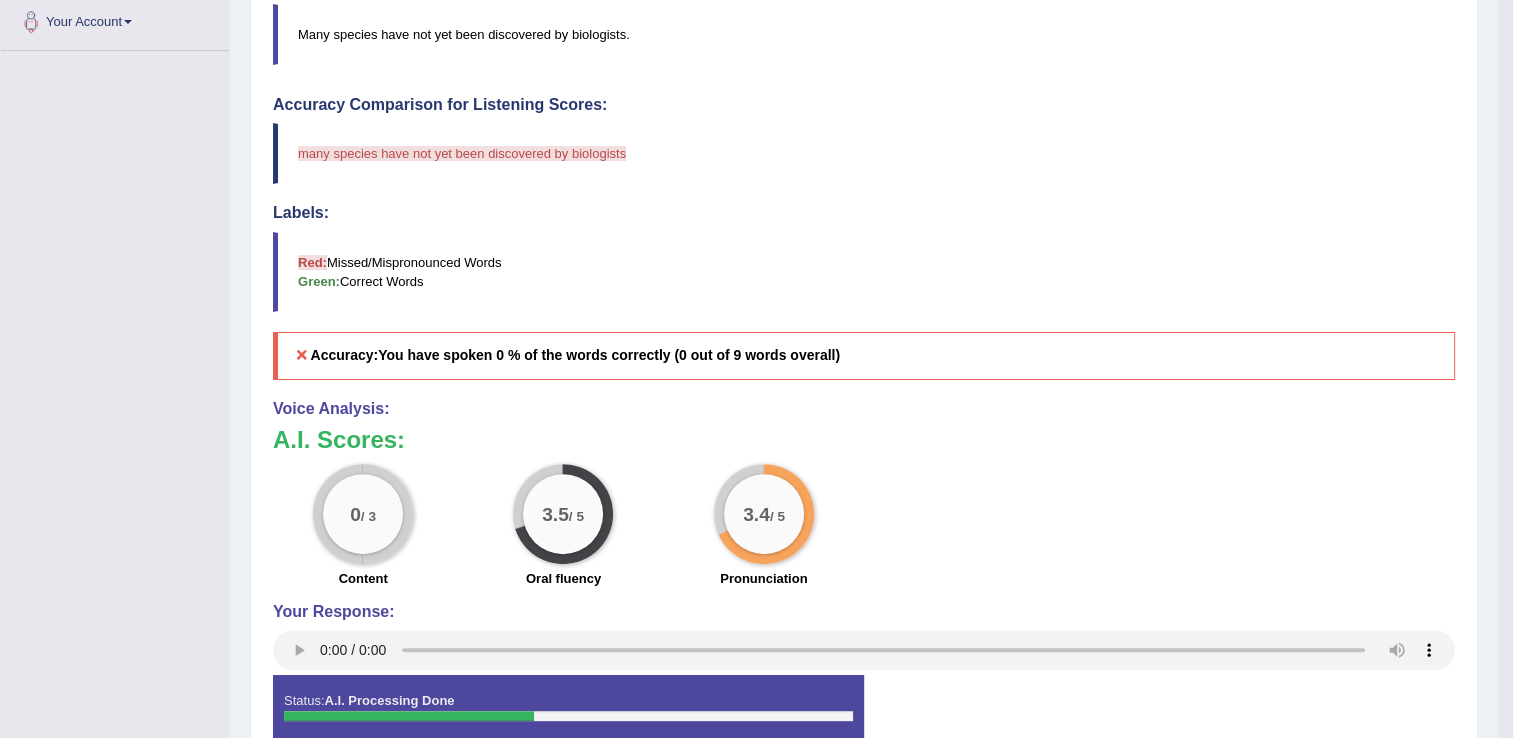 scroll, scrollTop: 0, scrollLeft: 0, axis: both 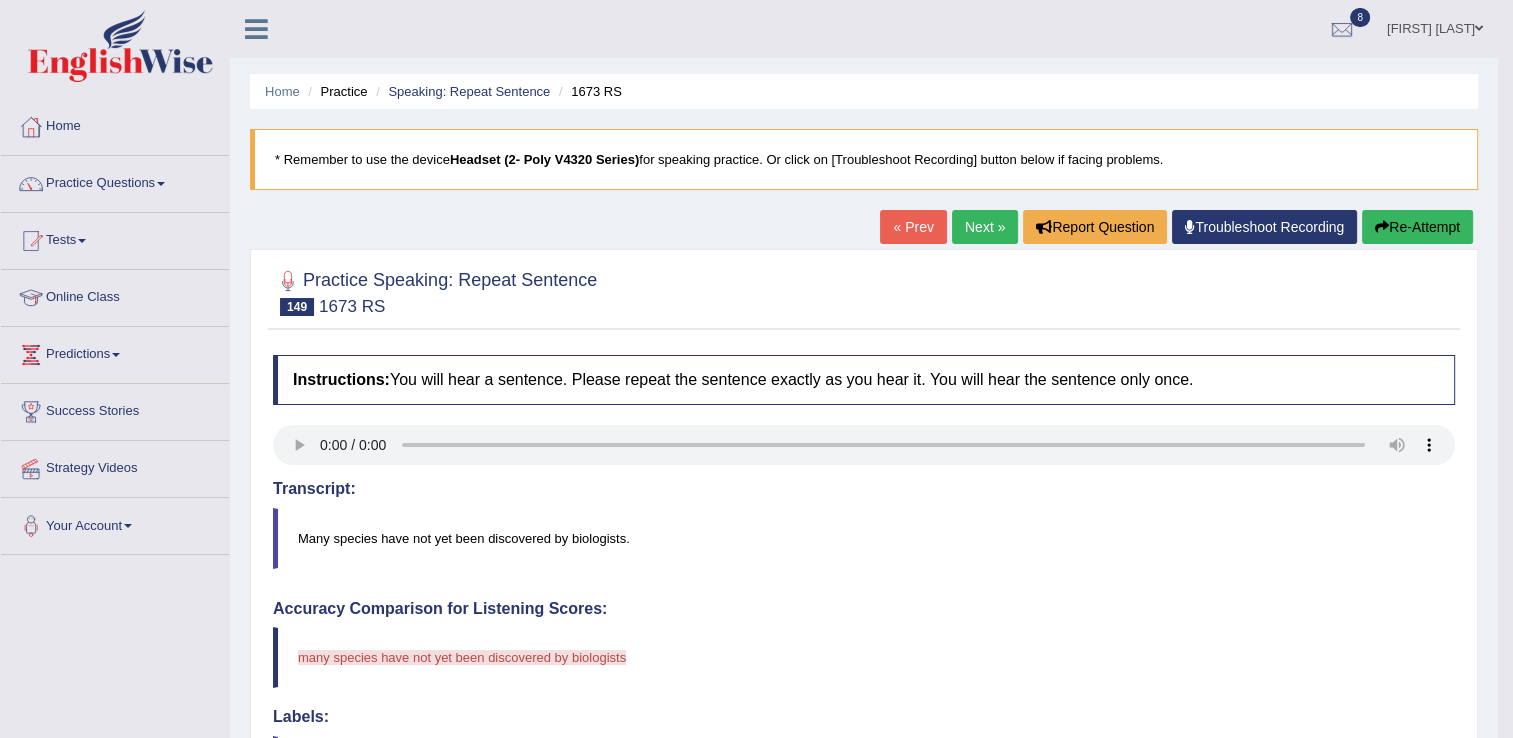click on "Next »" at bounding box center (985, 227) 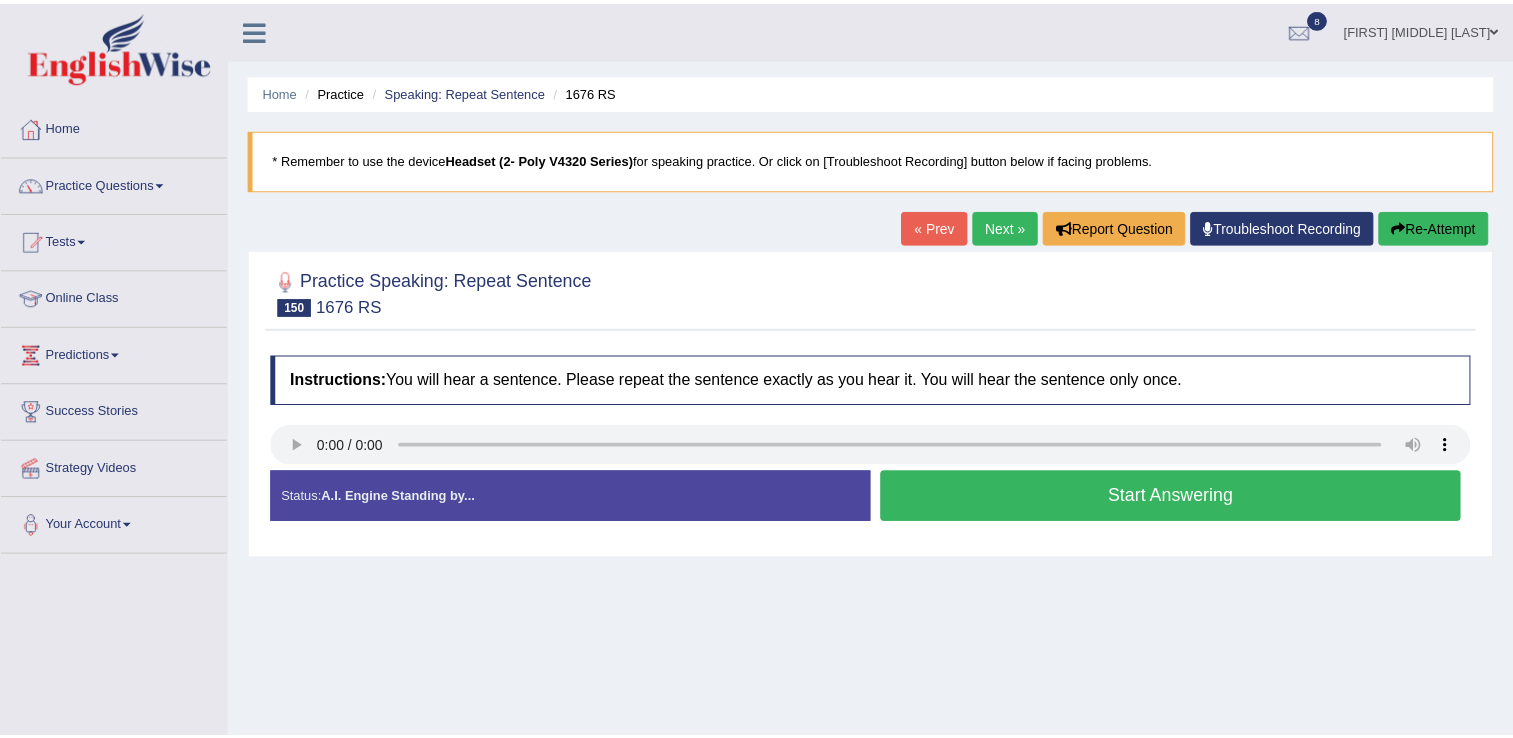 scroll, scrollTop: 0, scrollLeft: 0, axis: both 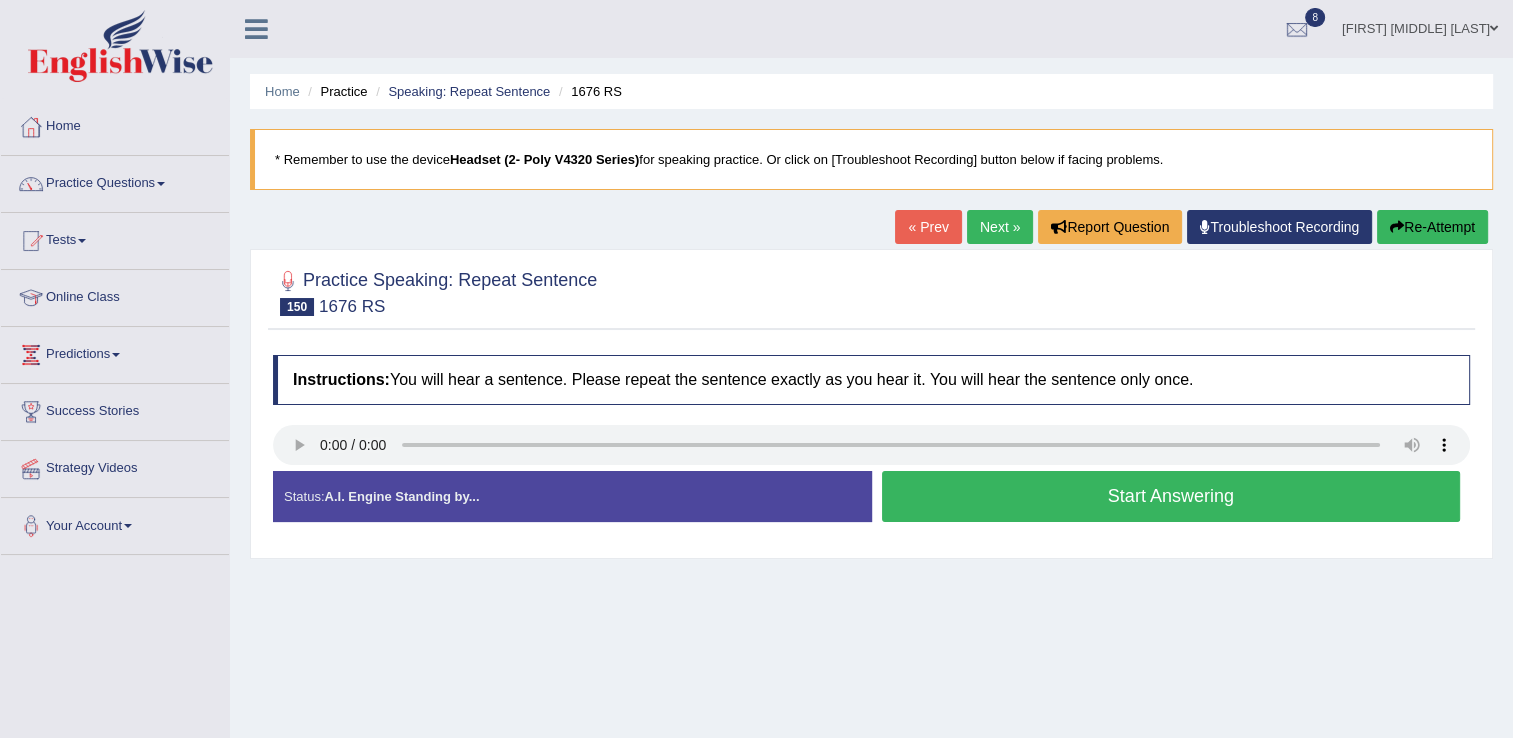 click on "Start Answering" at bounding box center (1171, 496) 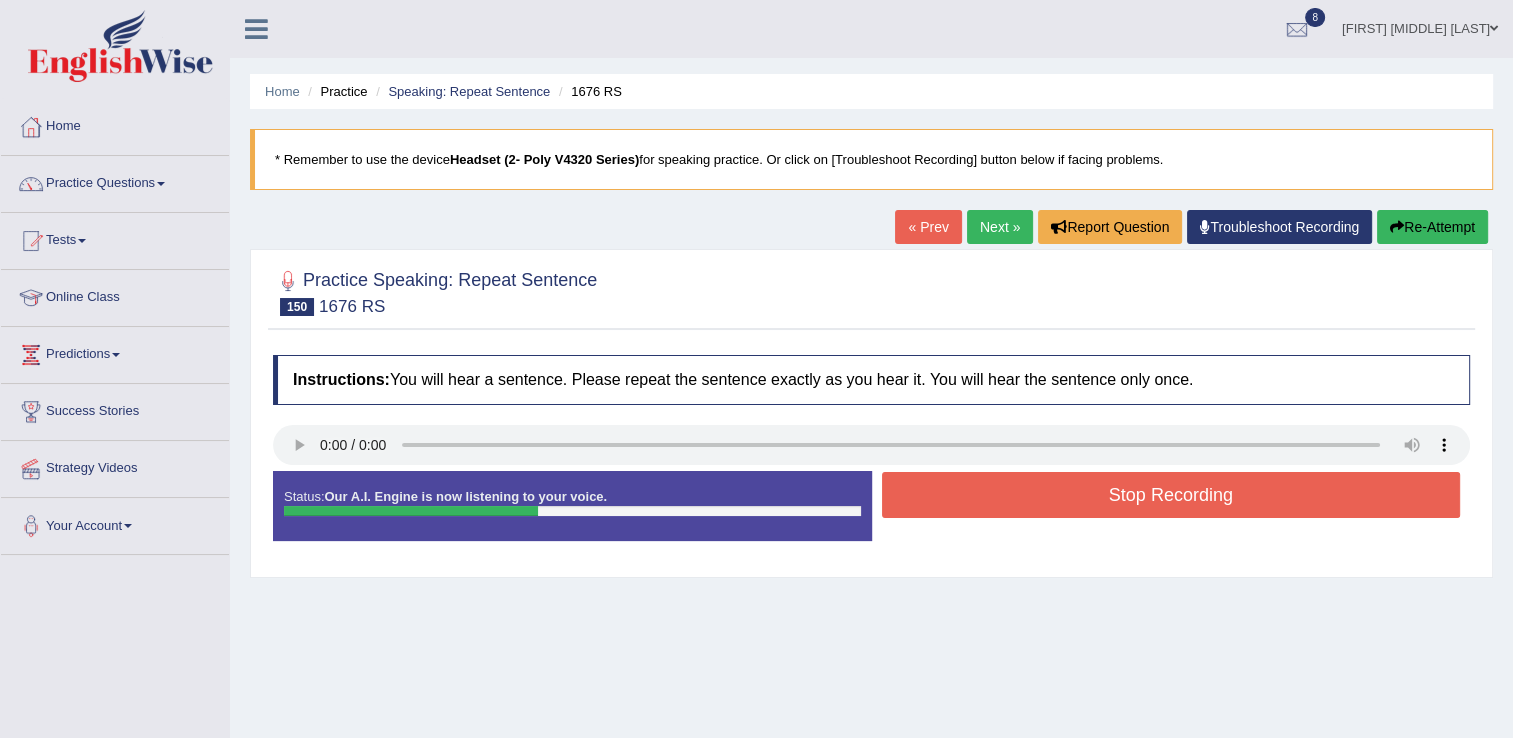 click on "Stop Recording" at bounding box center [1171, 495] 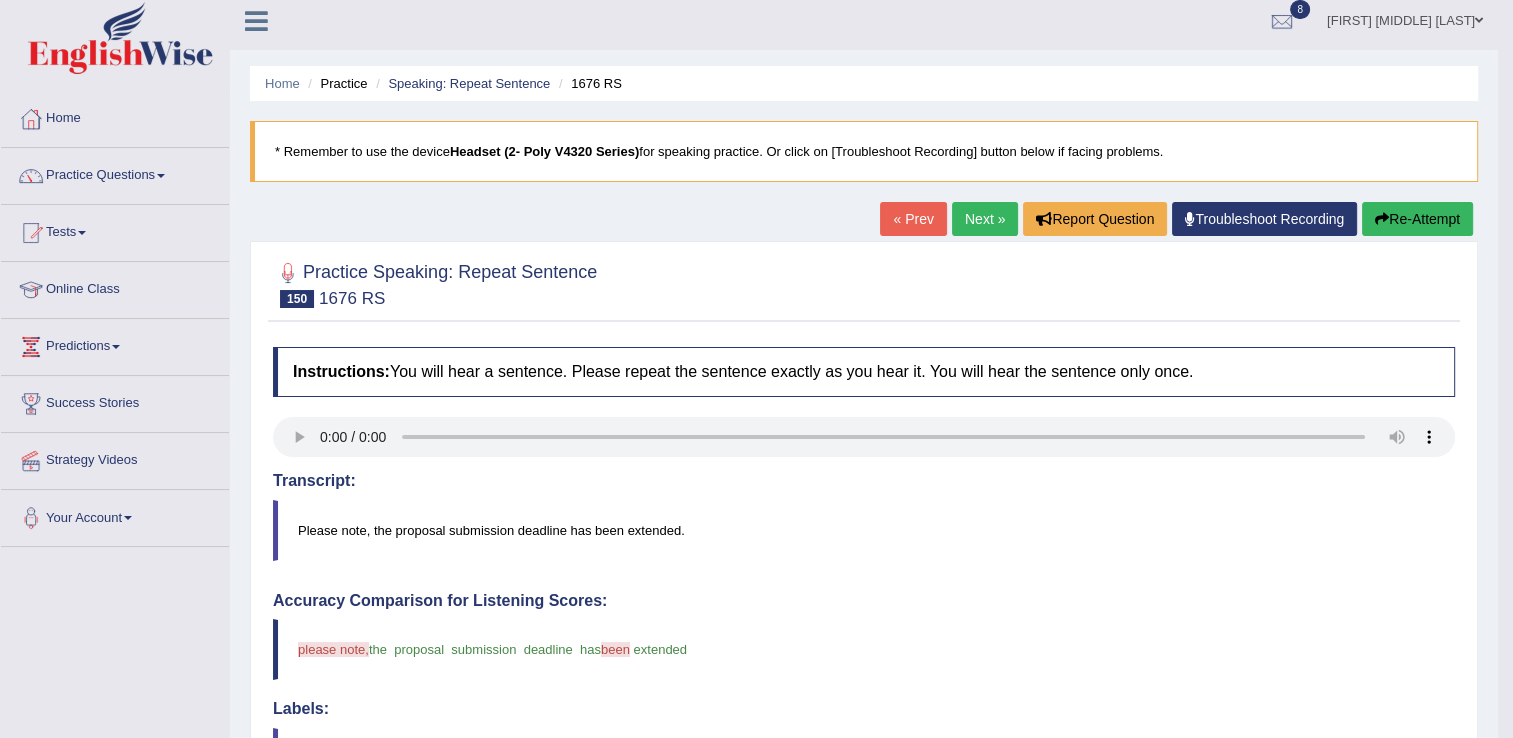scroll, scrollTop: 0, scrollLeft: 0, axis: both 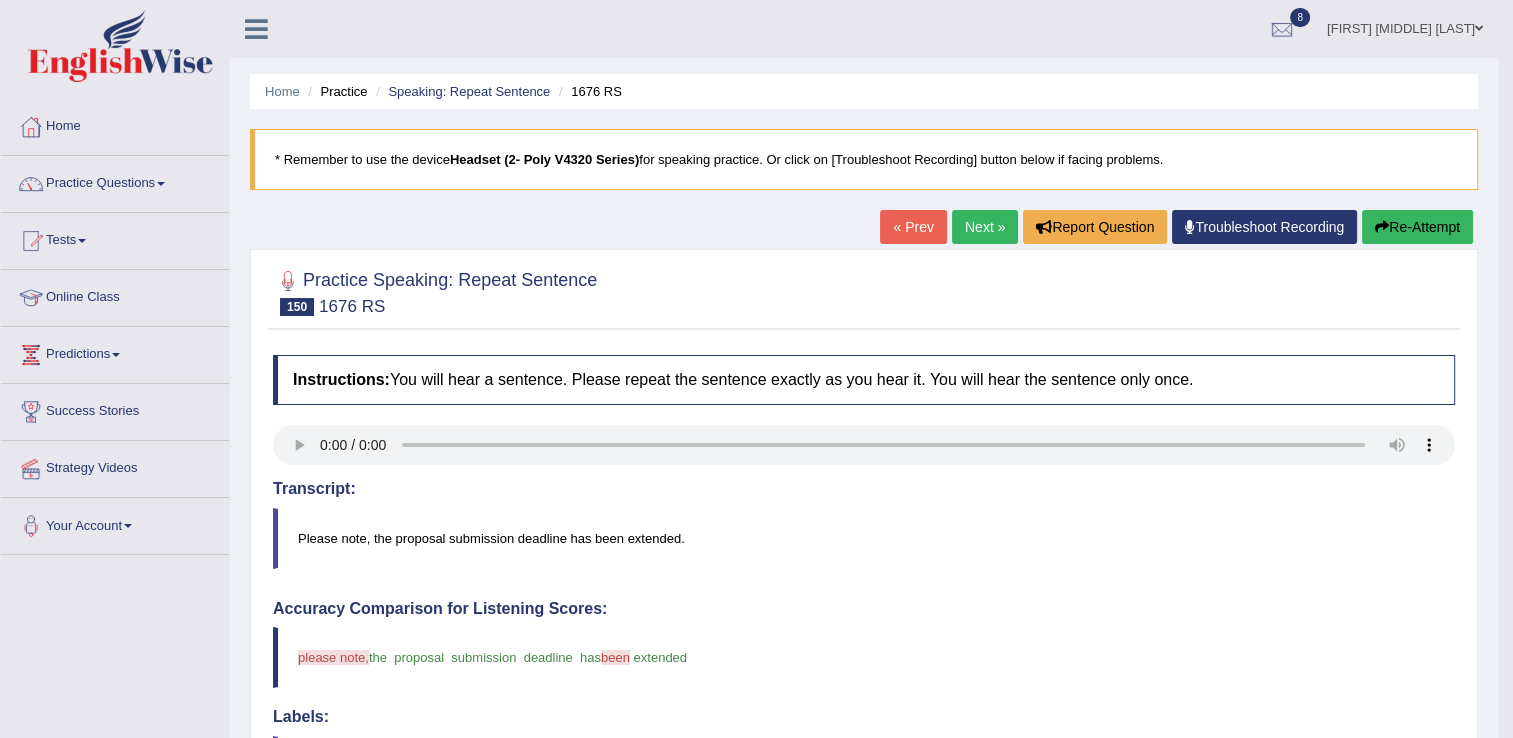 click on "Next »" at bounding box center [985, 227] 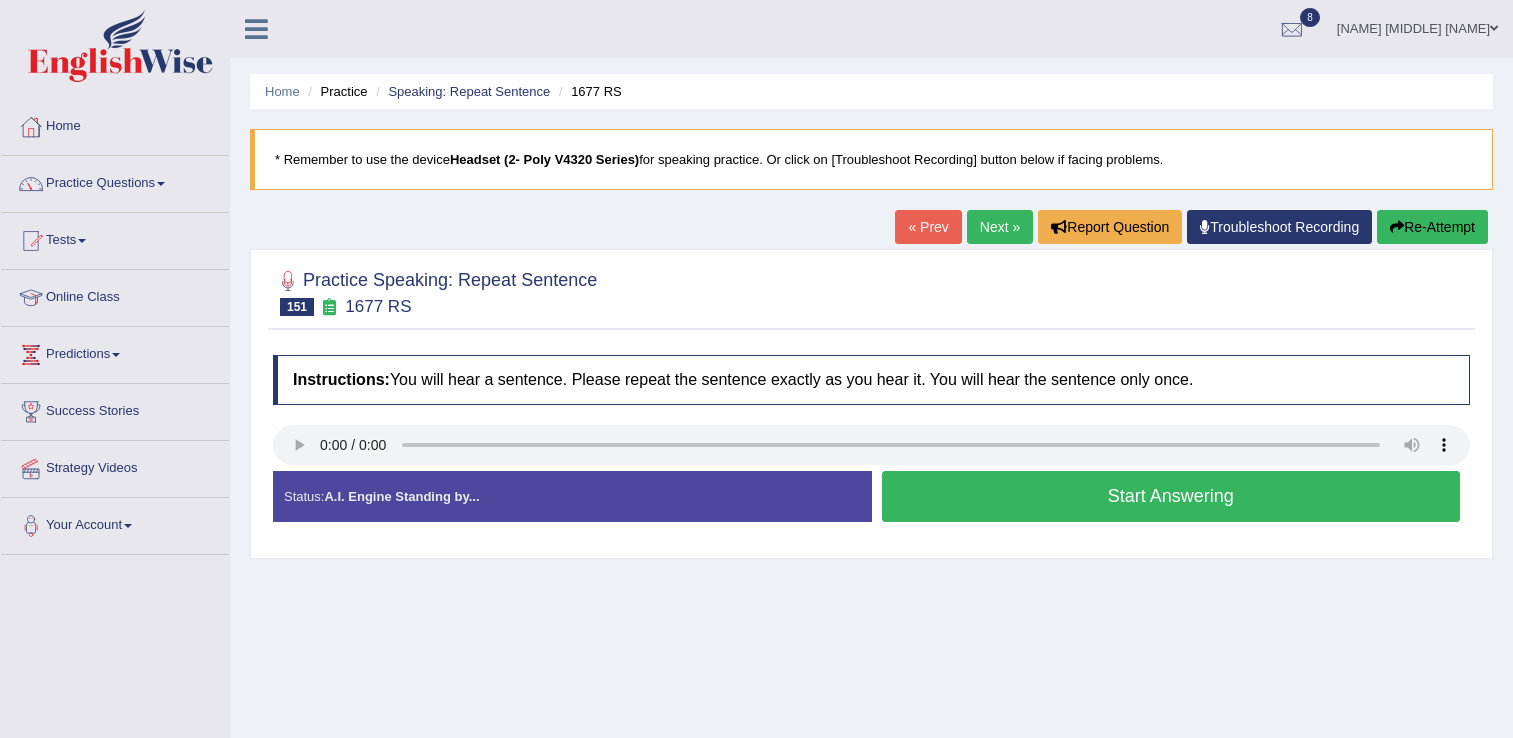 scroll, scrollTop: 0, scrollLeft: 0, axis: both 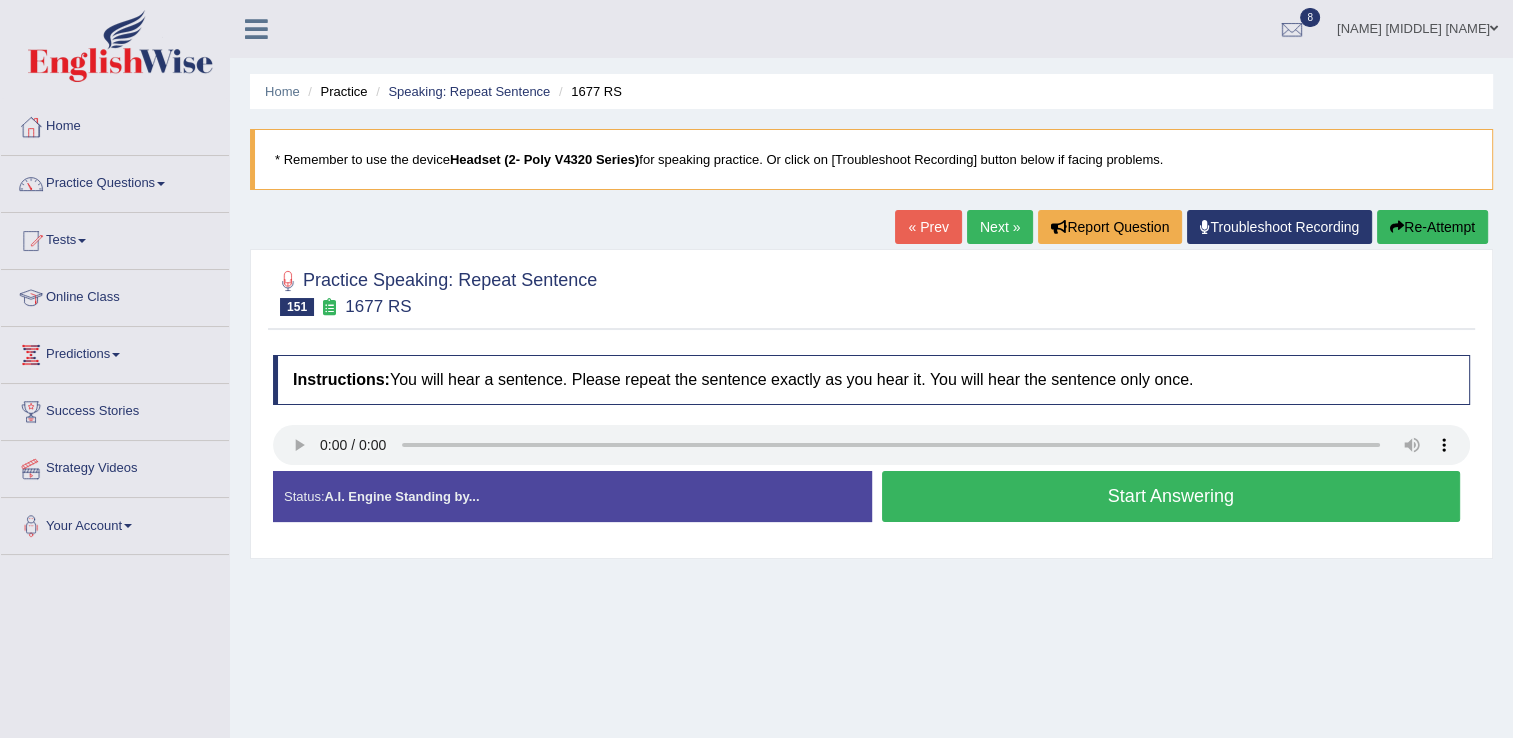 click on "Start Answering" at bounding box center (1171, 496) 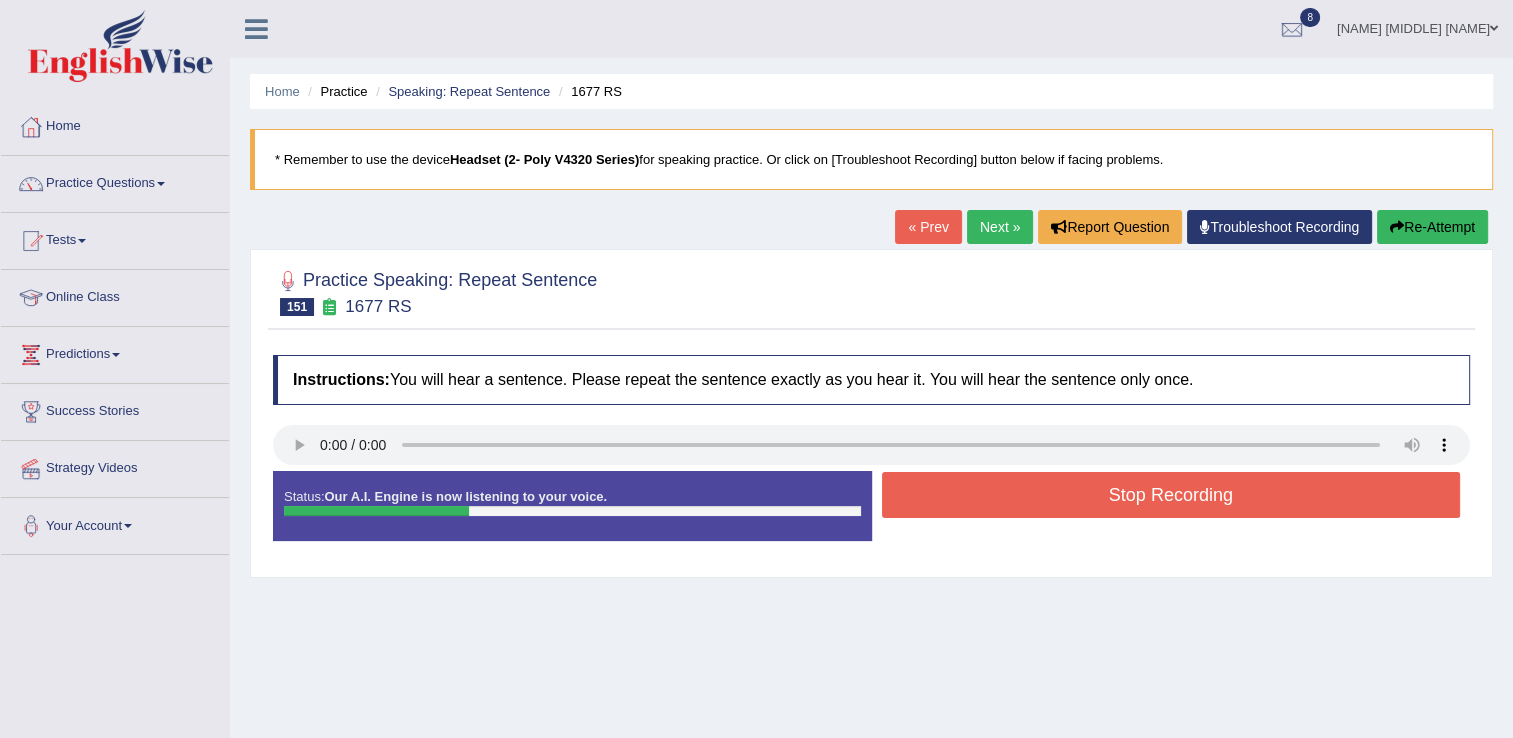 click on "Stop Recording" at bounding box center (1171, 495) 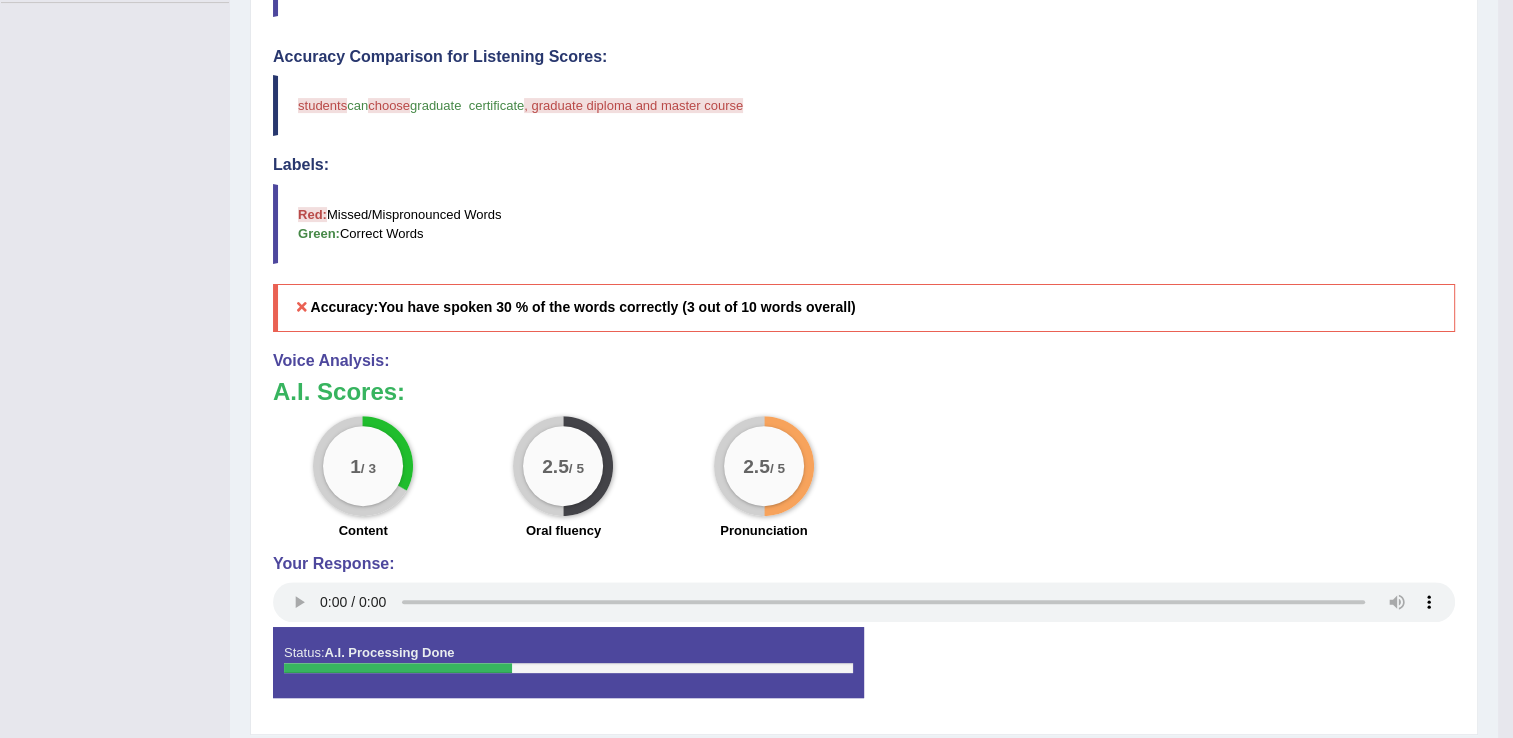 scroll, scrollTop: 0, scrollLeft: 0, axis: both 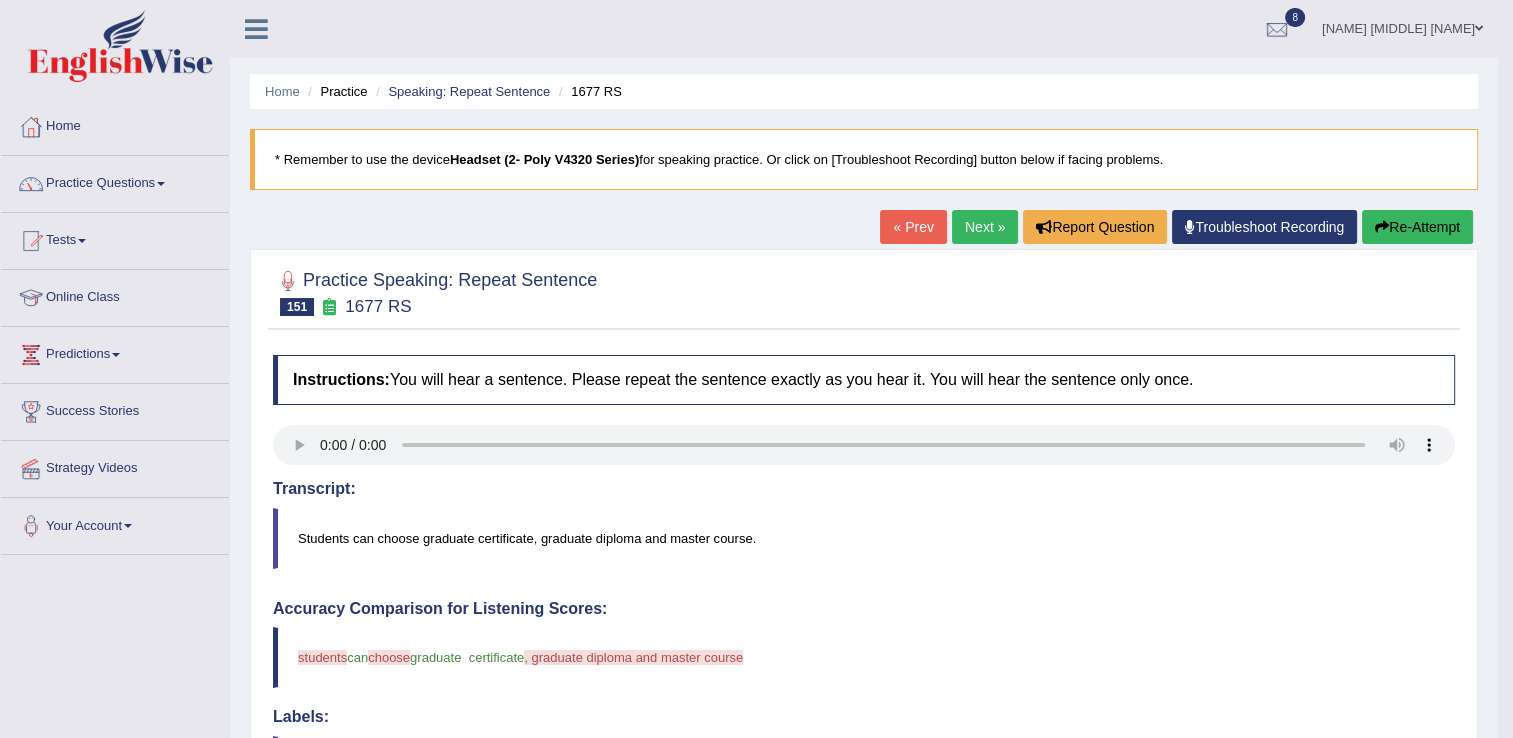 click on "Next »" at bounding box center [985, 227] 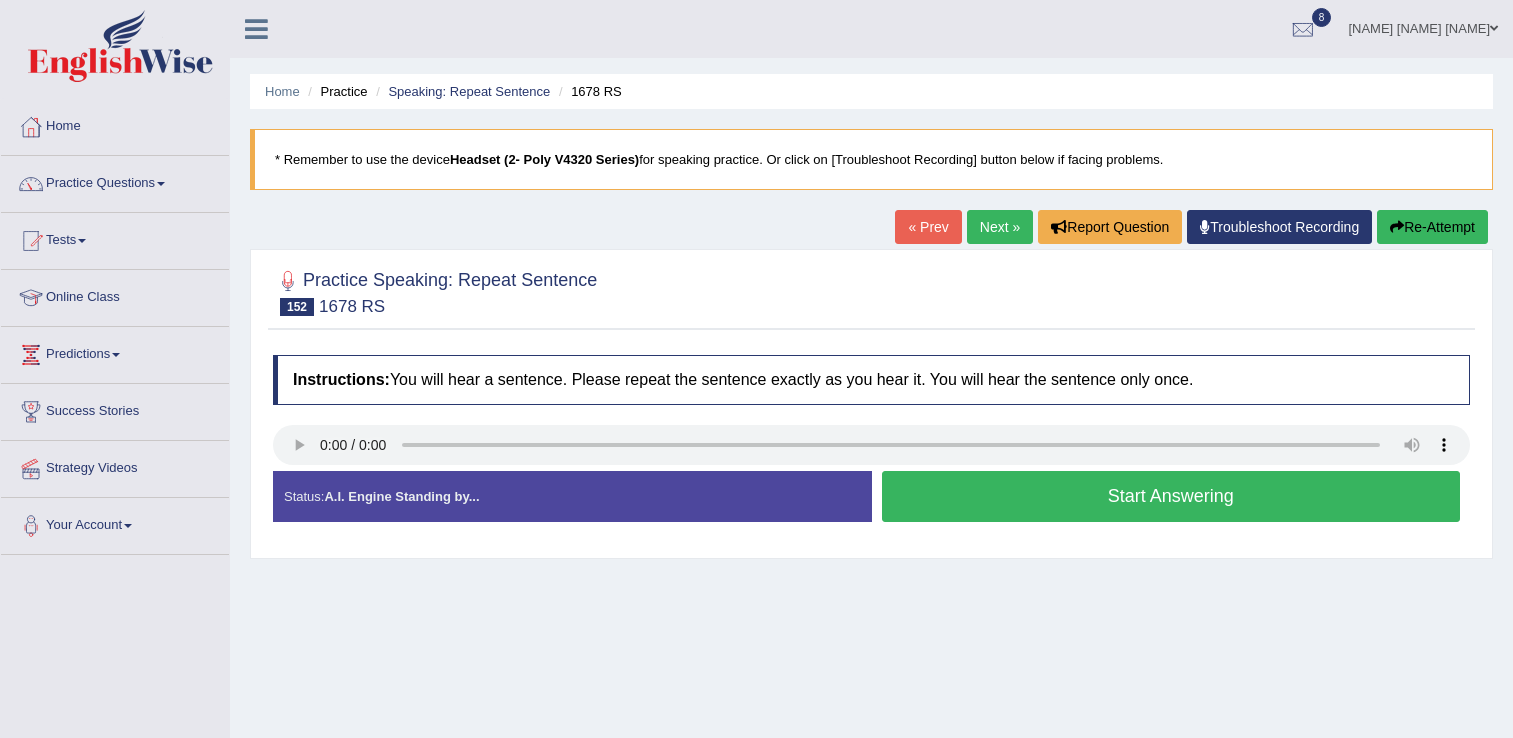 scroll, scrollTop: 0, scrollLeft: 0, axis: both 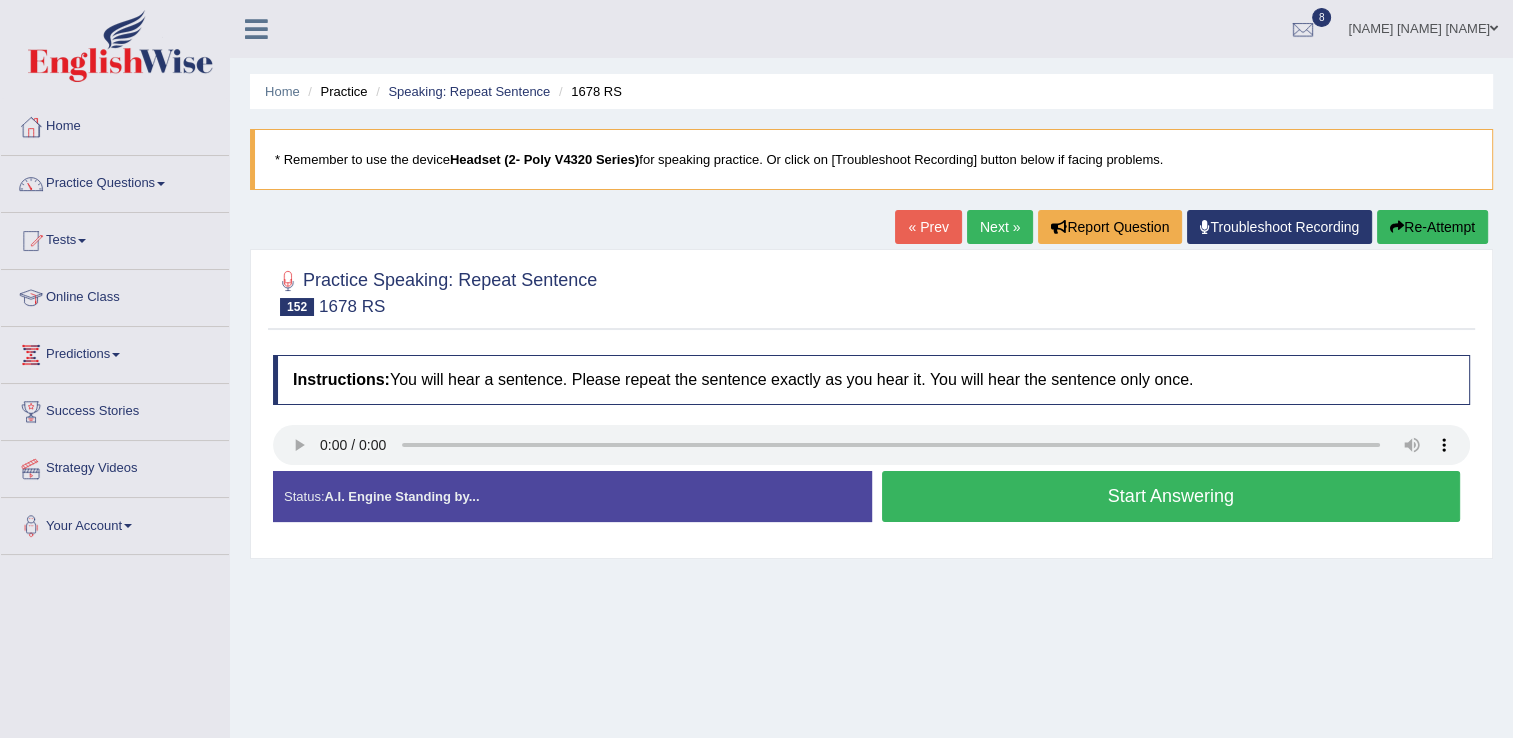 click on "Start Answering" at bounding box center (1171, 496) 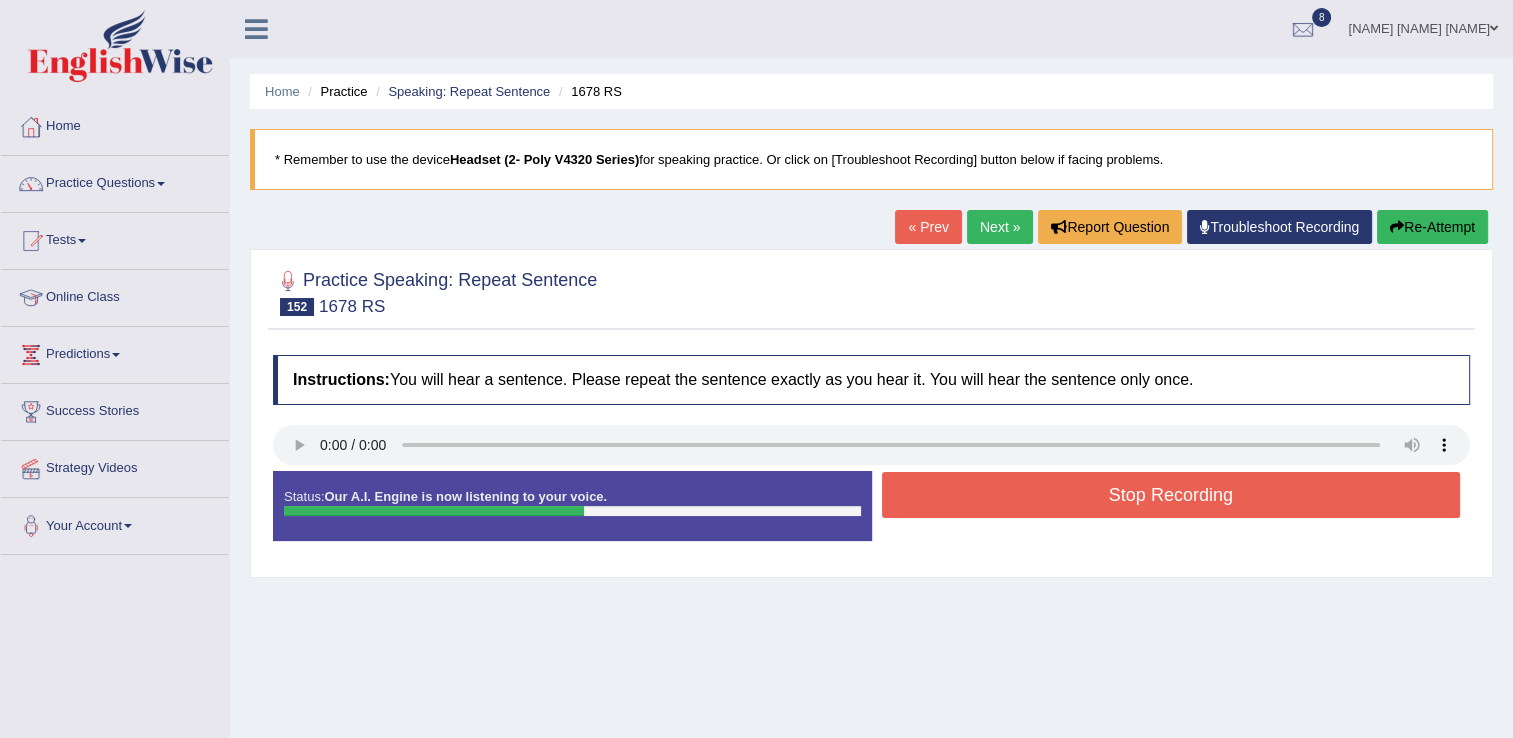 click on "Stop Recording" at bounding box center [1171, 497] 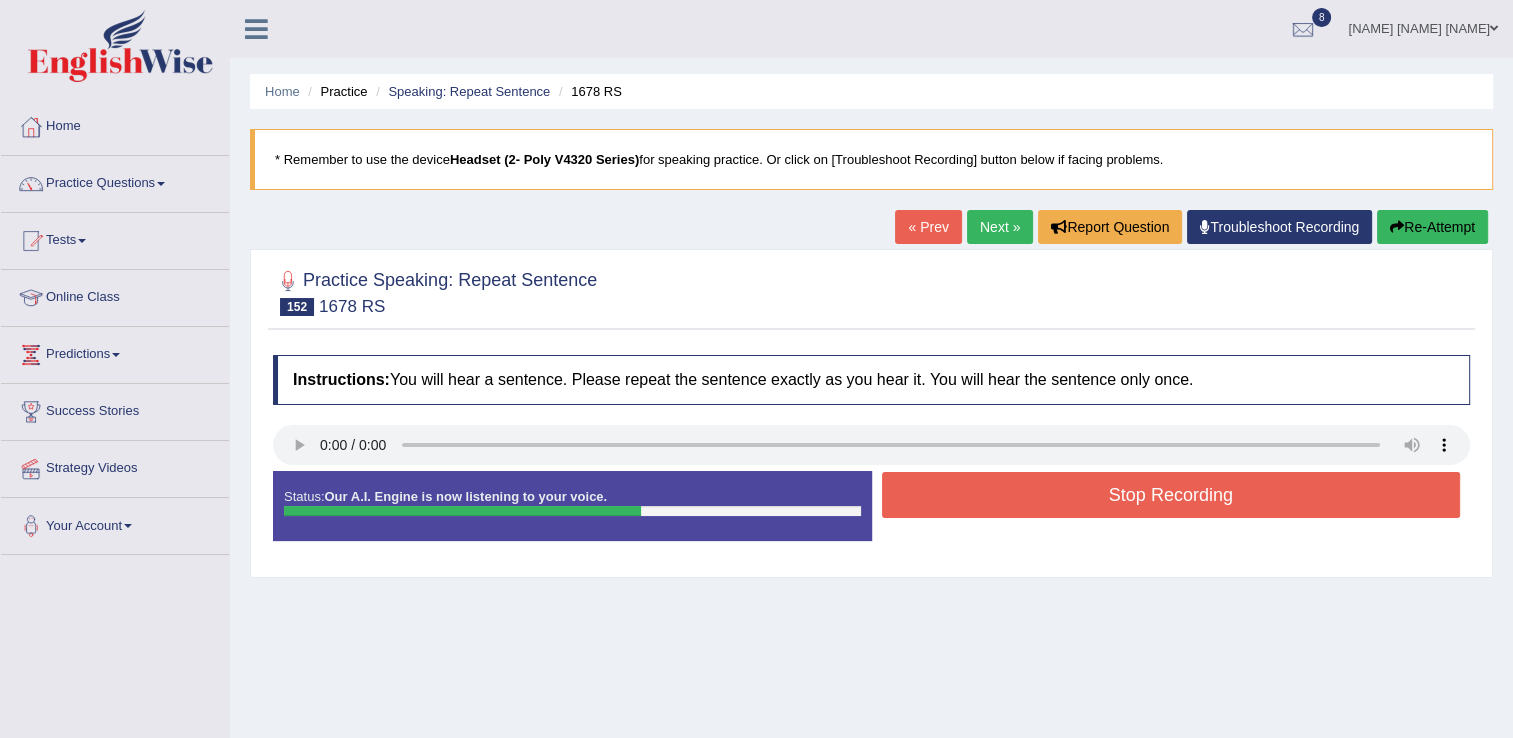 click on "Stop Recording" at bounding box center (1171, 495) 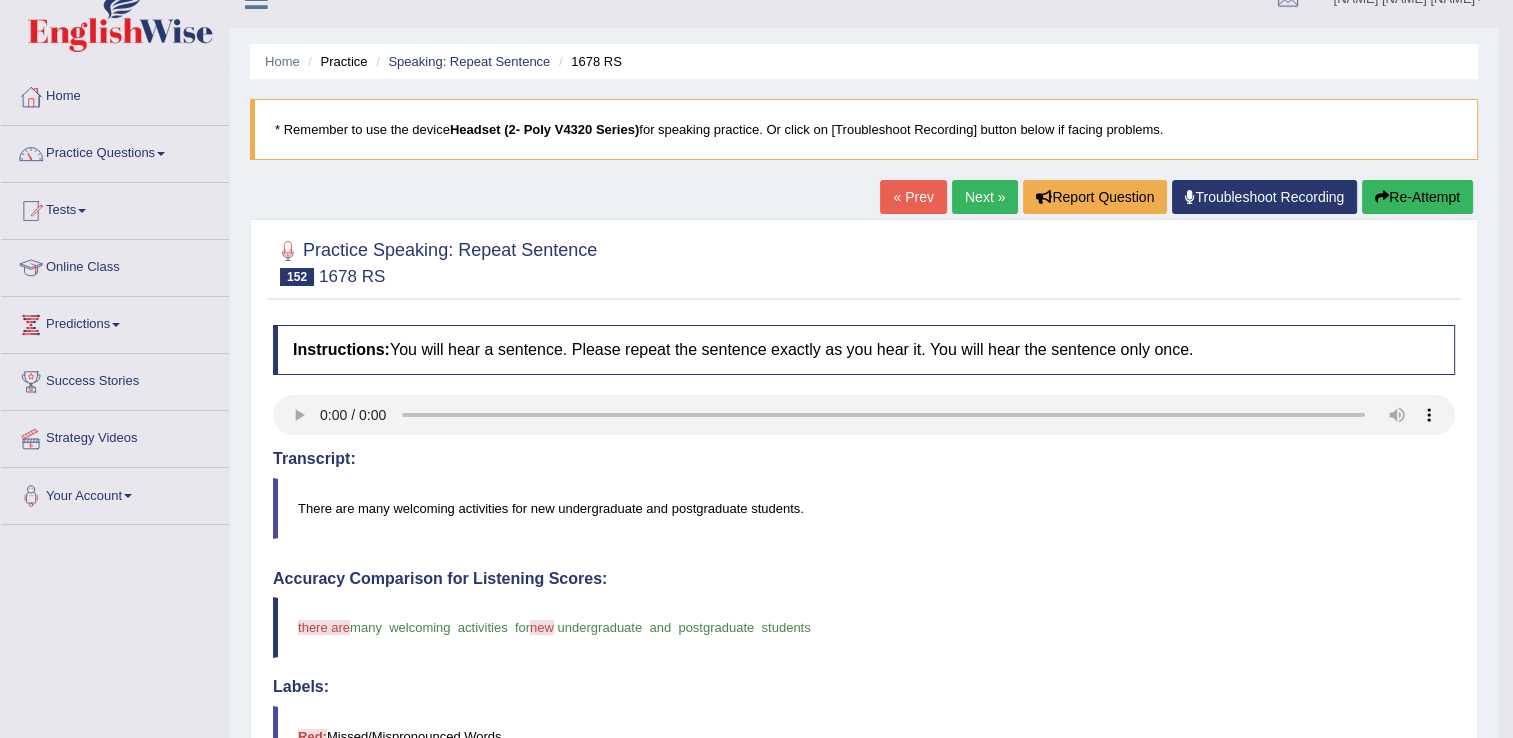 scroll, scrollTop: 0, scrollLeft: 0, axis: both 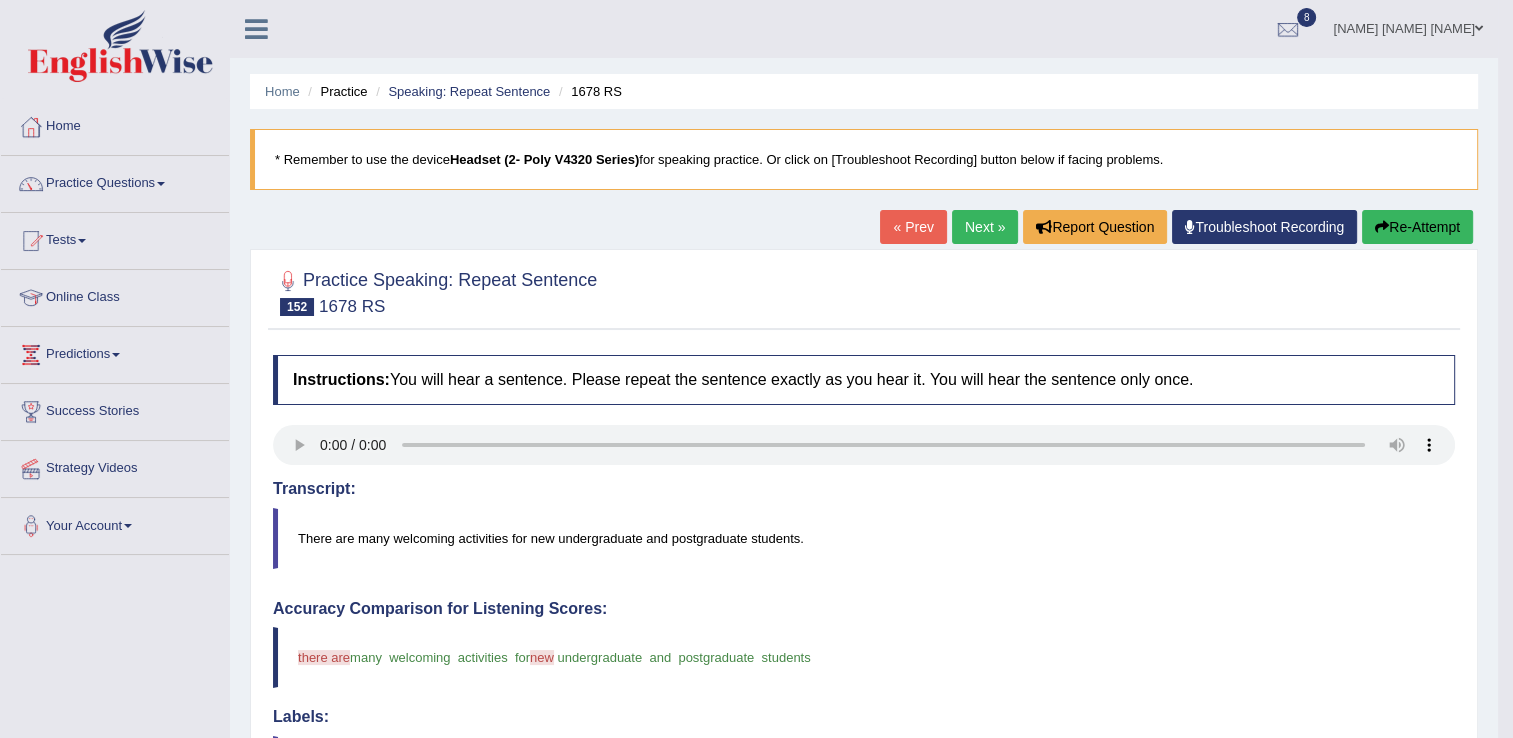 click on "Next »" at bounding box center (985, 227) 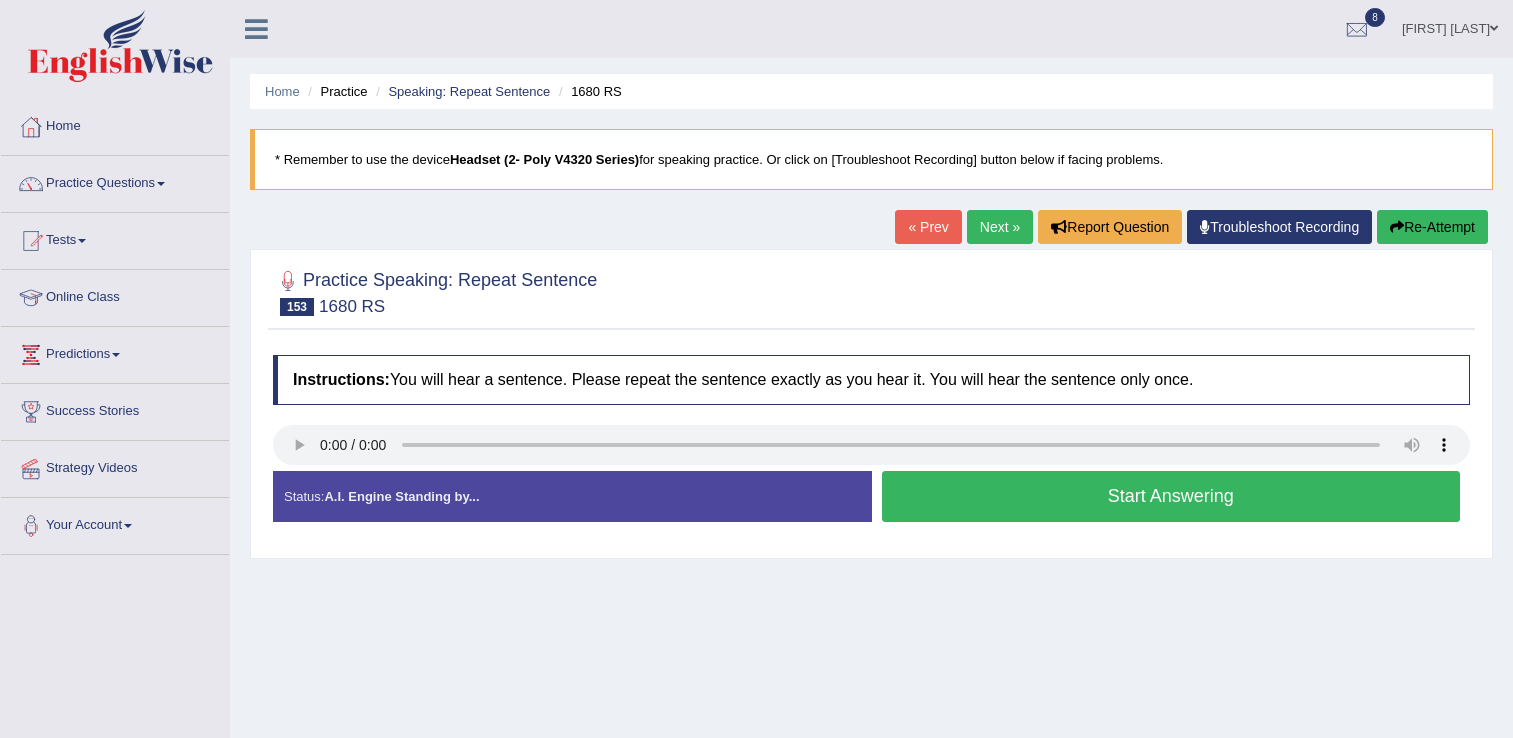 scroll, scrollTop: 0, scrollLeft: 0, axis: both 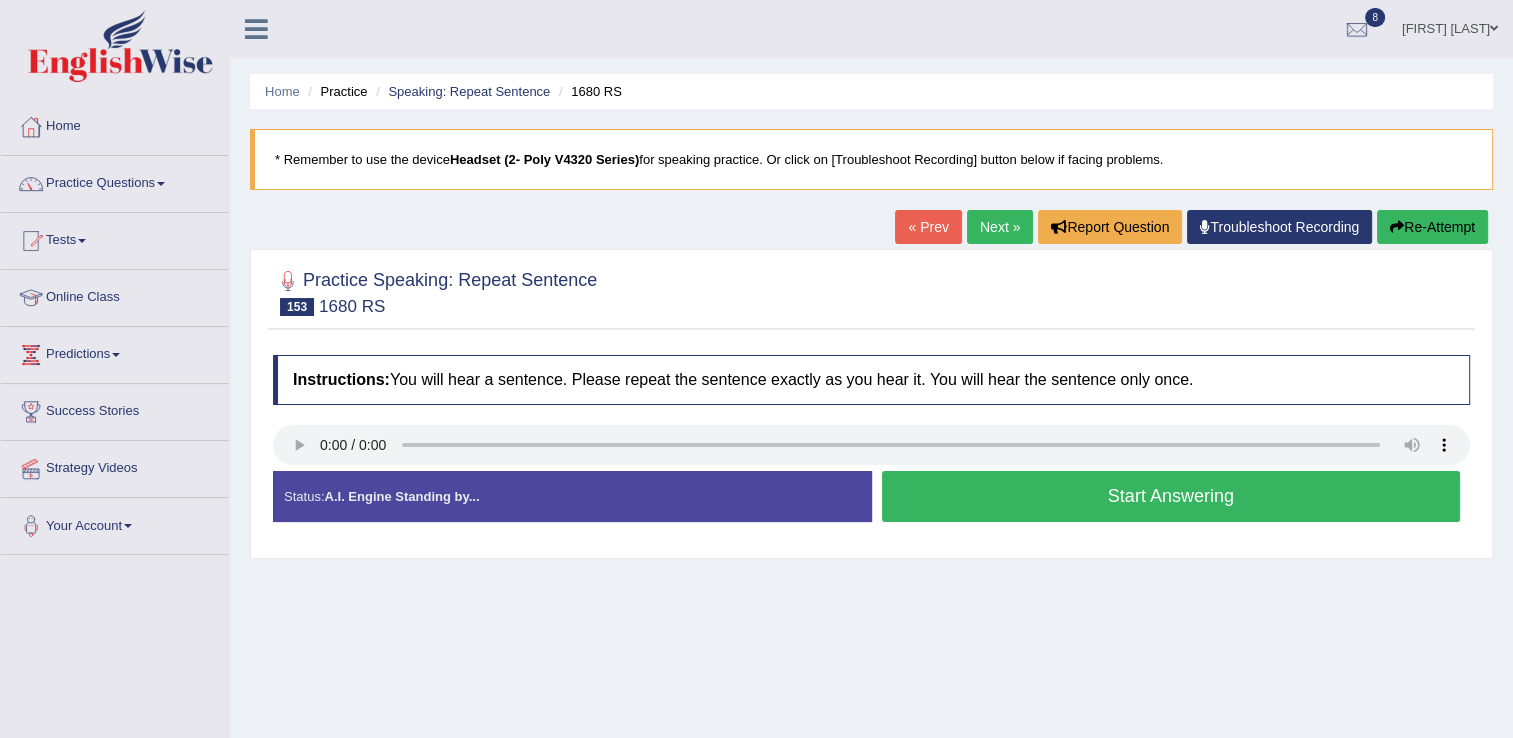 click on "Start Answering" at bounding box center [1171, 496] 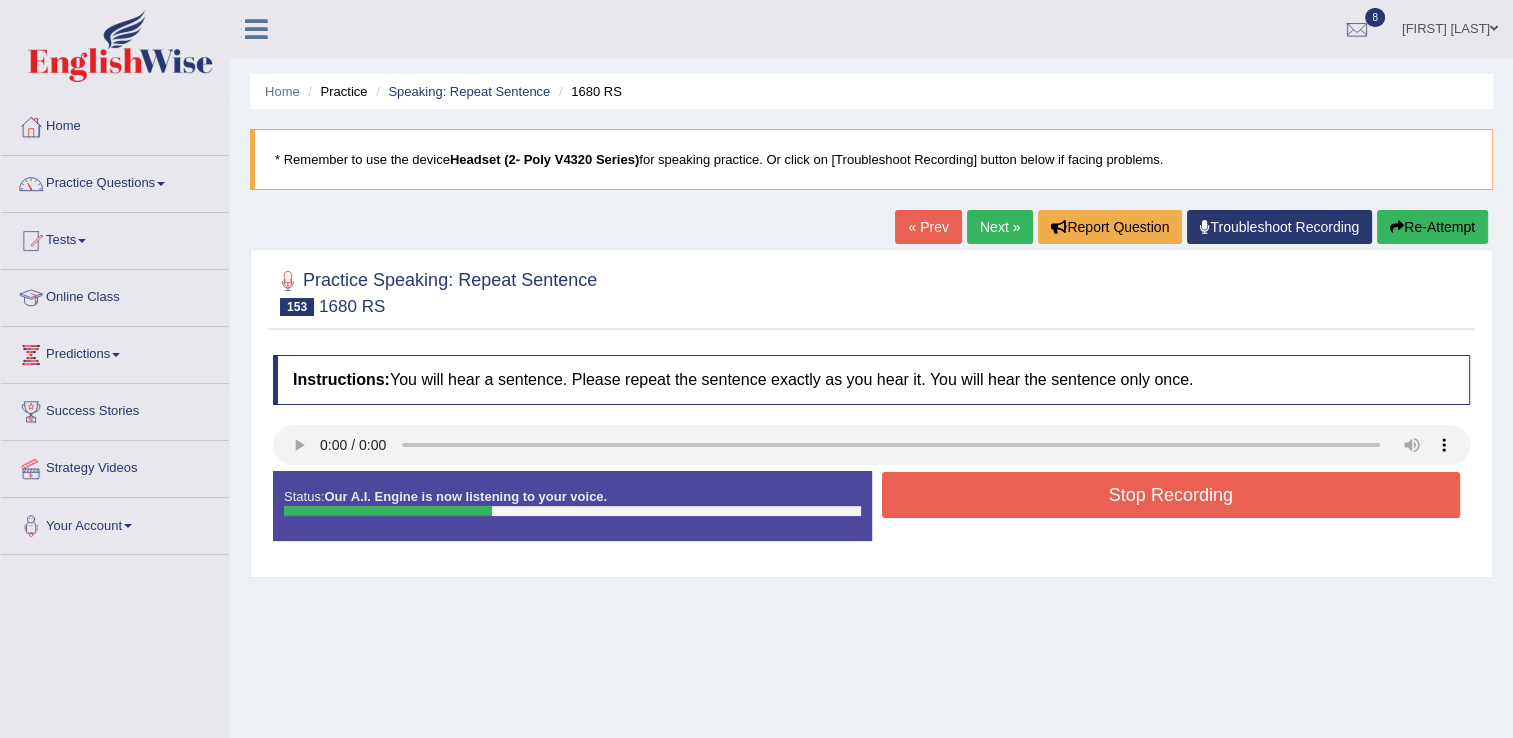 click on "Stop Recording" at bounding box center (1171, 495) 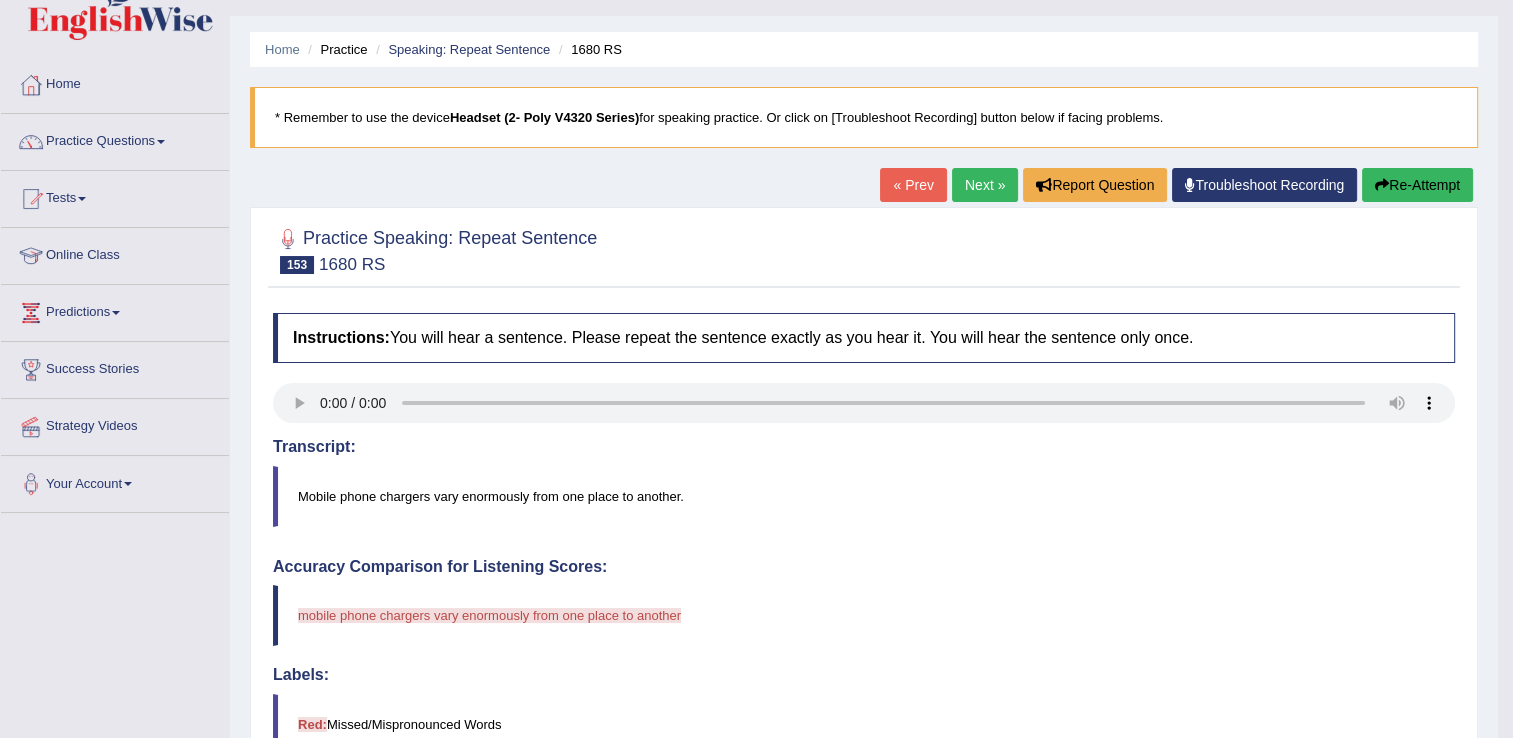 scroll, scrollTop: 41, scrollLeft: 0, axis: vertical 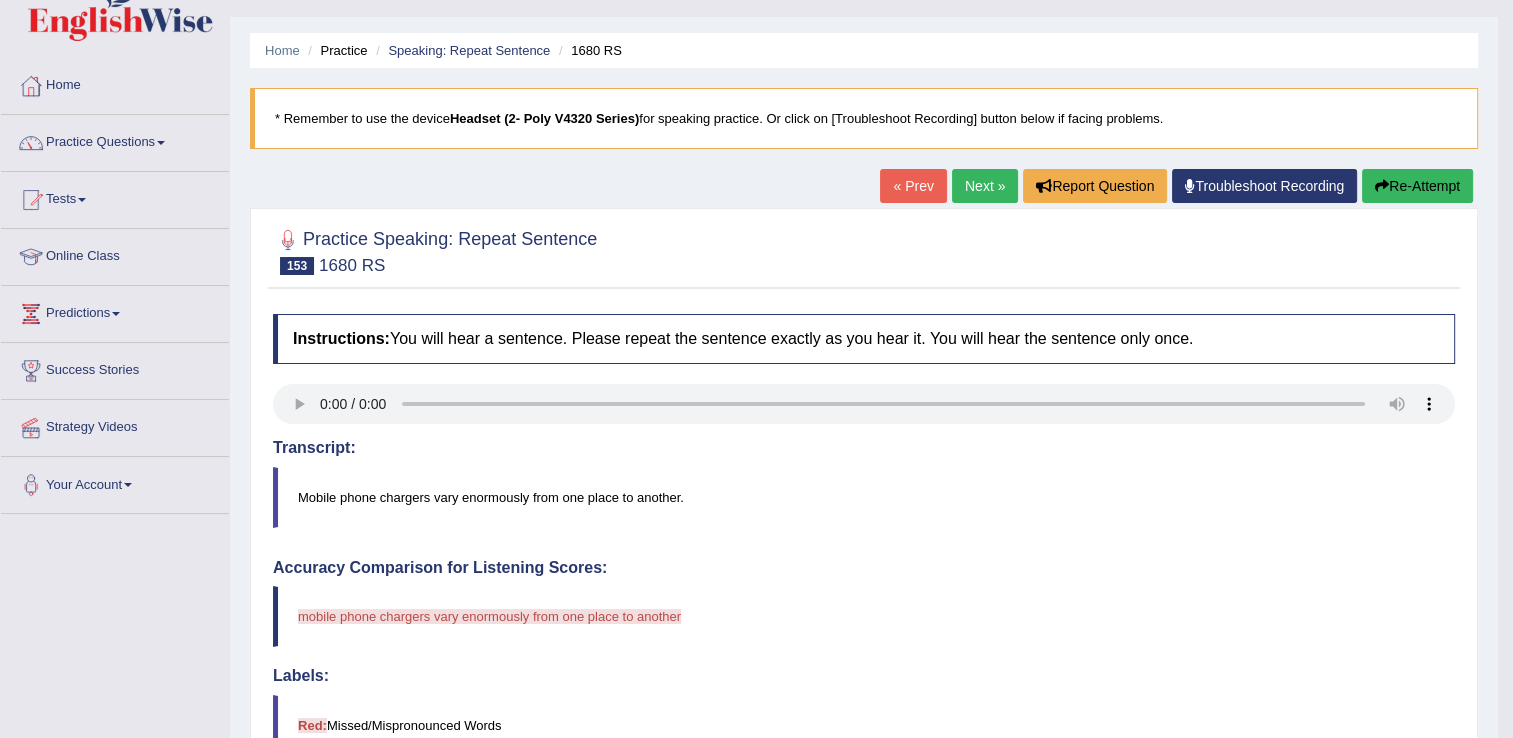 click on "Next »" at bounding box center (985, 186) 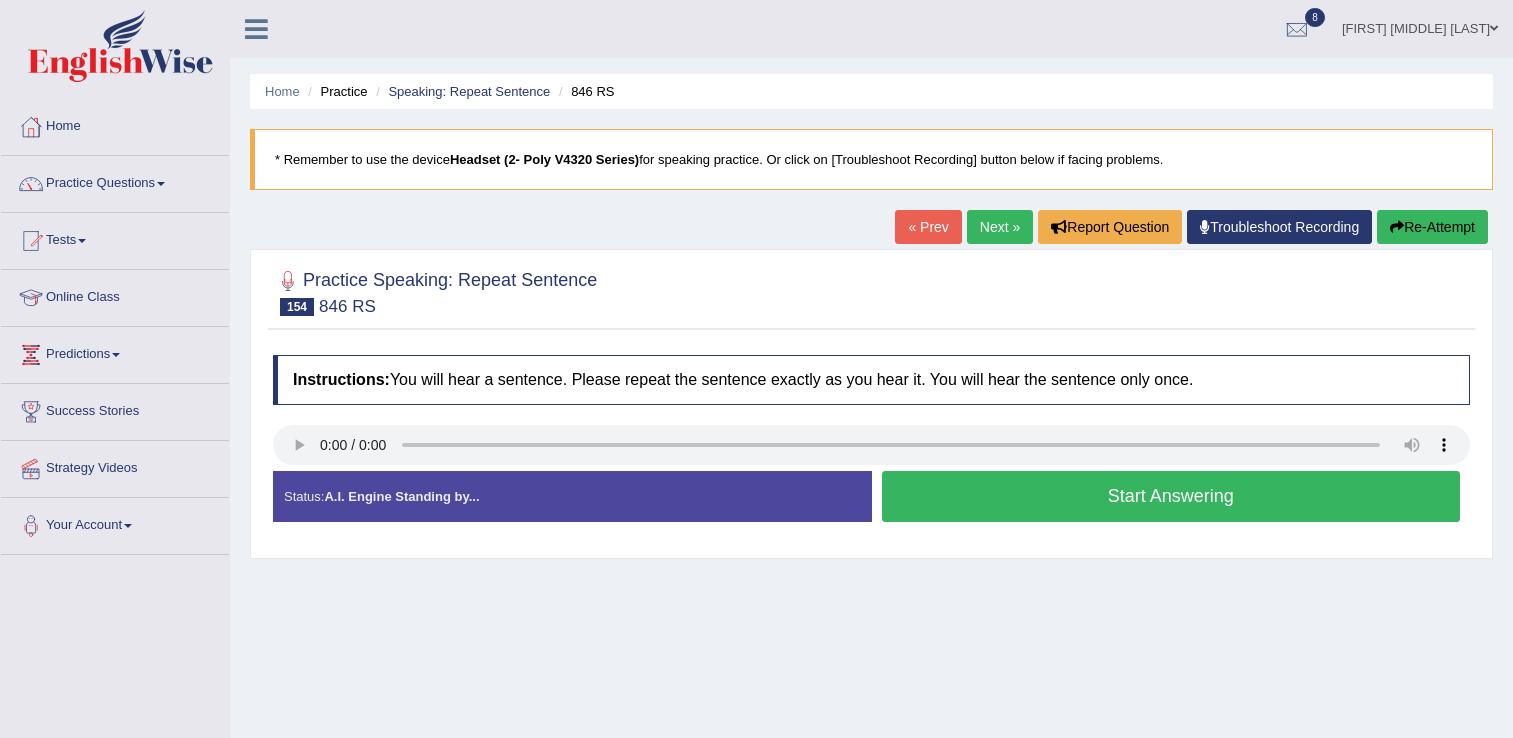 scroll, scrollTop: 0, scrollLeft: 0, axis: both 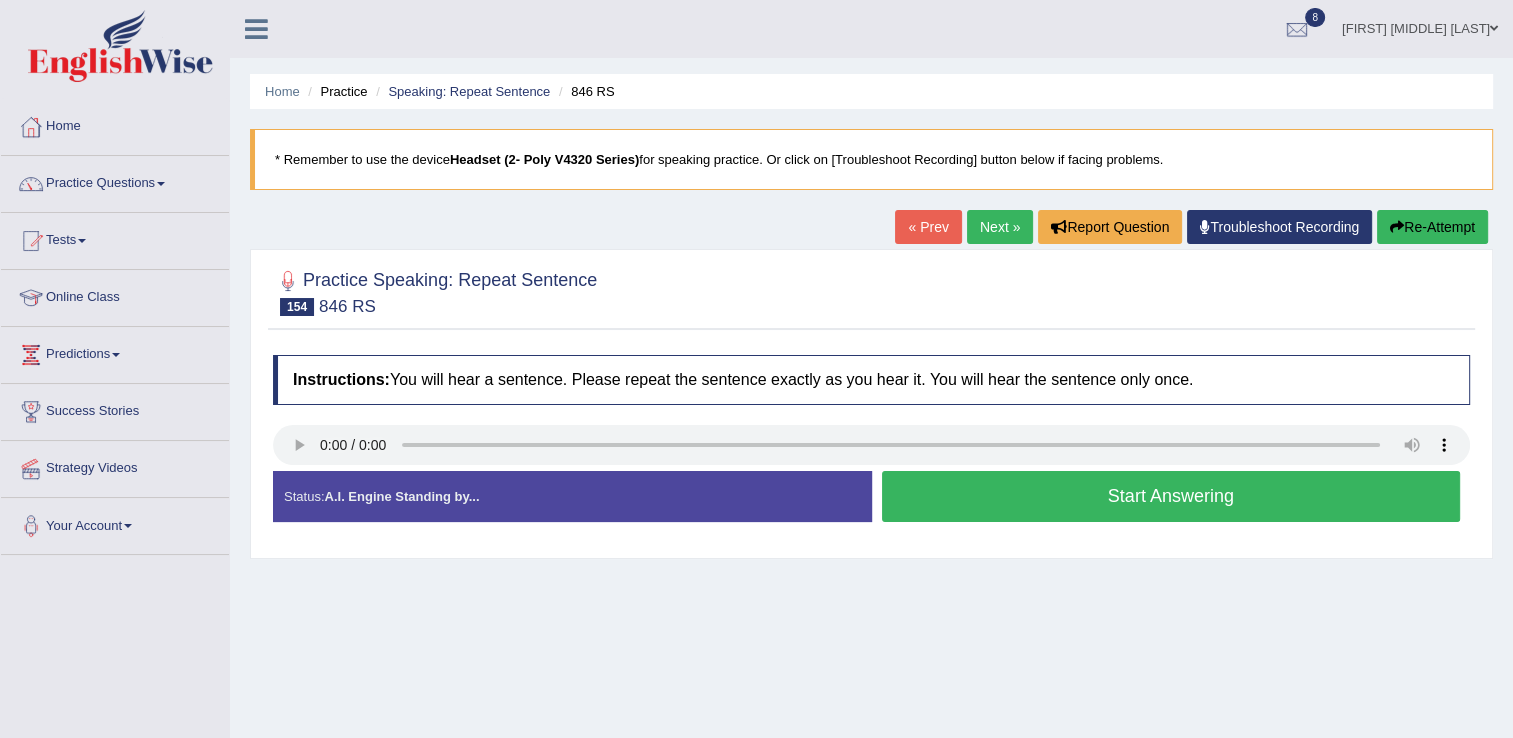 click on "Start Answering" at bounding box center (1171, 496) 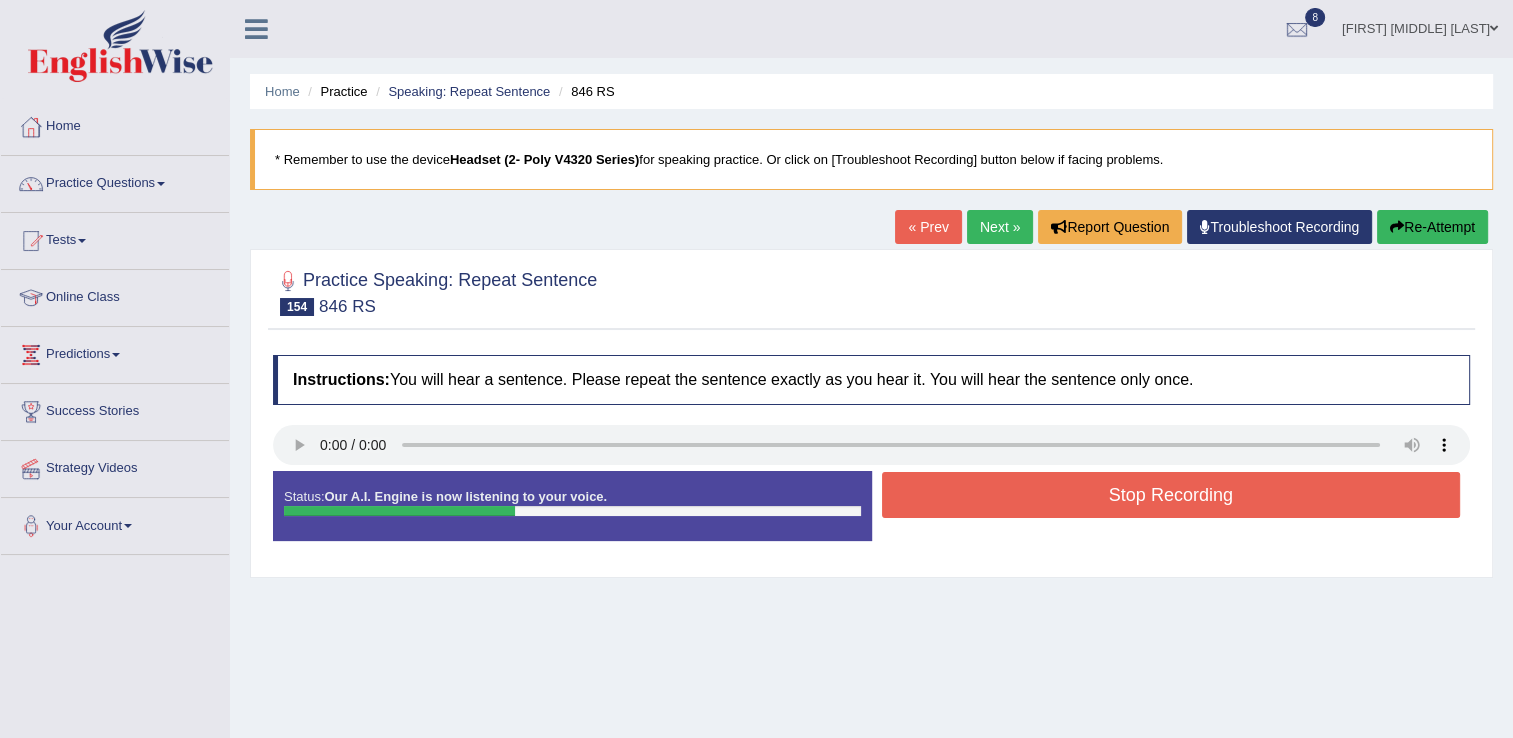 click on "Stop Recording" at bounding box center (1171, 495) 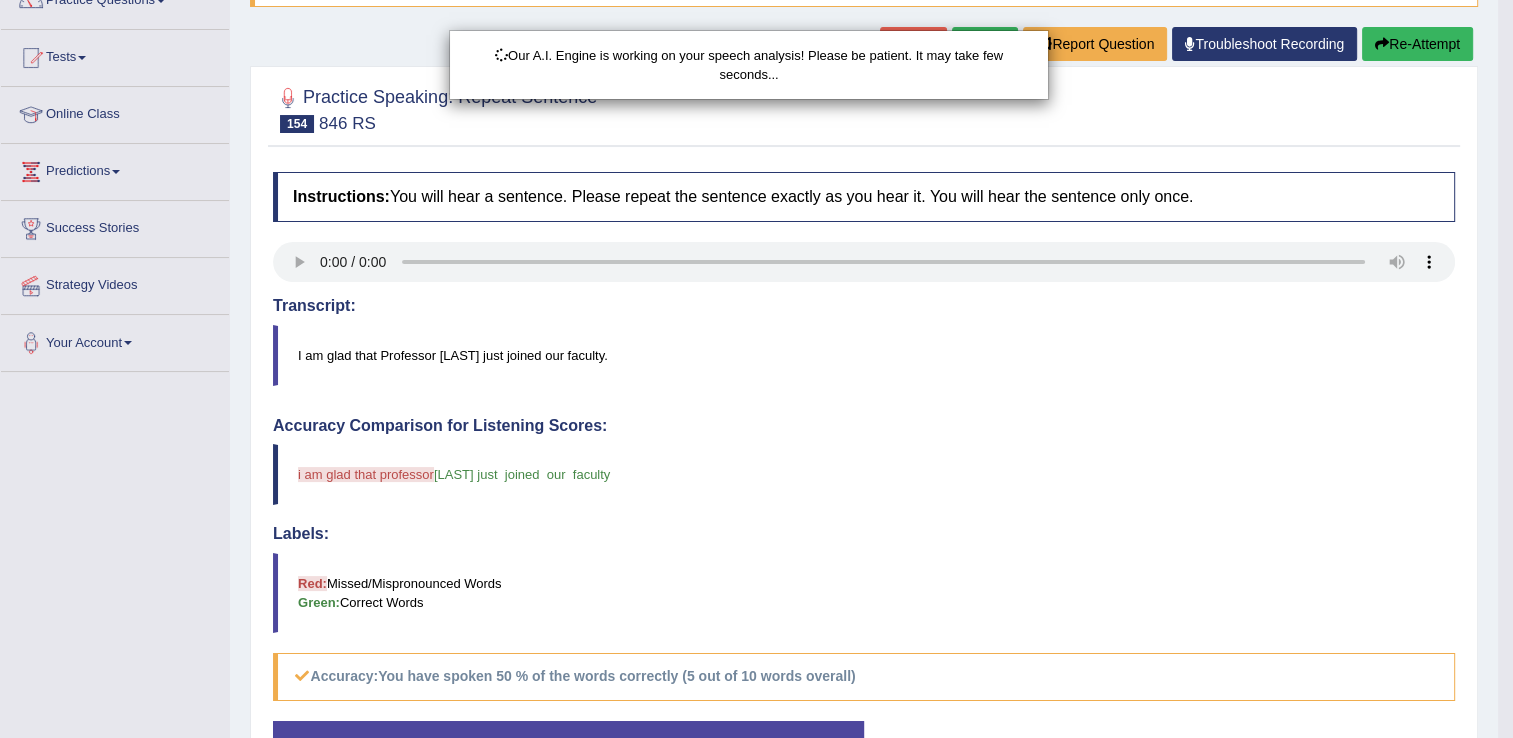 scroll, scrollTop: 335, scrollLeft: 0, axis: vertical 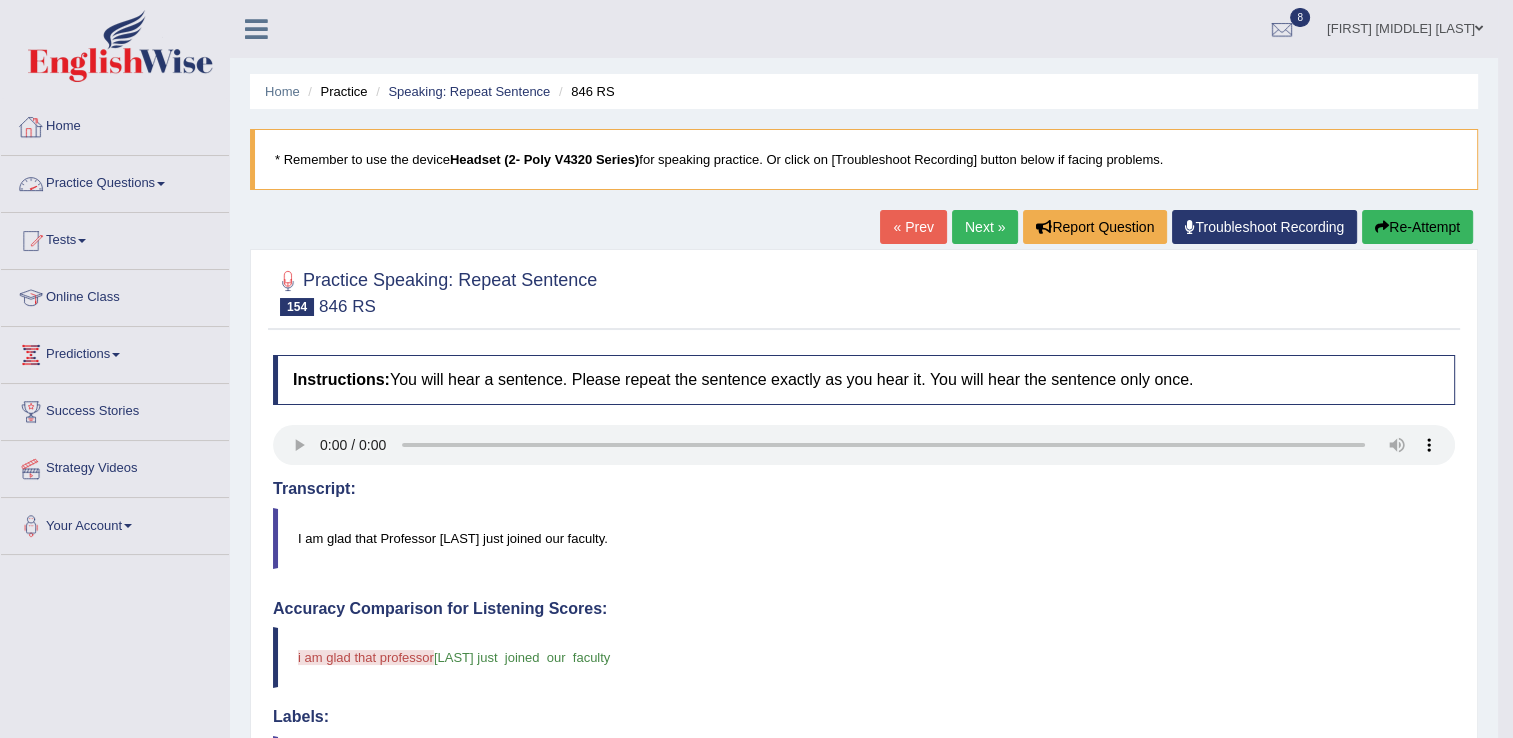click on "Practice Questions" at bounding box center [115, 181] 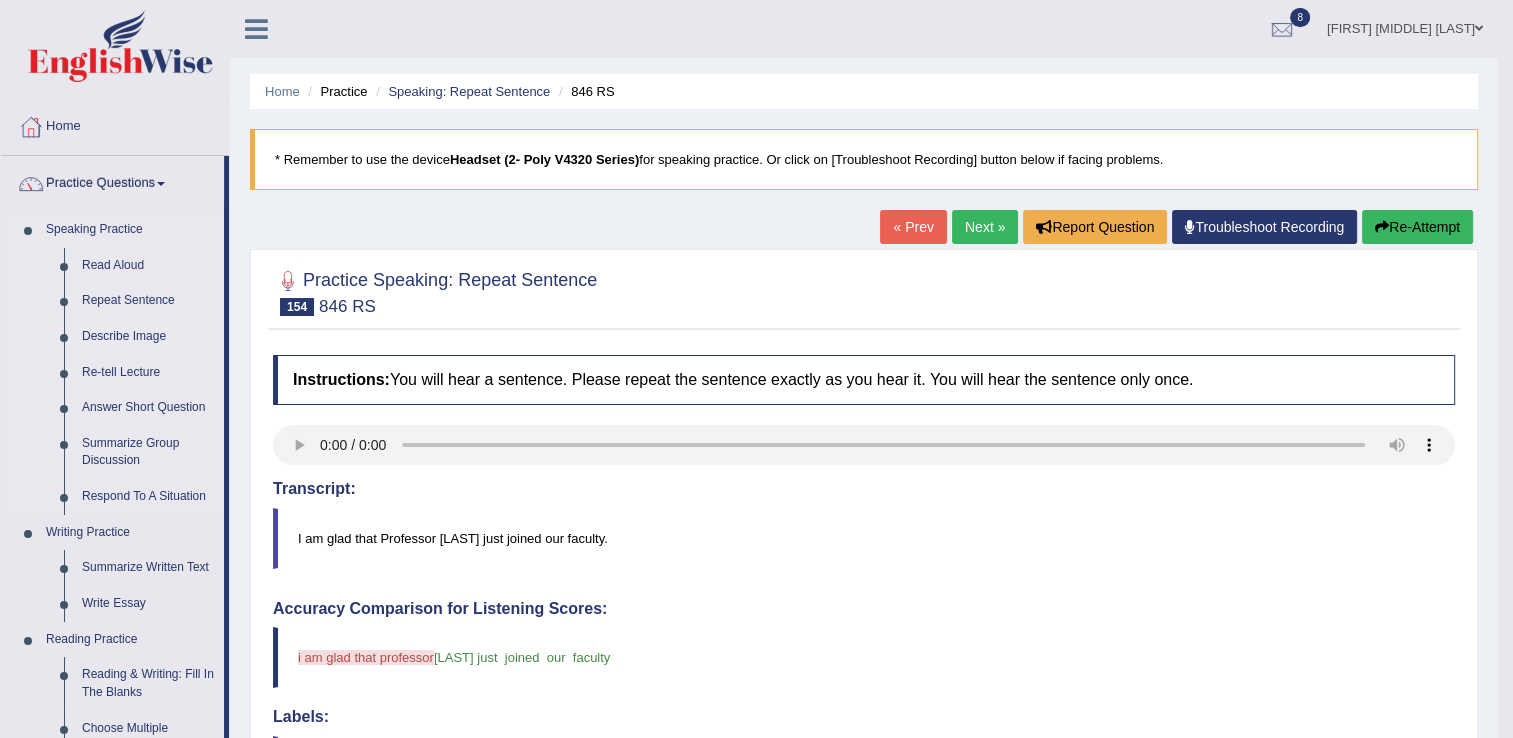 click on "Describe Image" at bounding box center [148, 337] 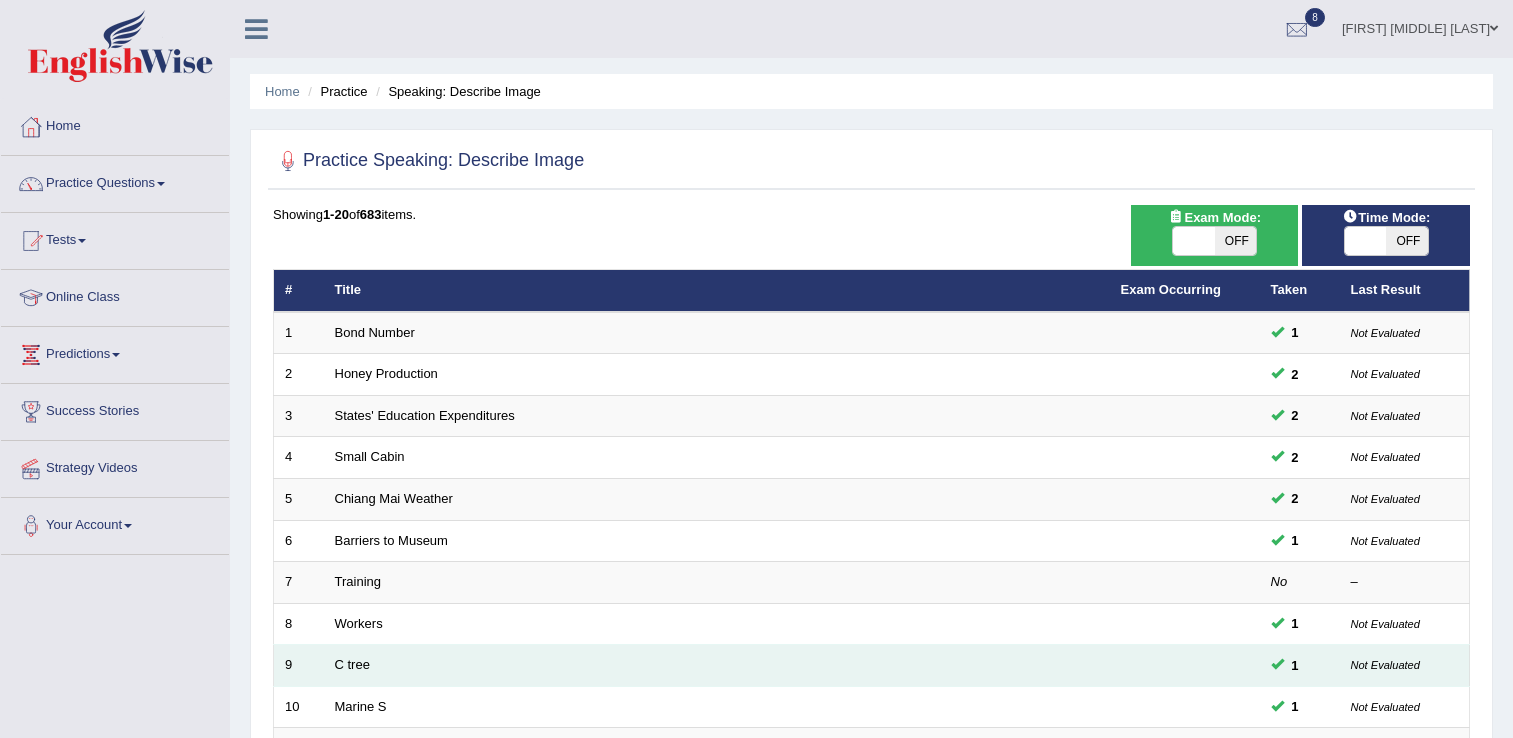 scroll, scrollTop: 0, scrollLeft: 0, axis: both 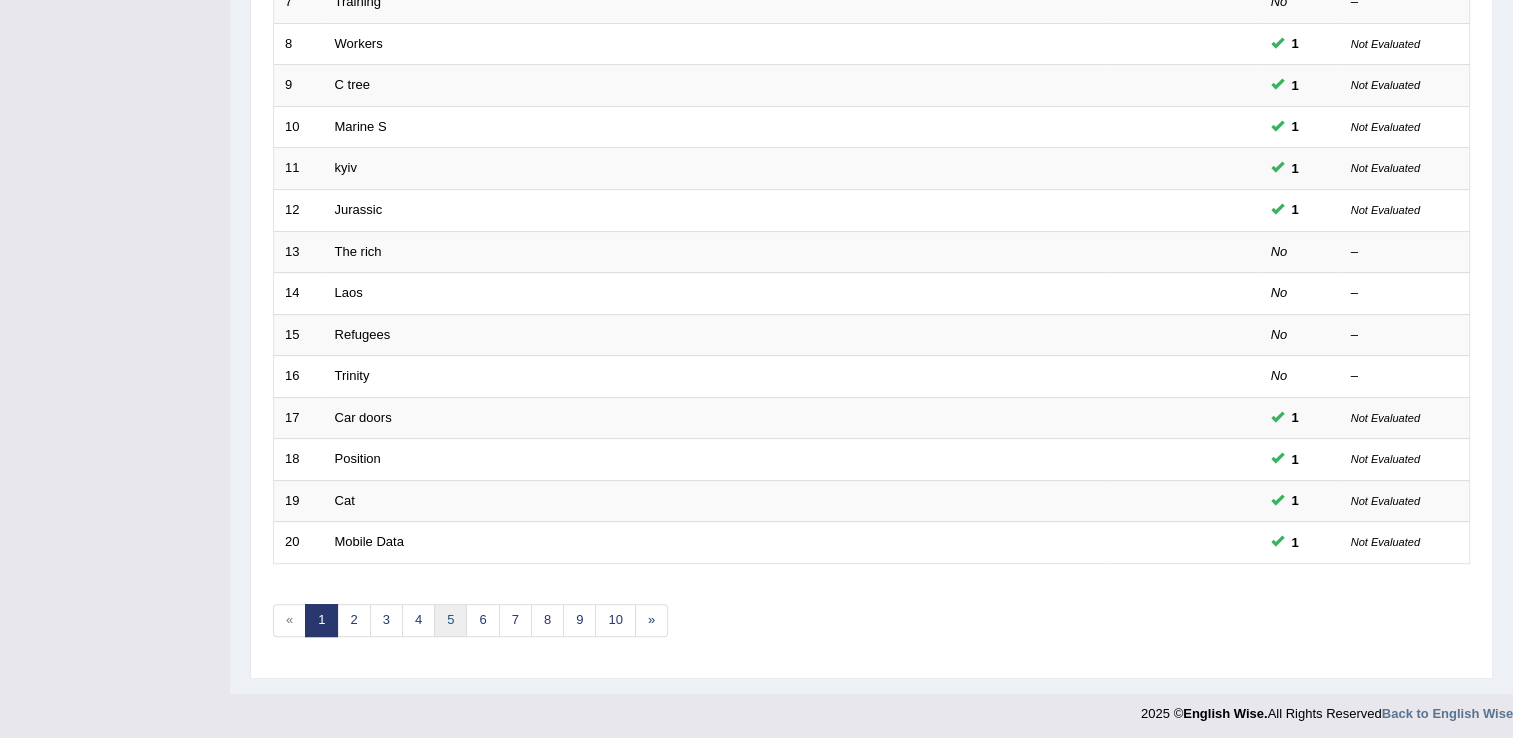 click on "5" at bounding box center [450, 620] 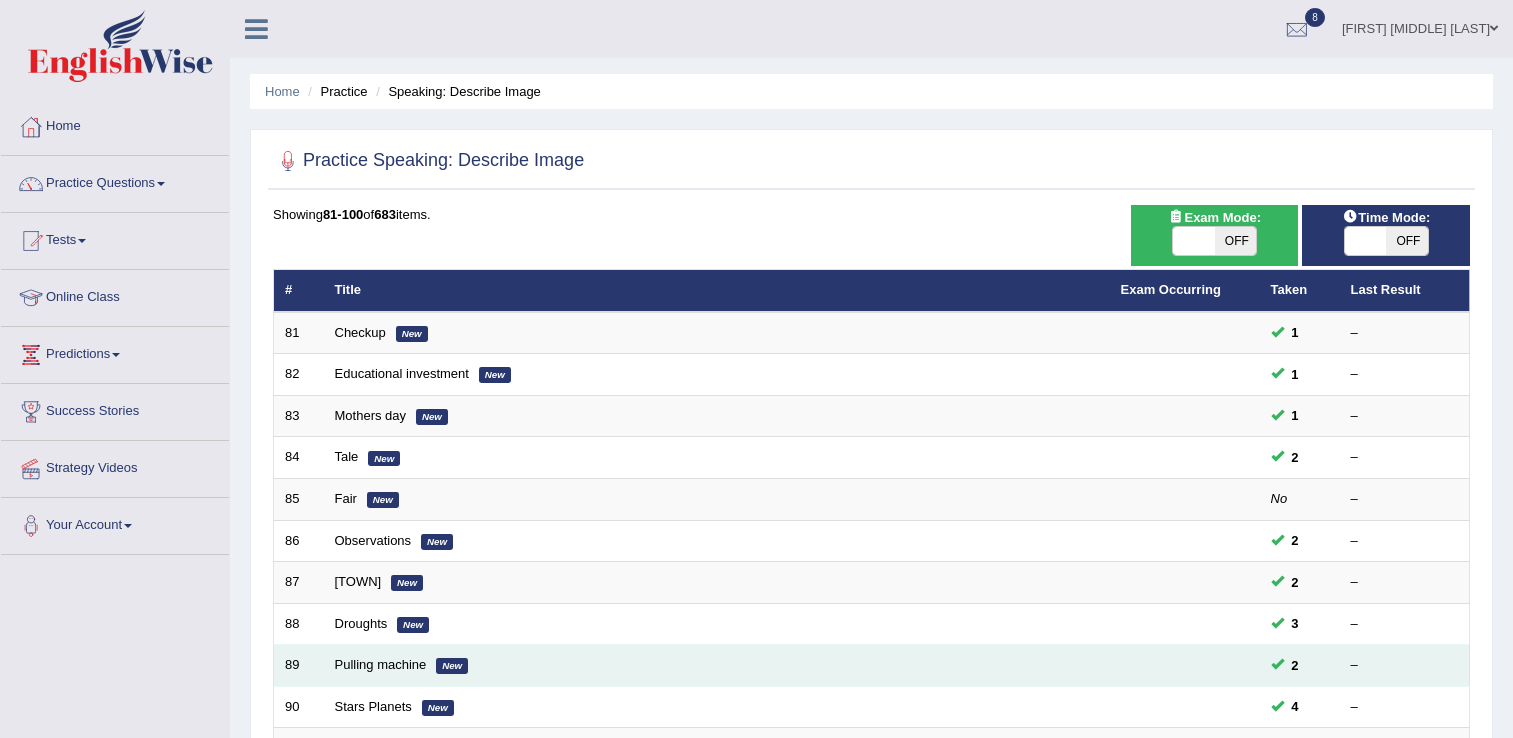 scroll, scrollTop: 0, scrollLeft: 0, axis: both 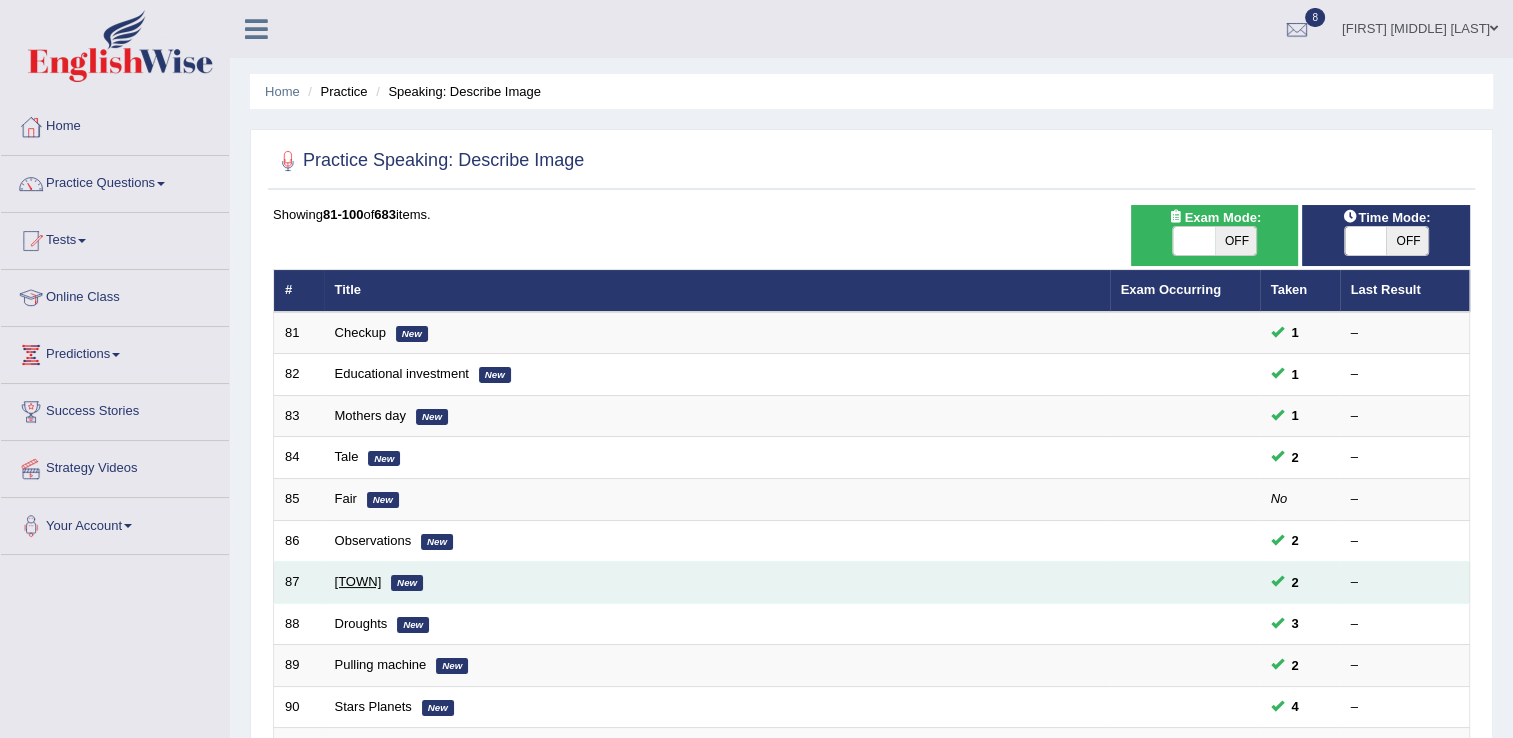 click on "[TOWN]" at bounding box center (358, 581) 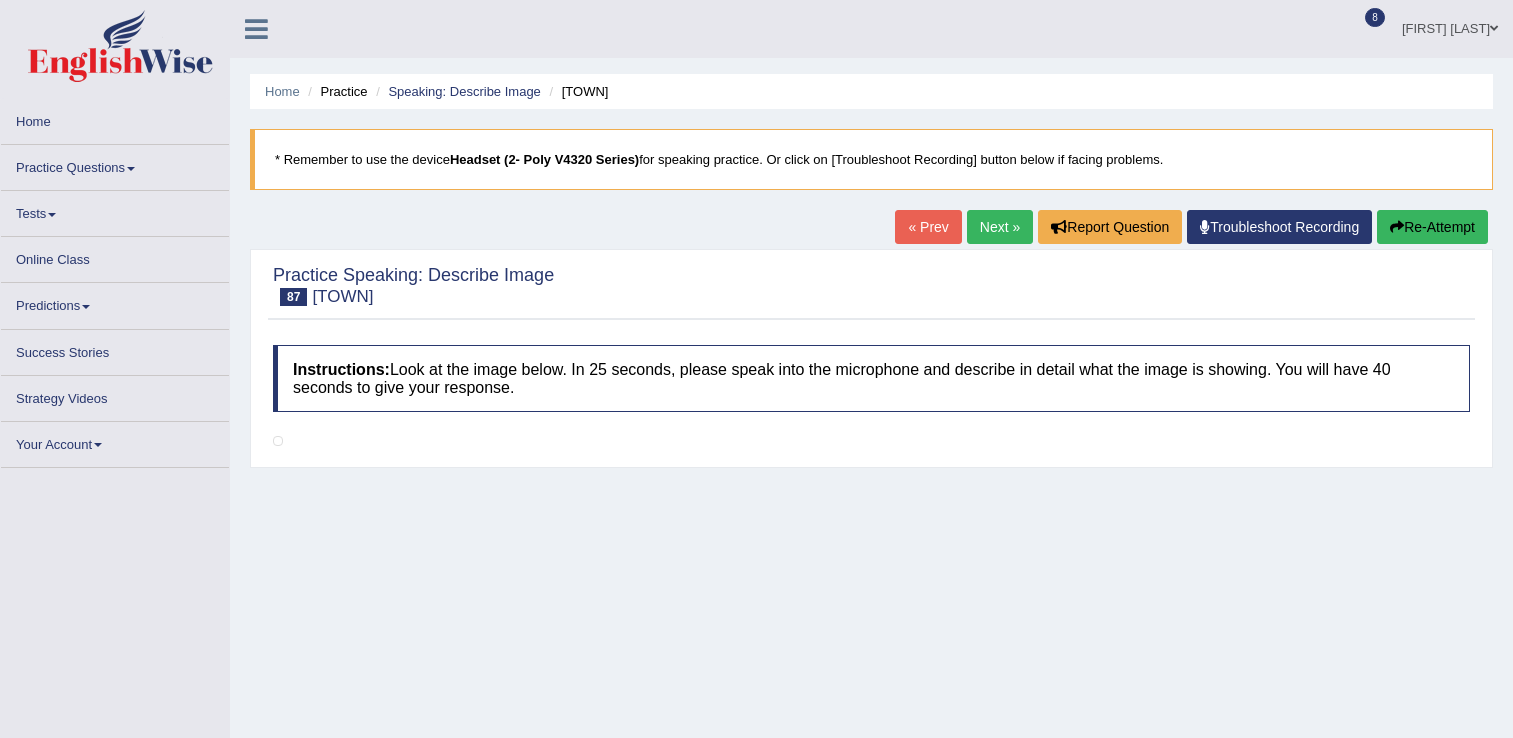 scroll, scrollTop: 0, scrollLeft: 0, axis: both 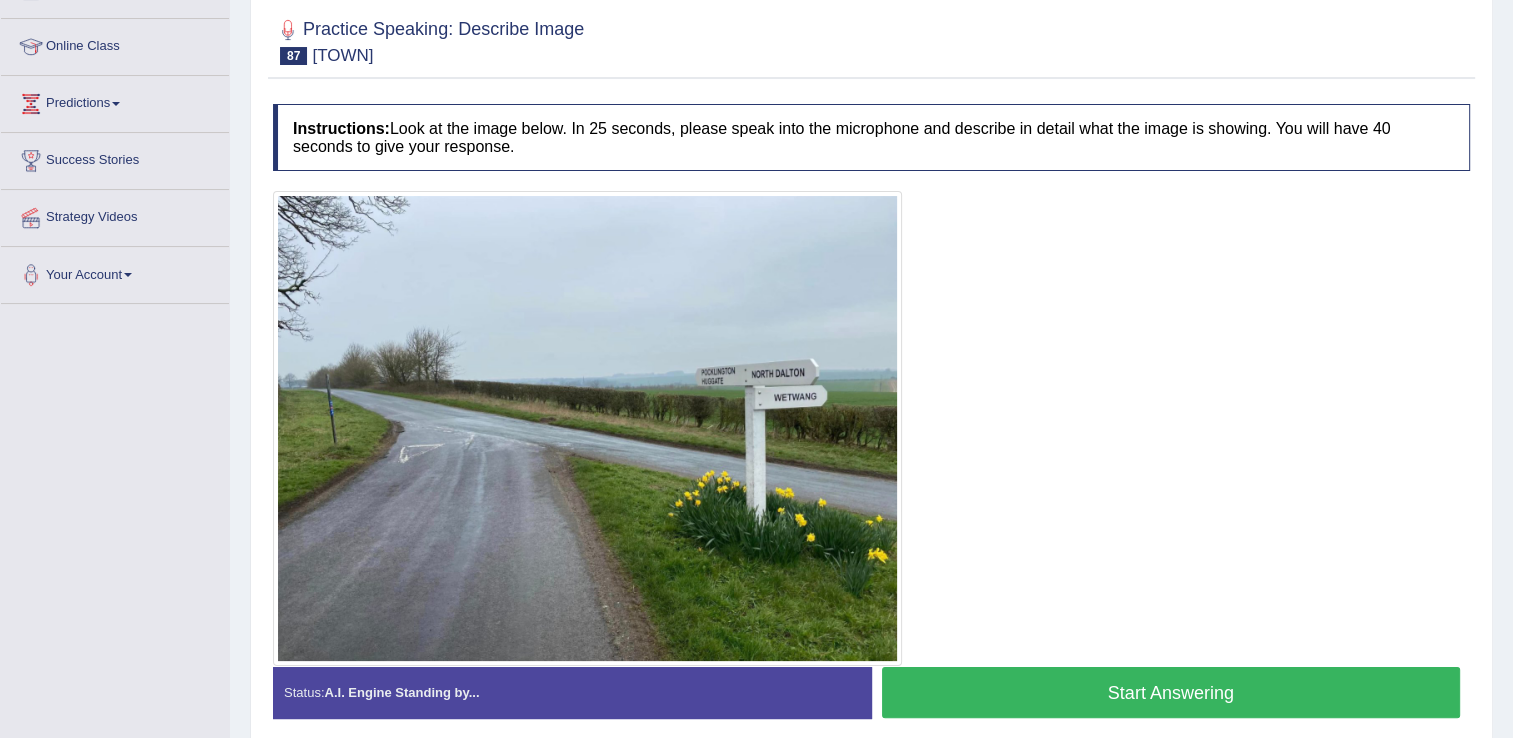 click on "Start Answering" at bounding box center [1171, 692] 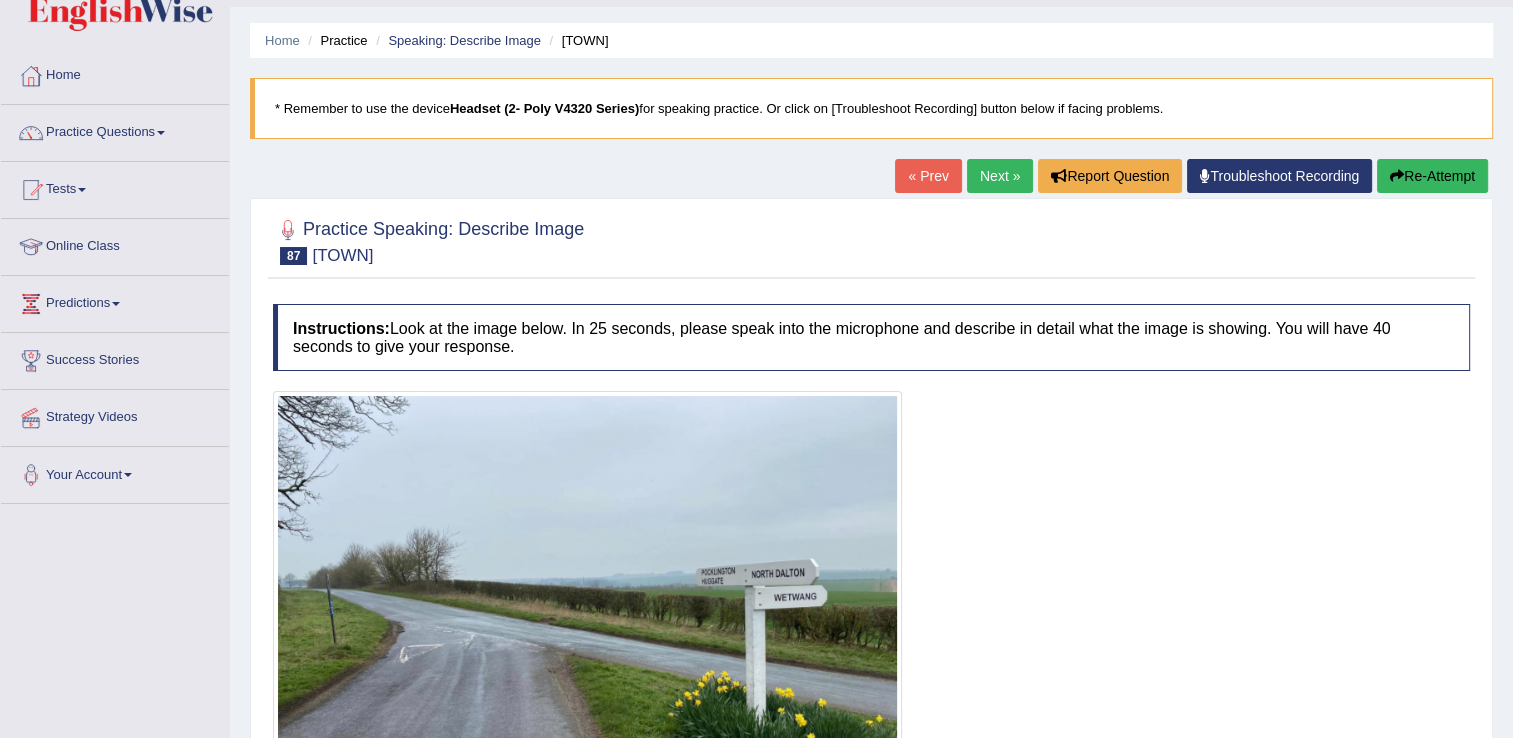 scroll, scrollTop: 50, scrollLeft: 0, axis: vertical 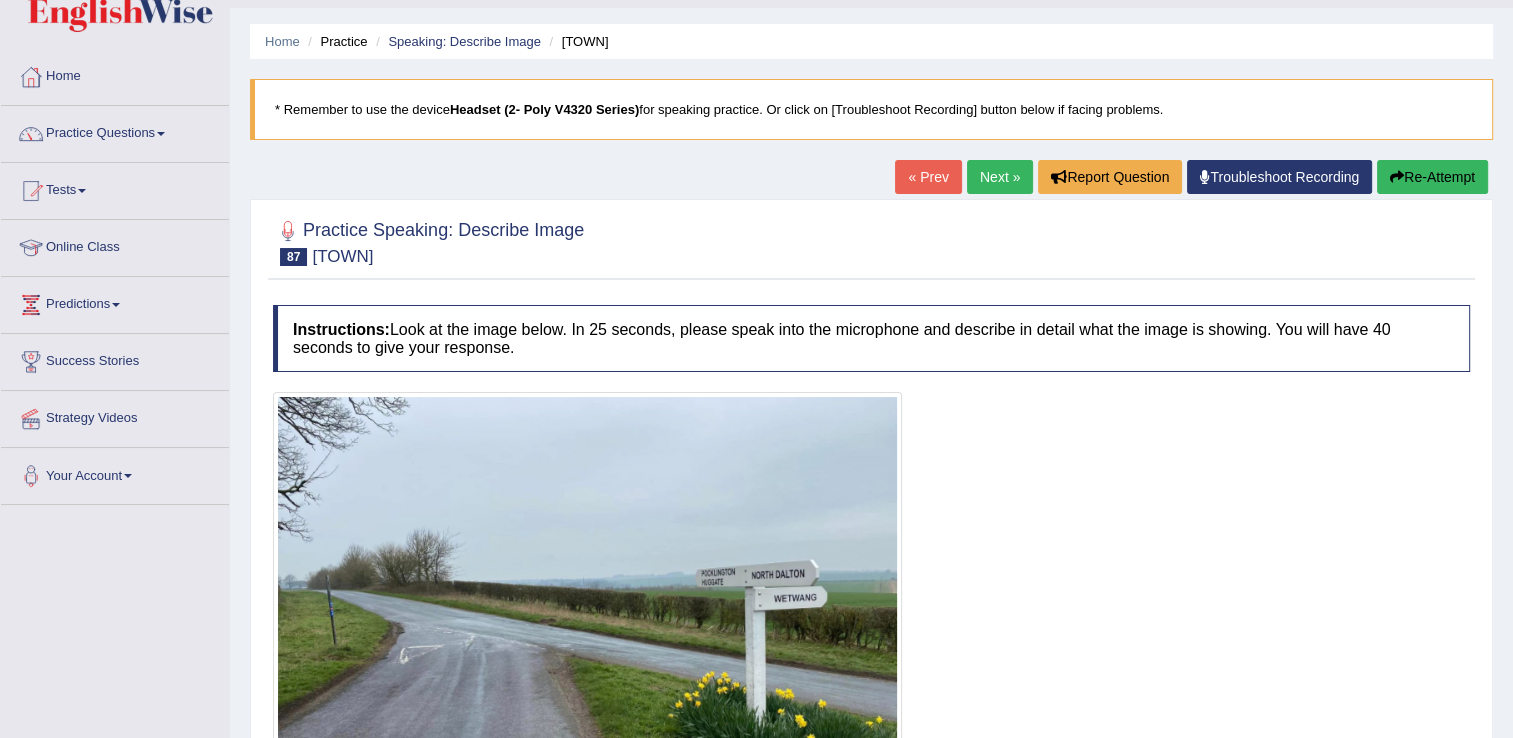 click on "Re-Attempt" at bounding box center (1432, 177) 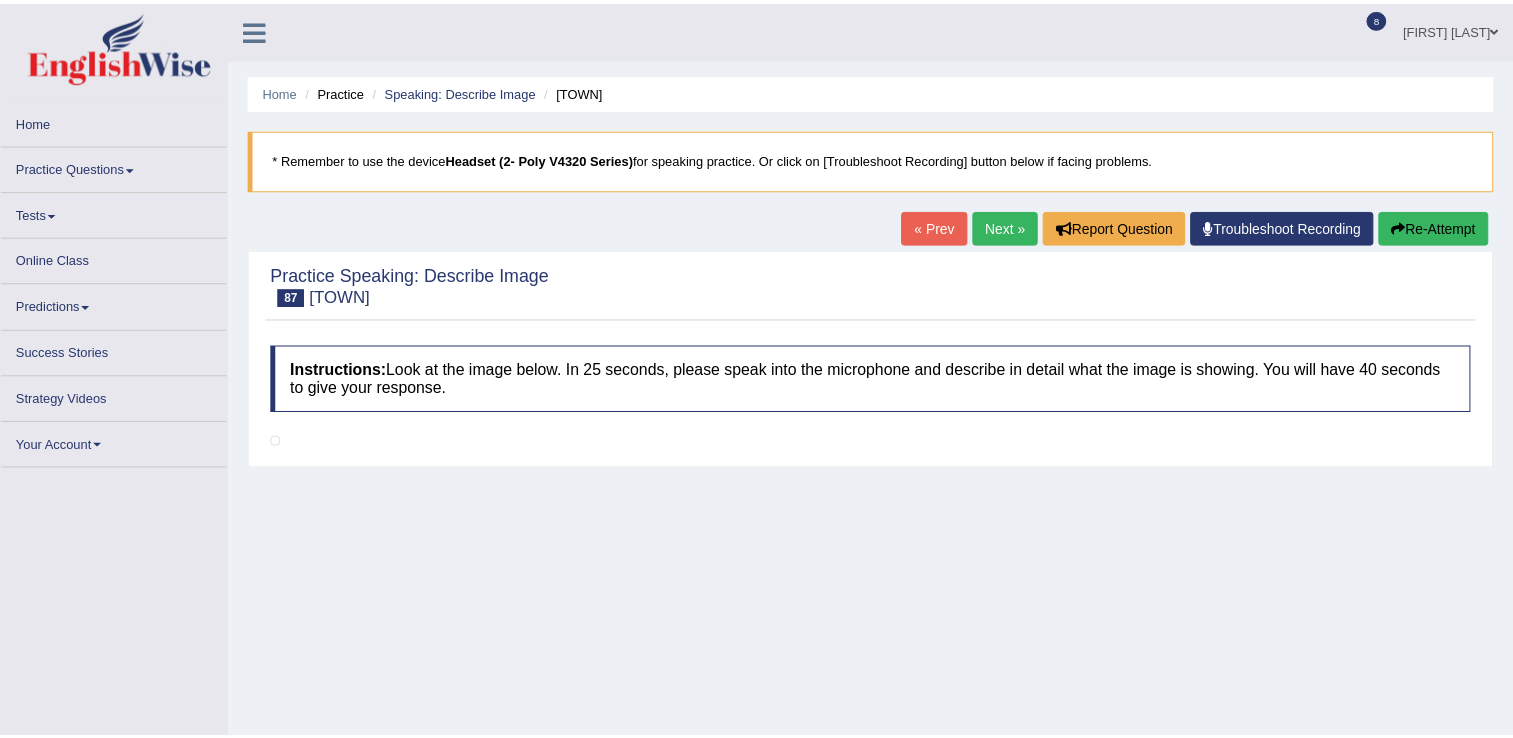 scroll, scrollTop: 50, scrollLeft: 0, axis: vertical 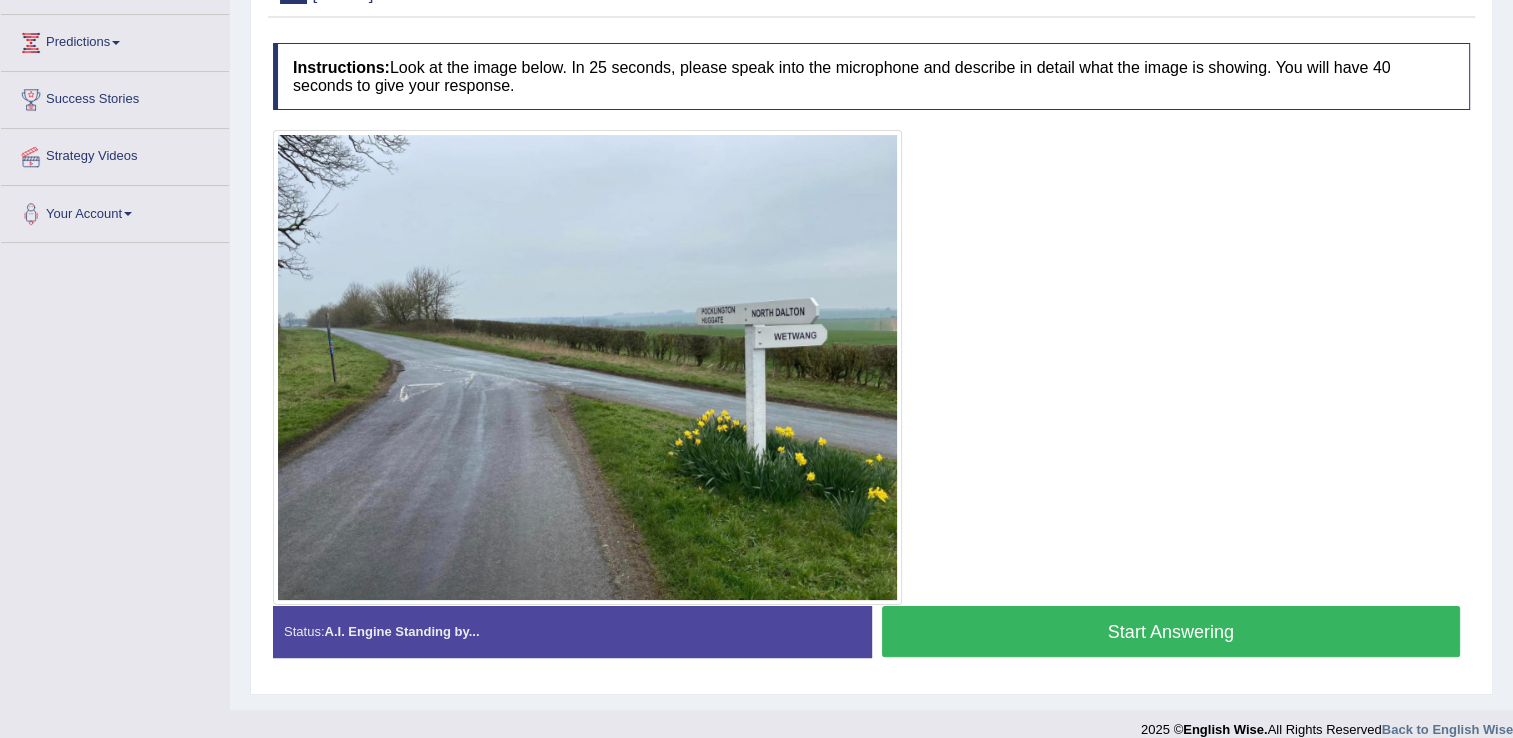 click on "Start Answering" at bounding box center [1171, 631] 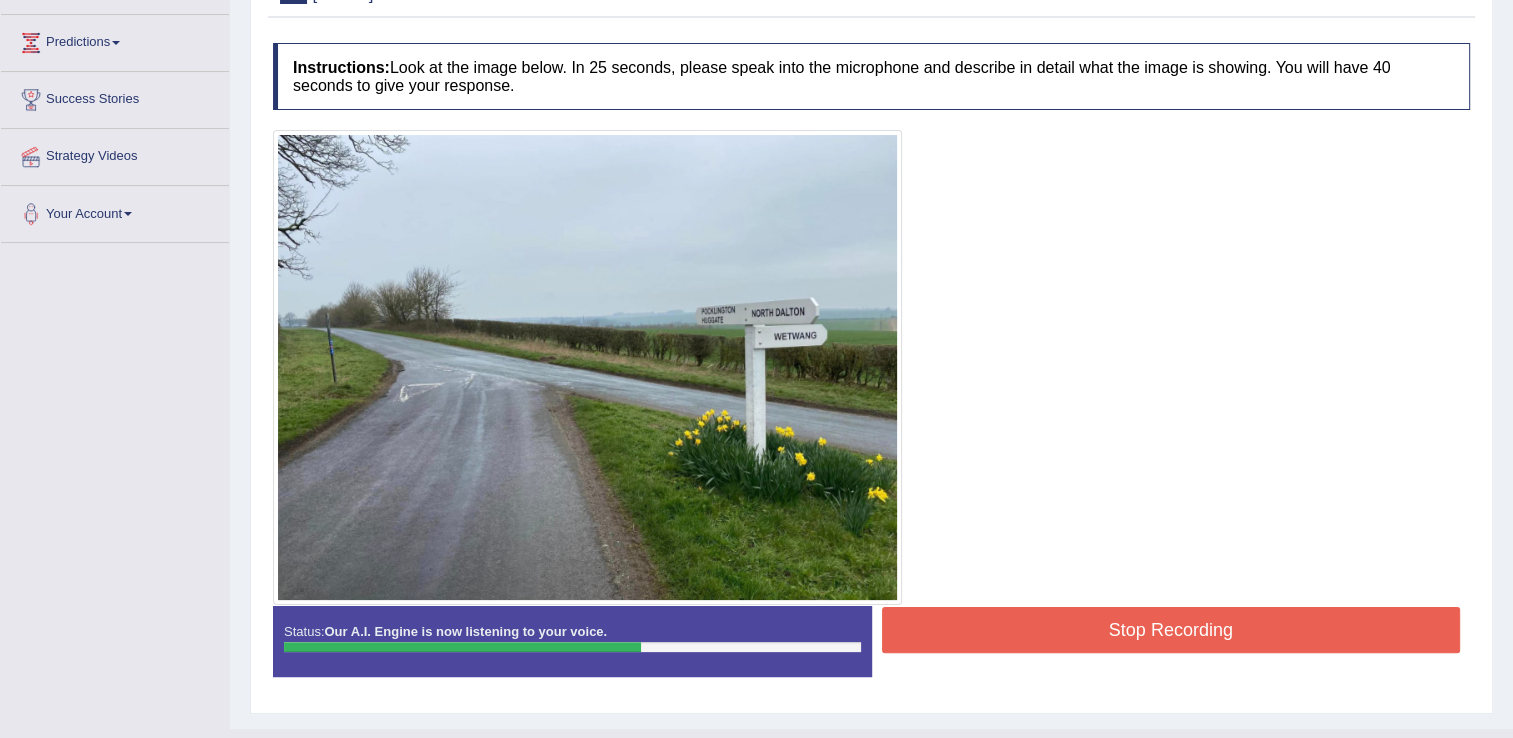 click on "Stop Recording" at bounding box center [1171, 630] 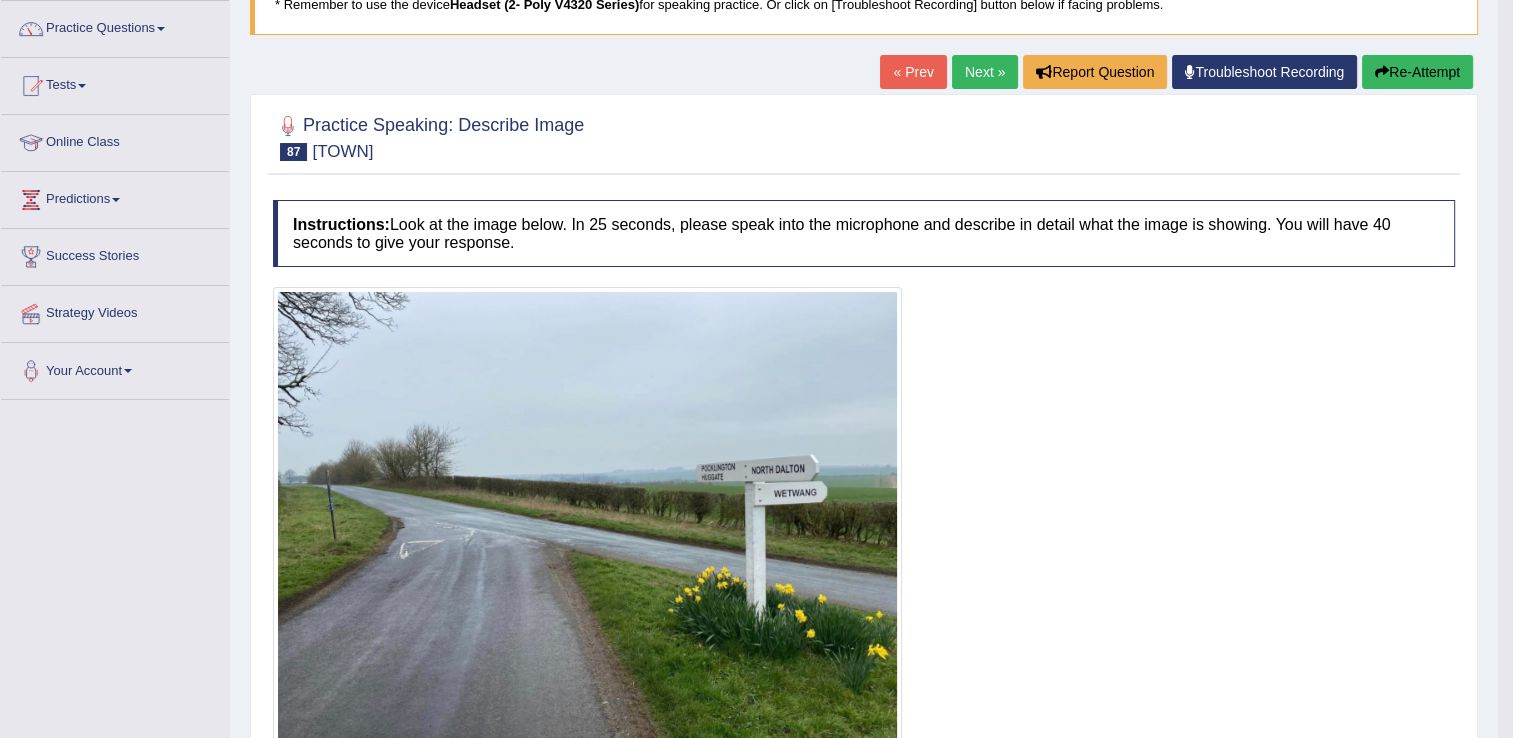 scroll, scrollTop: 154, scrollLeft: 0, axis: vertical 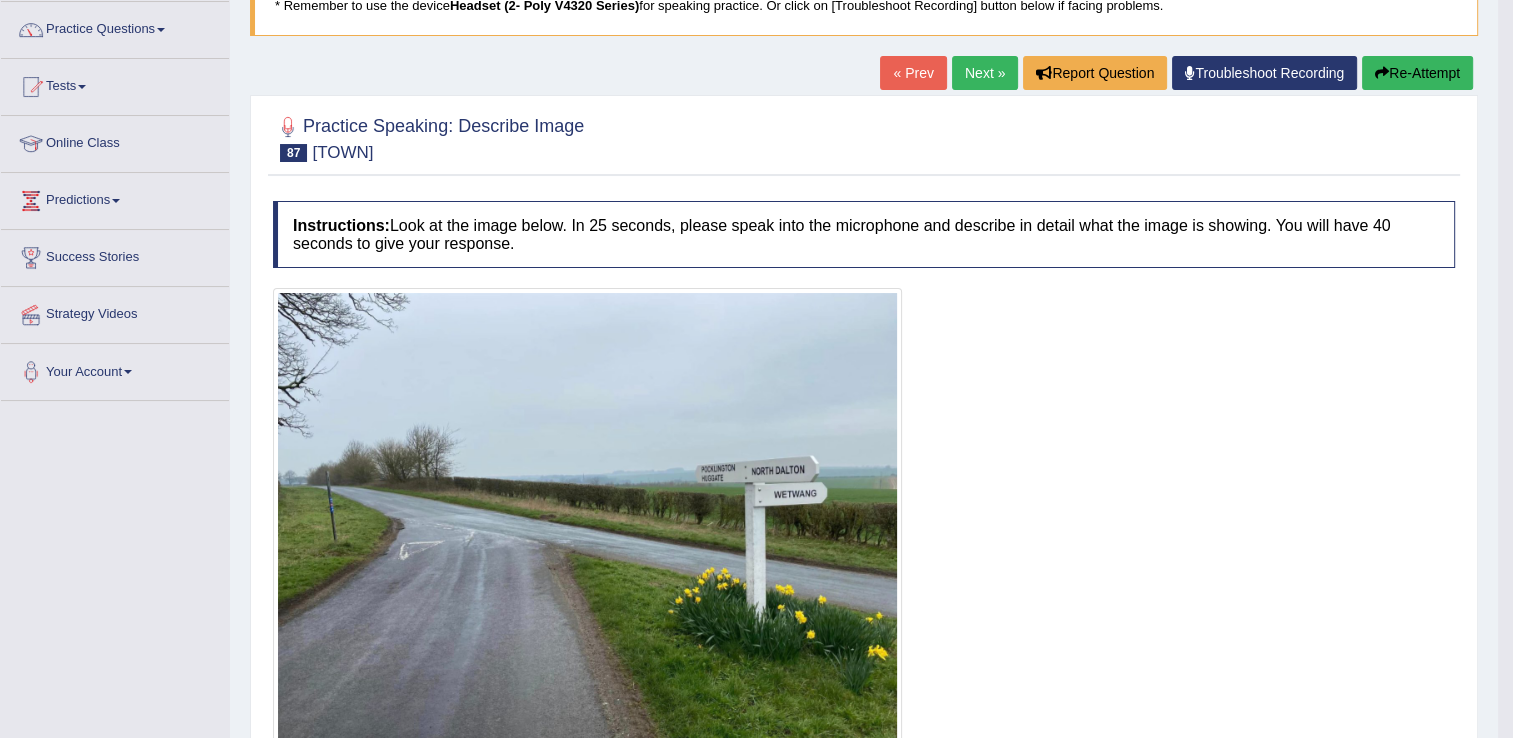 click on "Next »" at bounding box center [985, 73] 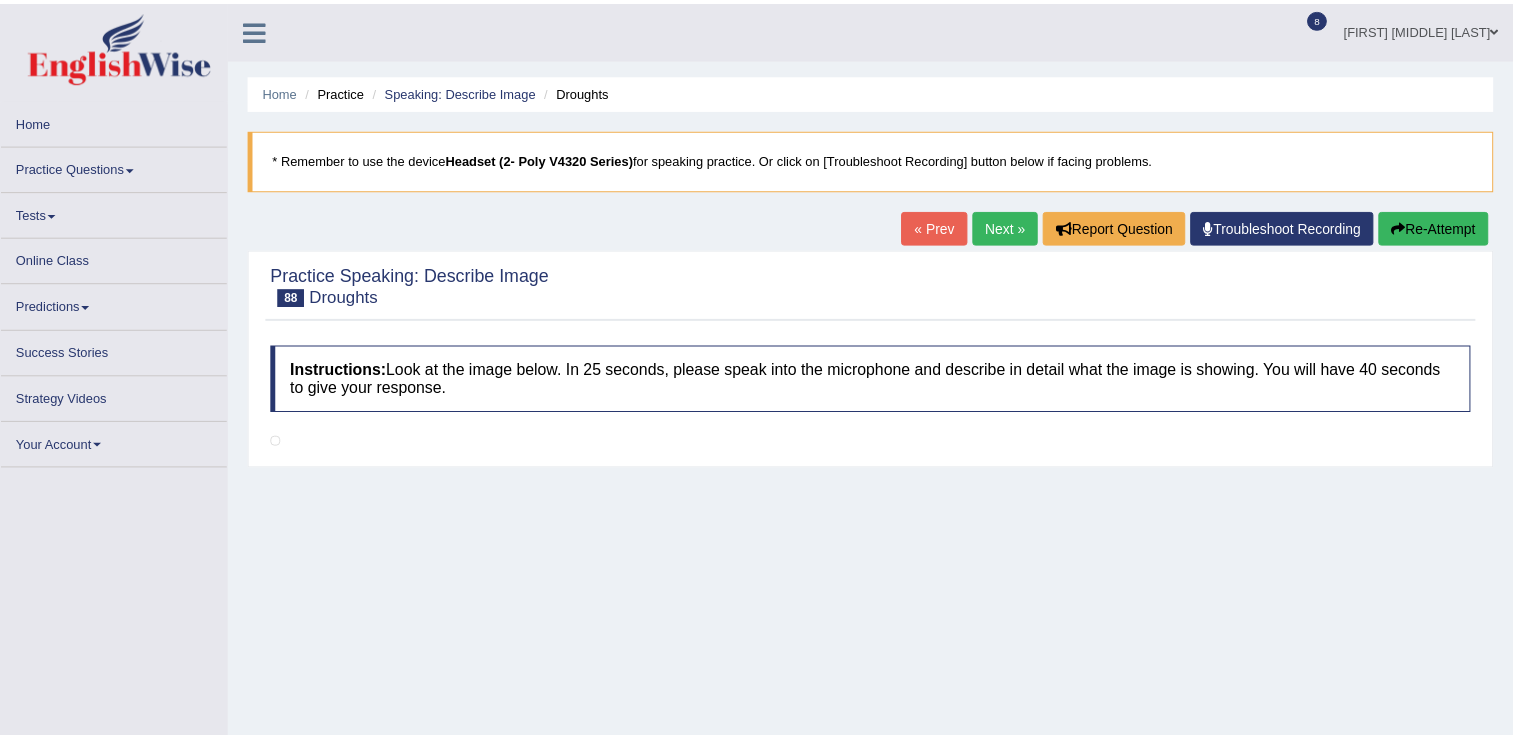 scroll, scrollTop: 0, scrollLeft: 0, axis: both 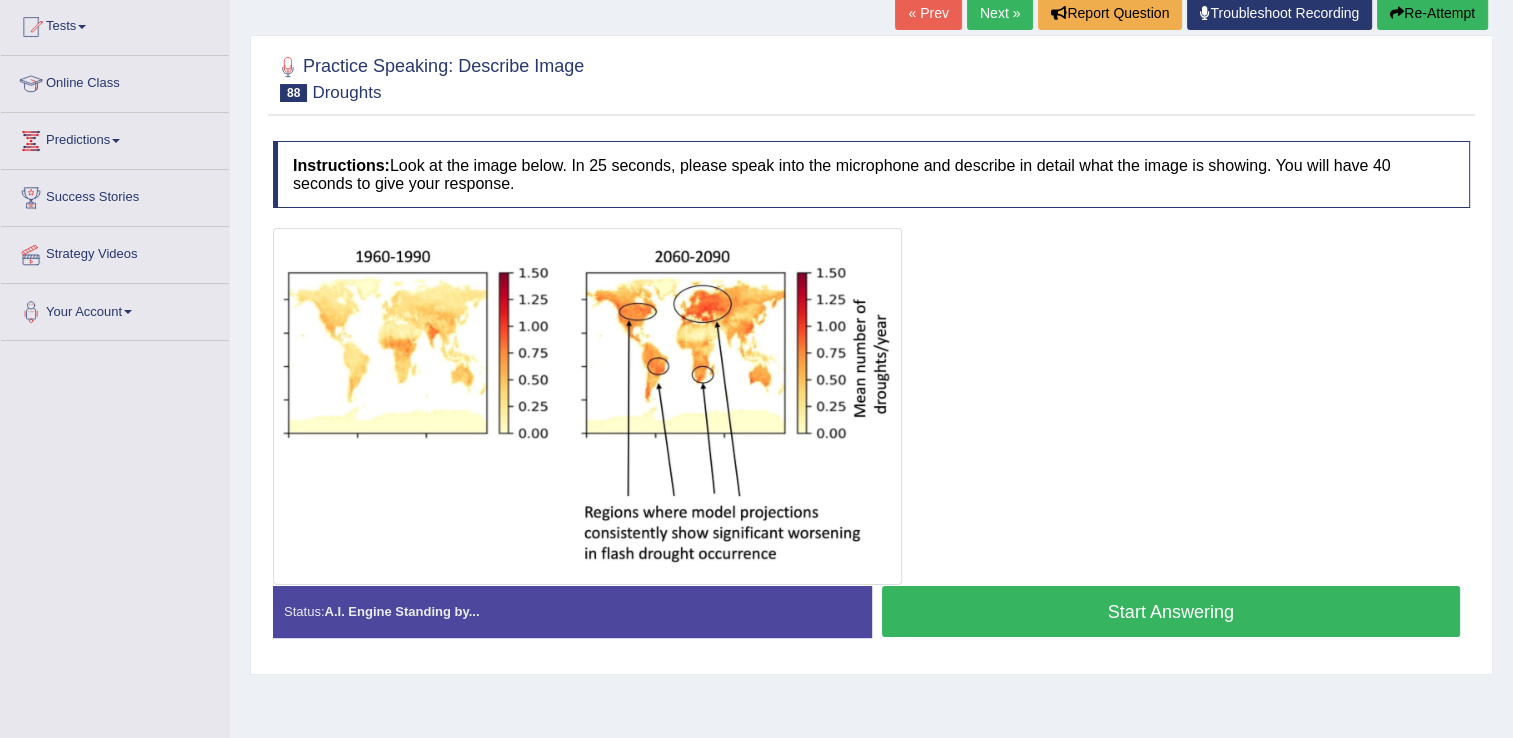 click on "Start Answering" at bounding box center [1171, 611] 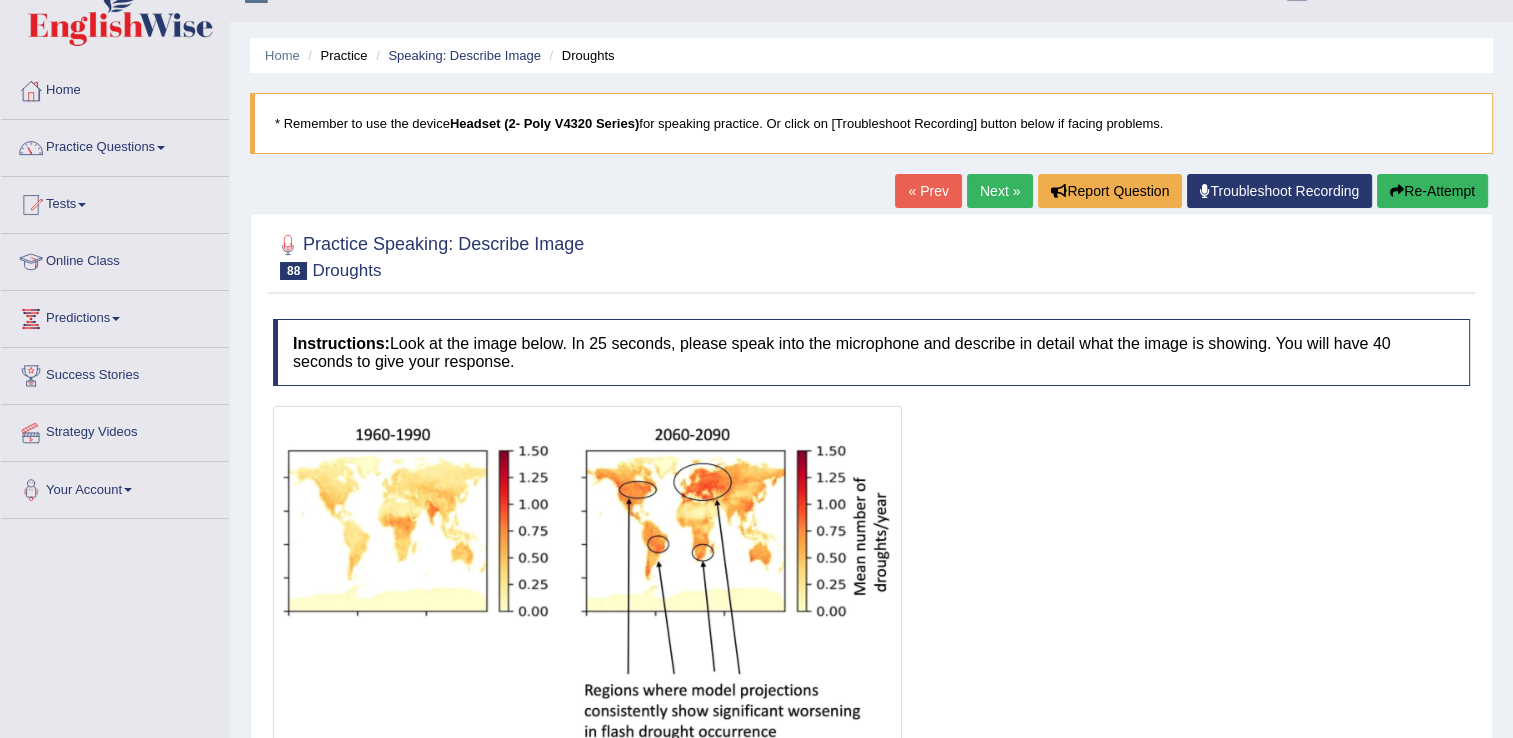 scroll, scrollTop: 34, scrollLeft: 0, axis: vertical 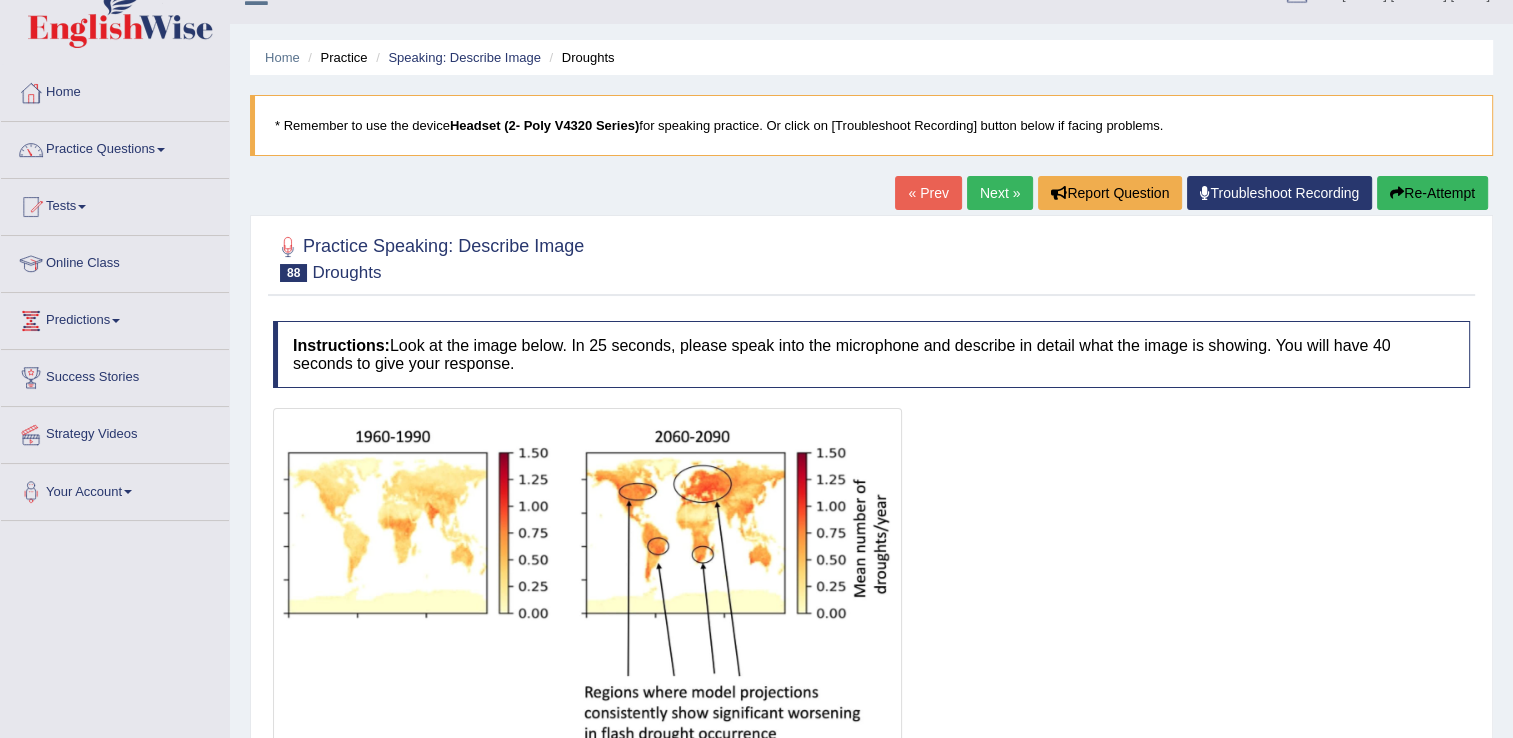 click on "Re-Attempt" at bounding box center [1432, 193] 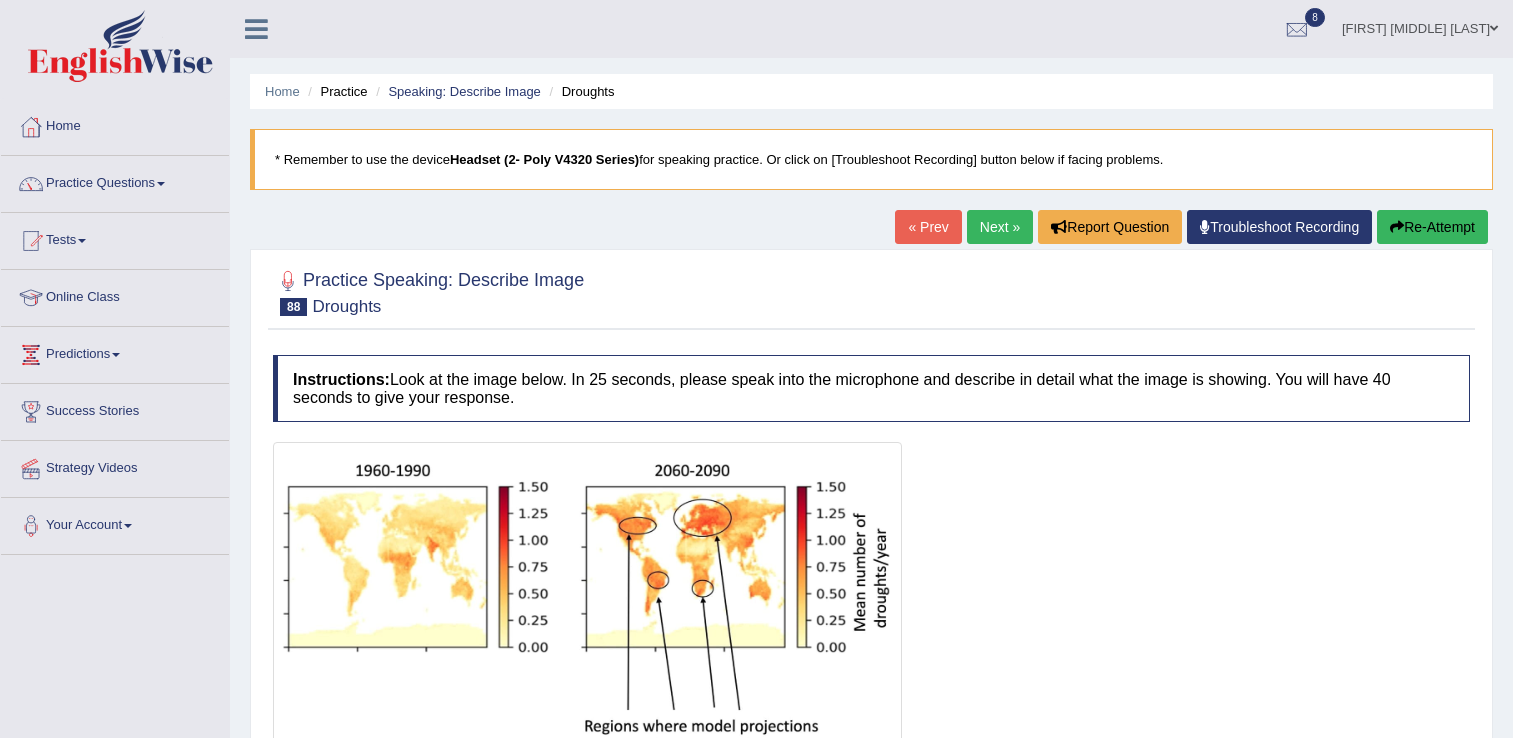 scroll, scrollTop: 34, scrollLeft: 0, axis: vertical 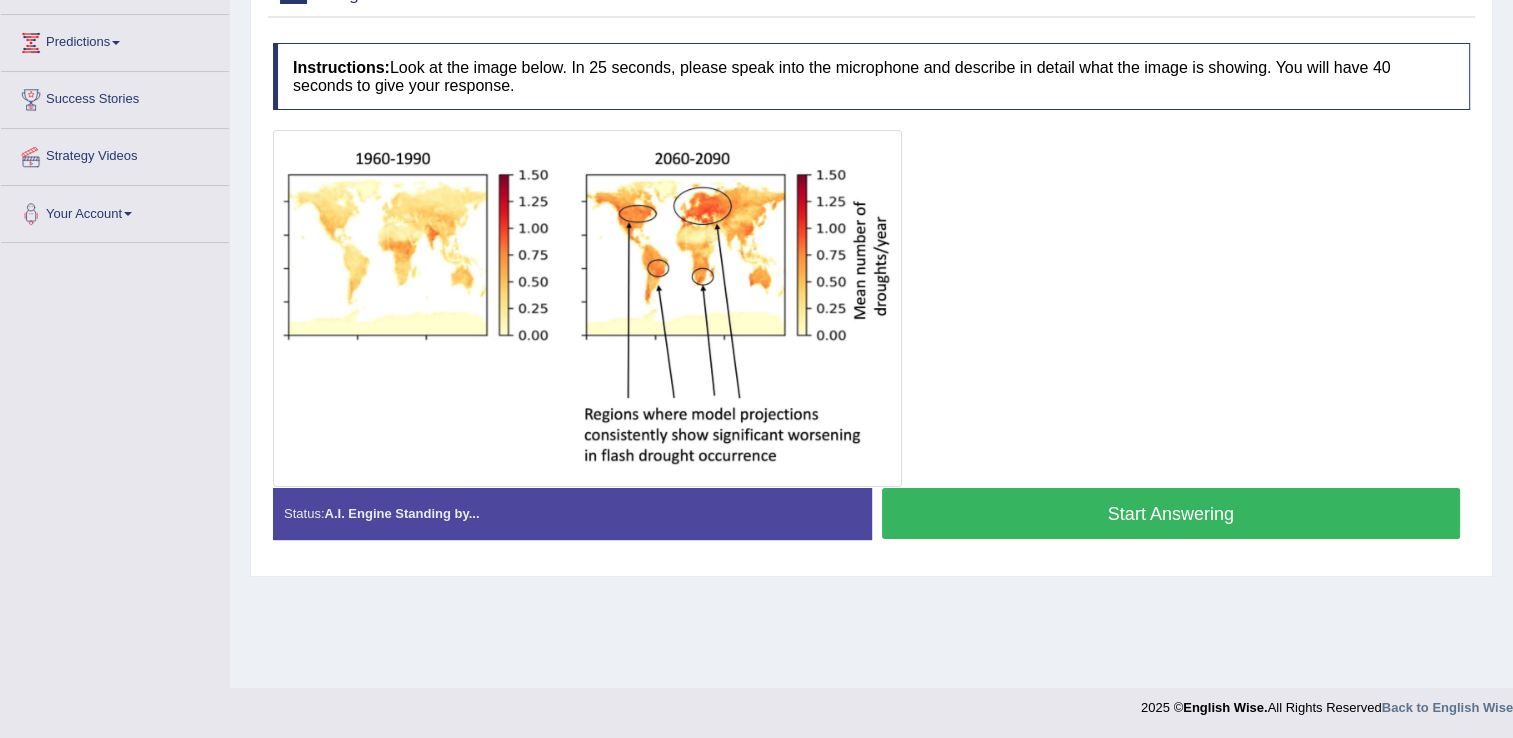 click on "Start Answering" at bounding box center (1171, 513) 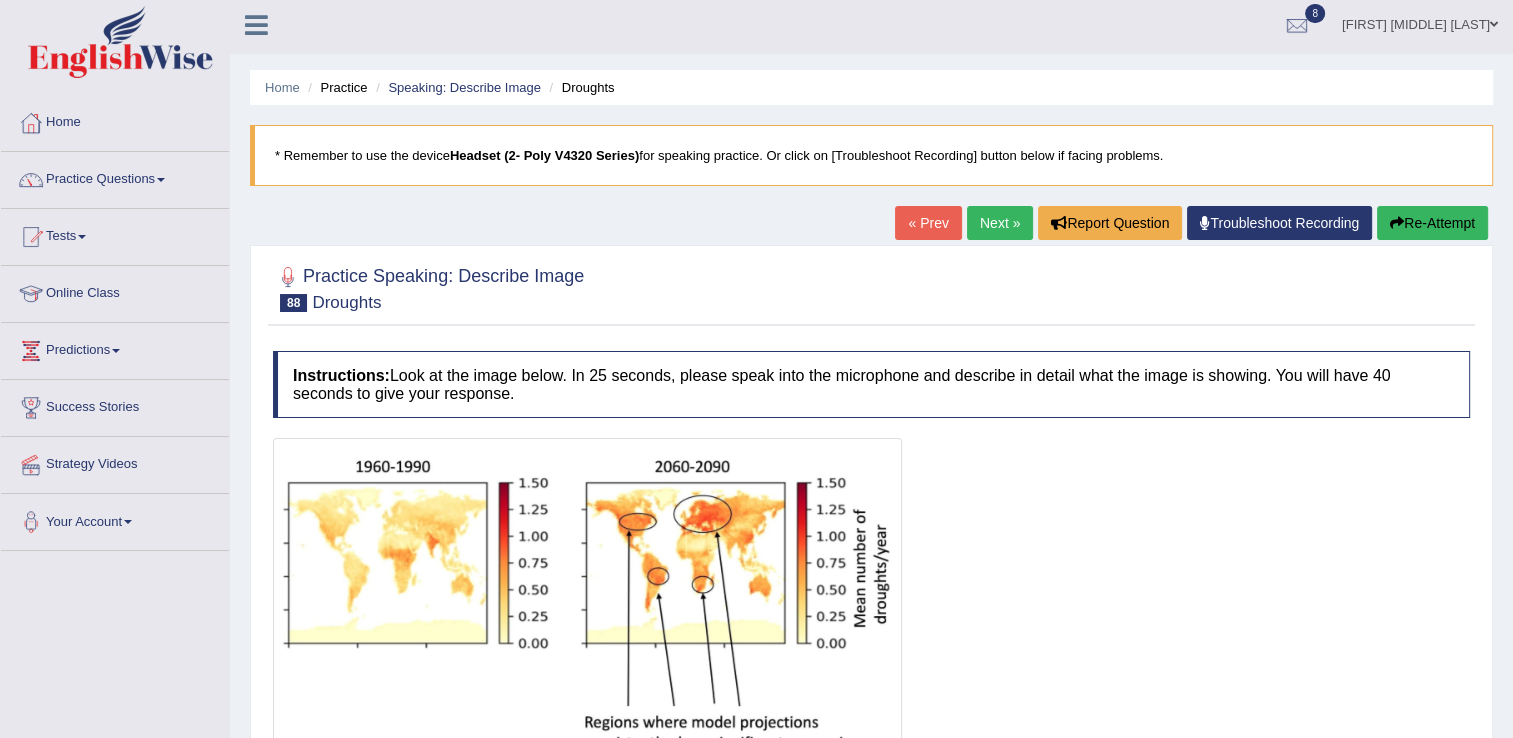 scroll, scrollTop: 0, scrollLeft: 0, axis: both 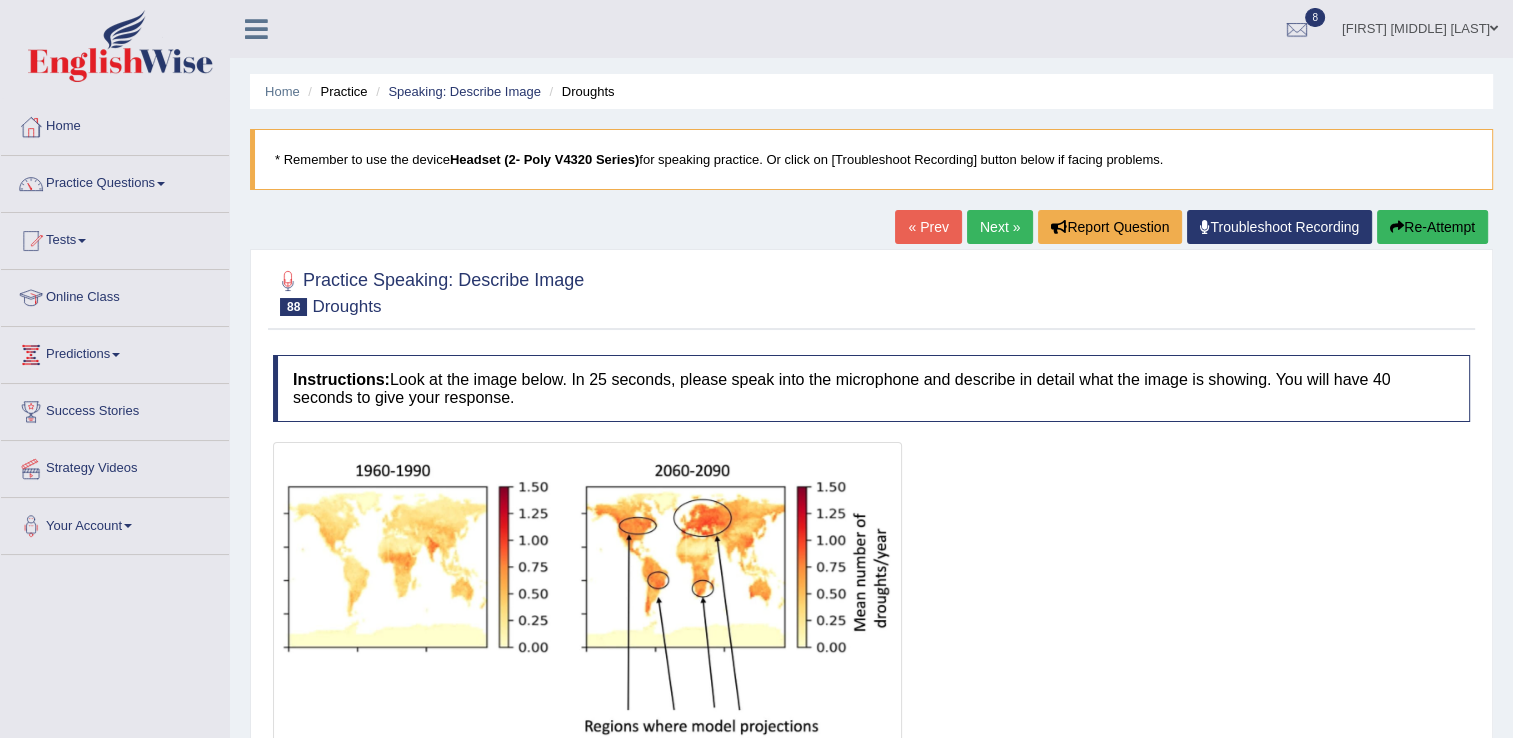 click on "Re-Attempt" at bounding box center (1432, 227) 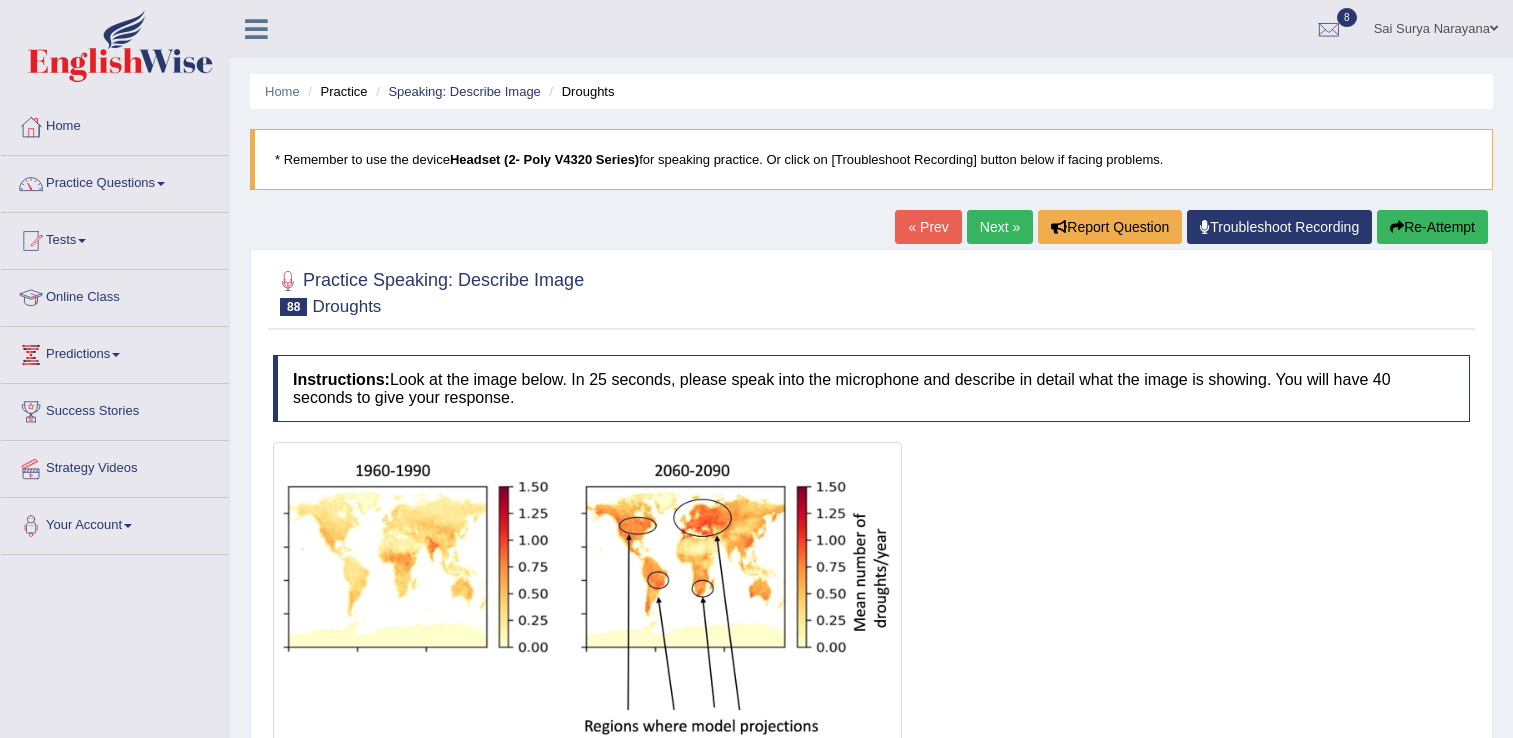 scroll, scrollTop: 0, scrollLeft: 0, axis: both 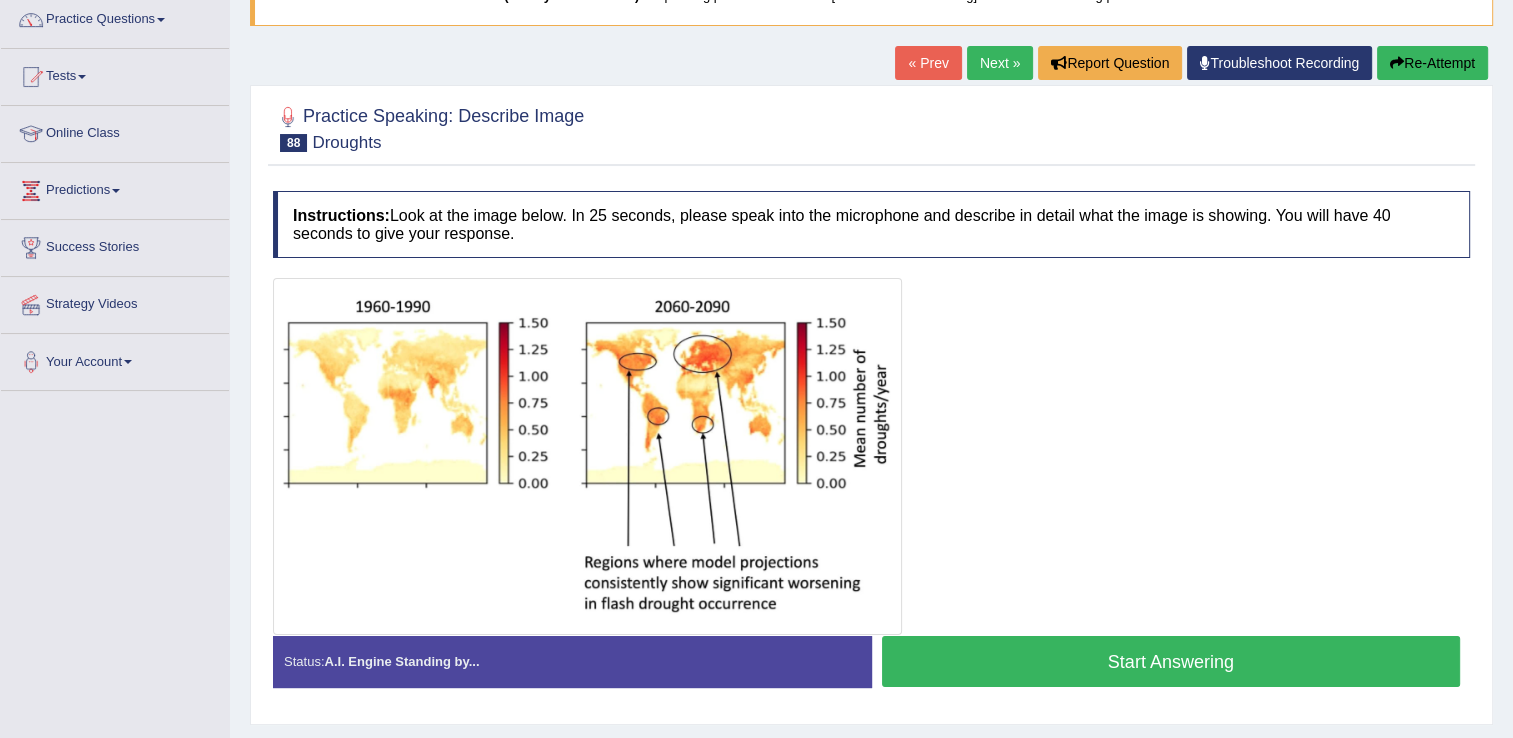 click on "Start Answering" at bounding box center (1171, 661) 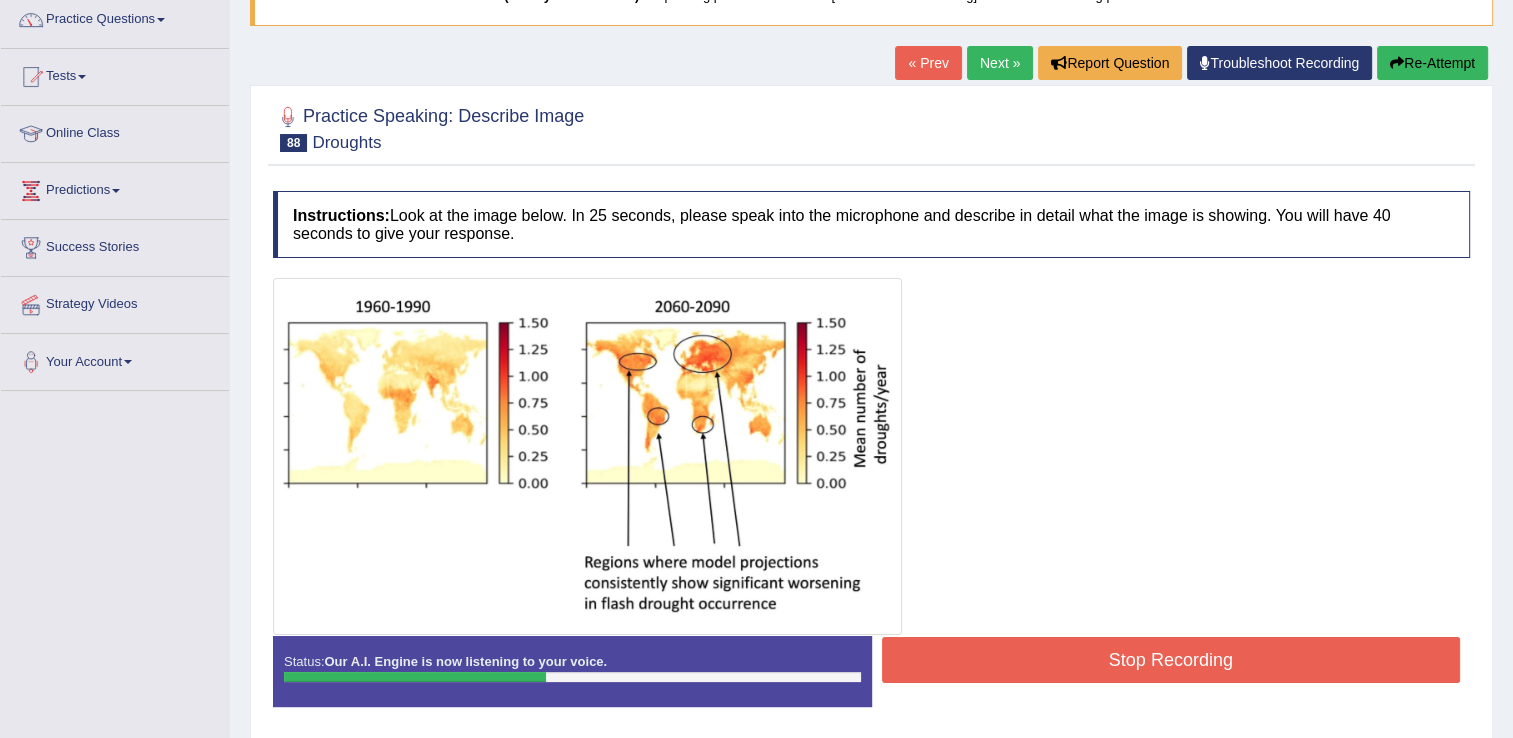 click on "Stop Recording" at bounding box center (1171, 660) 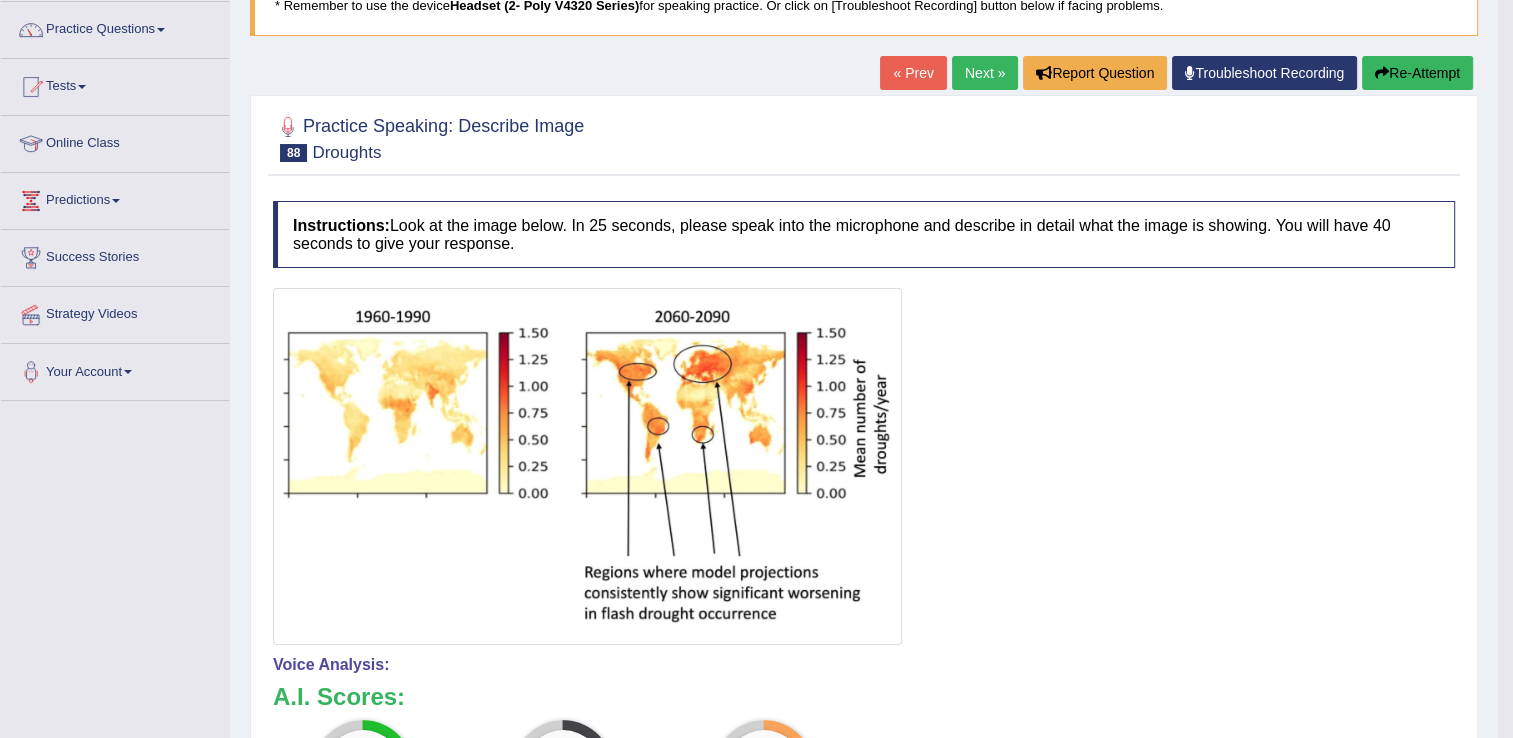 scroll, scrollTop: 0, scrollLeft: 0, axis: both 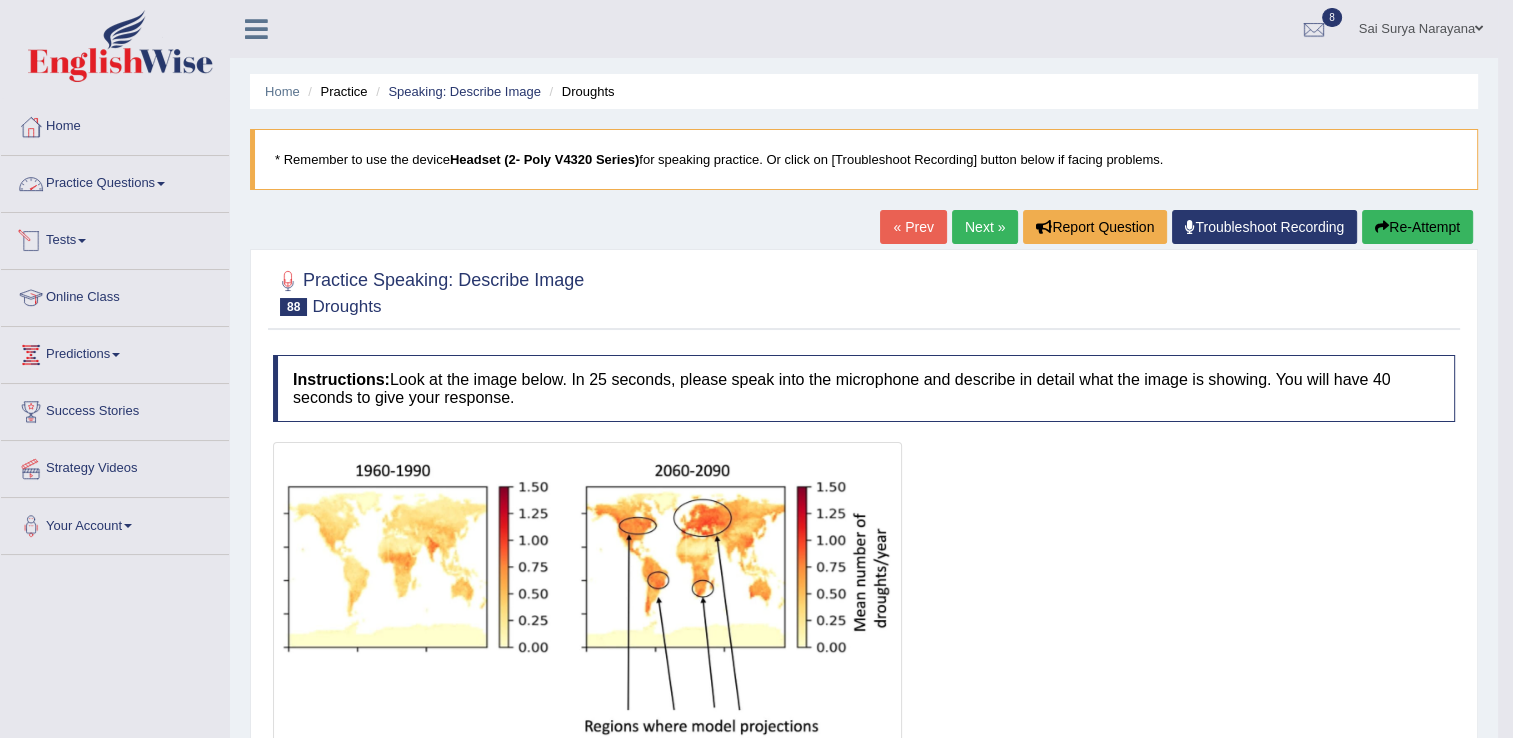 click on "Practice Questions" at bounding box center [115, 181] 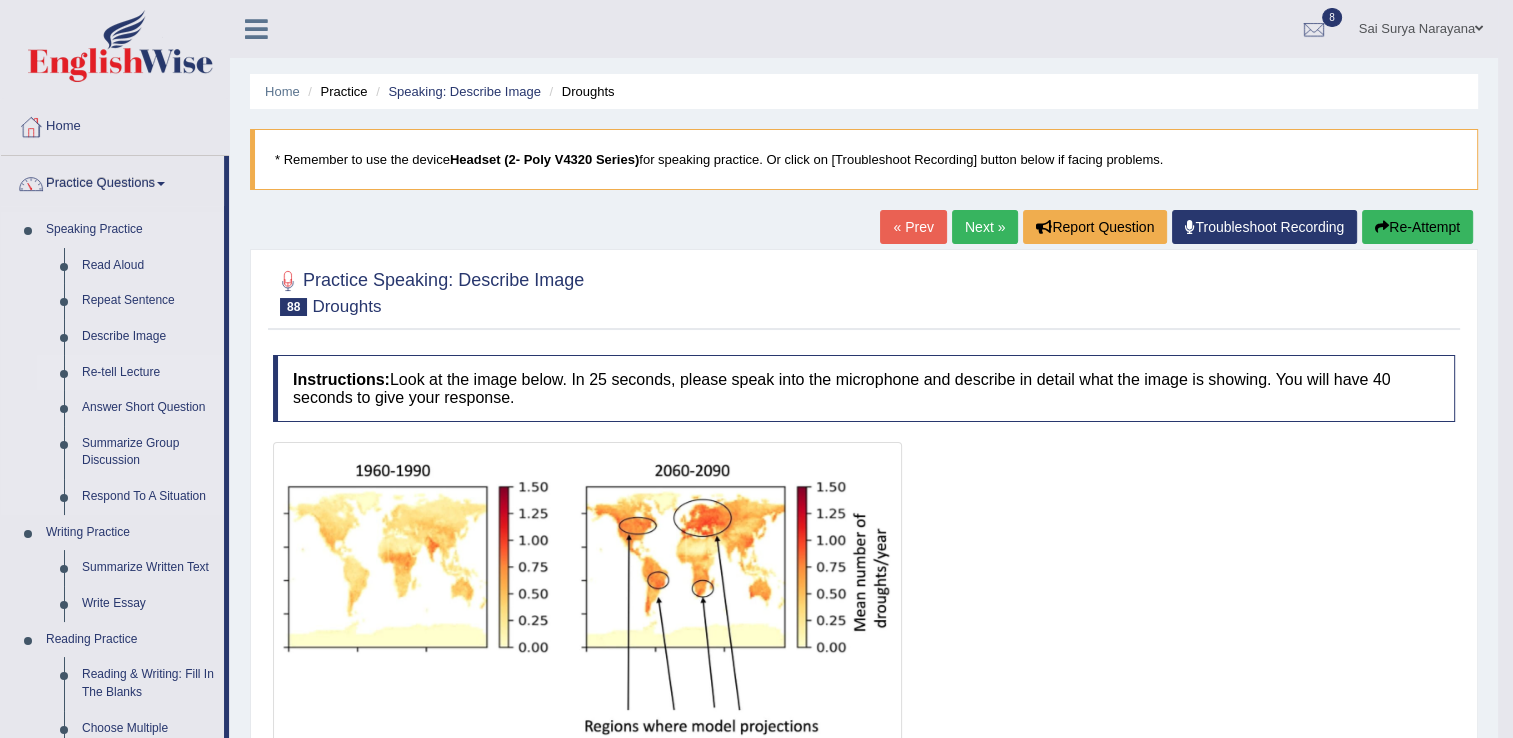 click on "Re-tell Lecture" at bounding box center [148, 373] 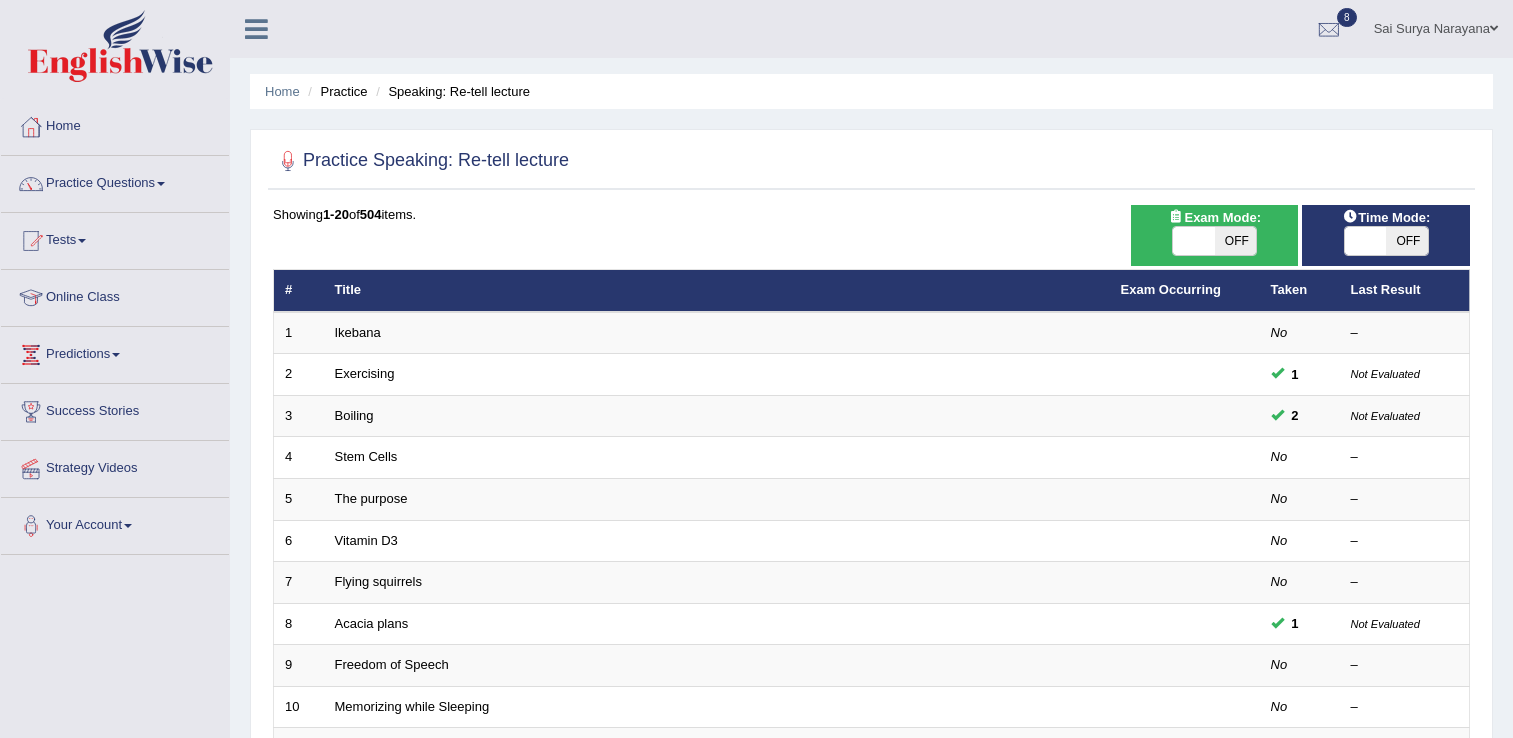 scroll, scrollTop: 0, scrollLeft: 0, axis: both 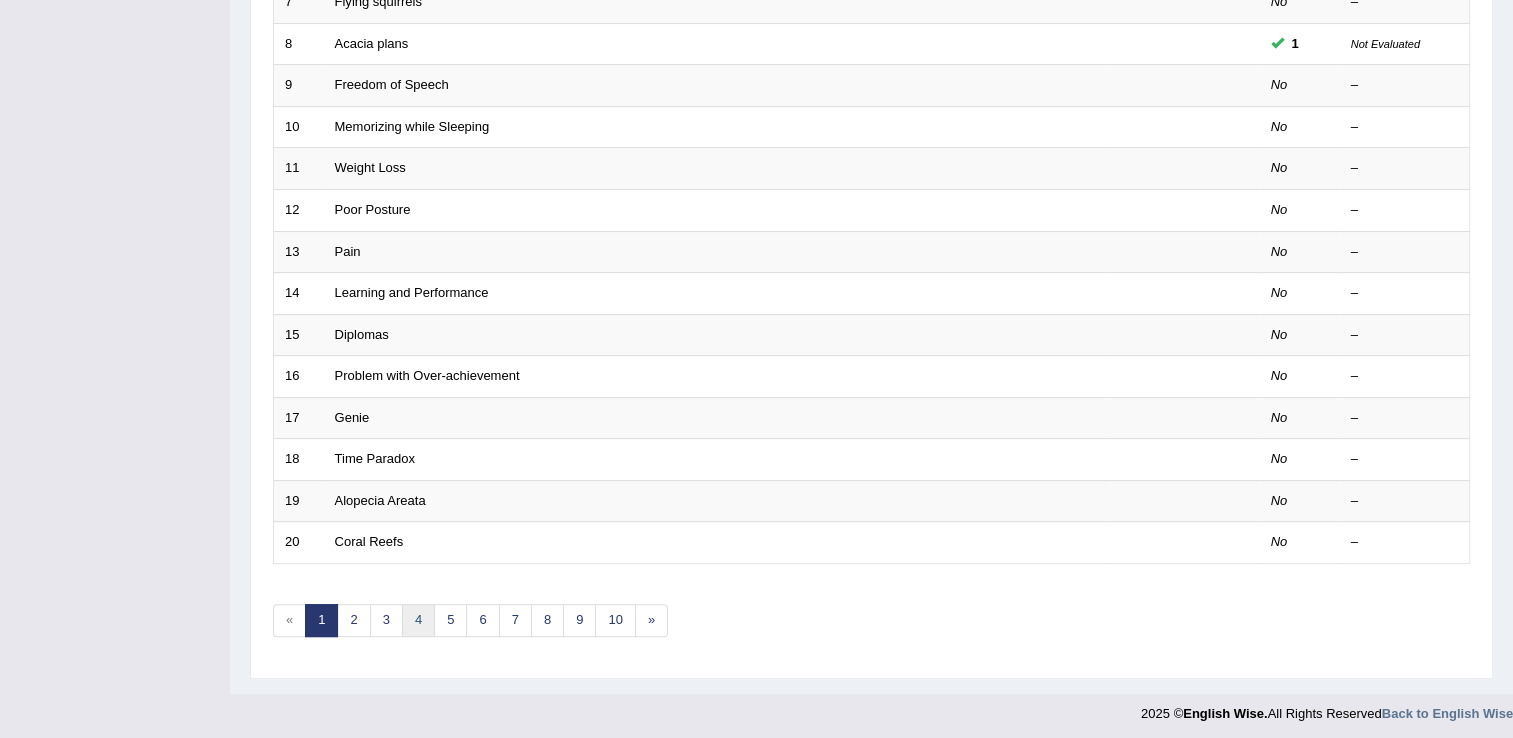 click on "4" at bounding box center (418, 620) 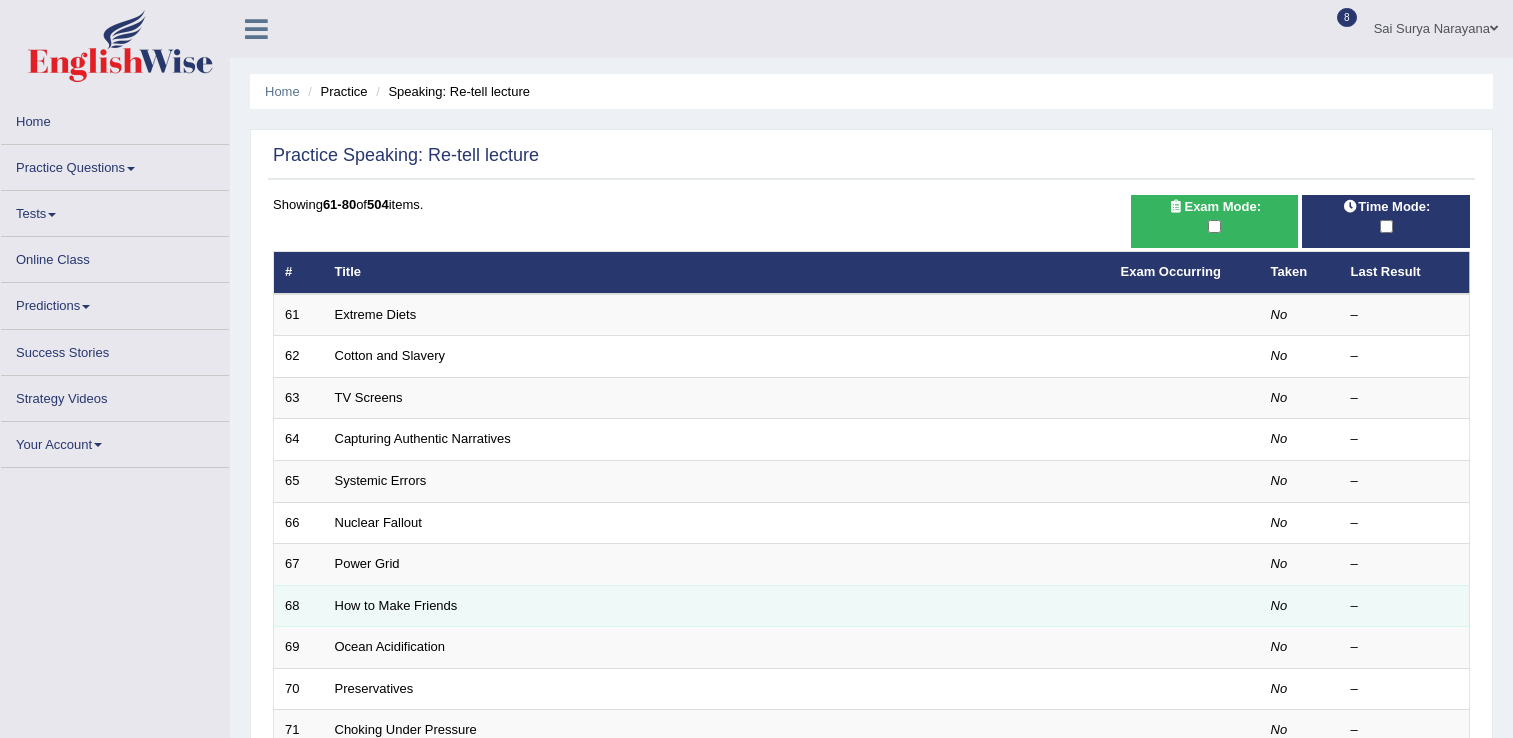 scroll, scrollTop: 0, scrollLeft: 0, axis: both 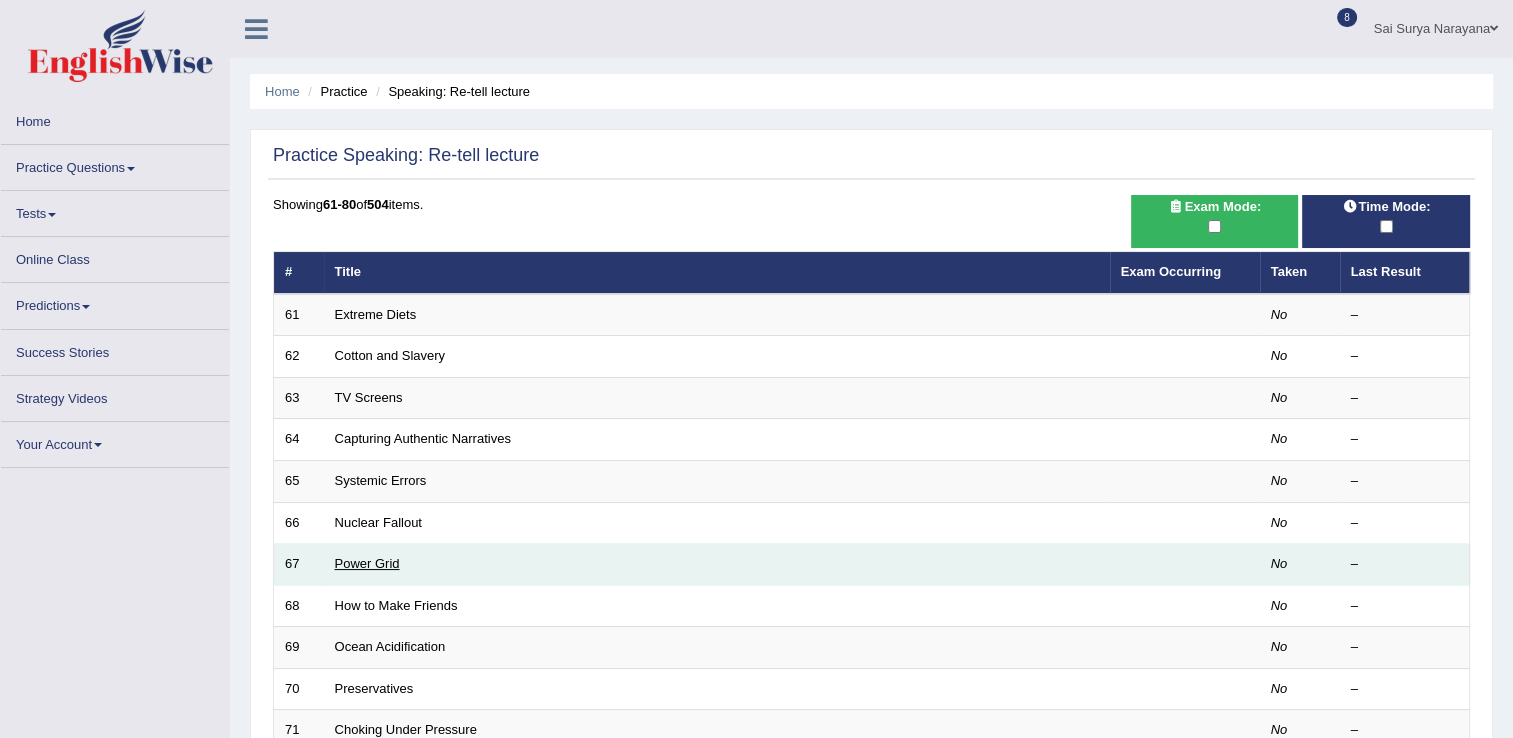 click on "Power Grid" at bounding box center [367, 563] 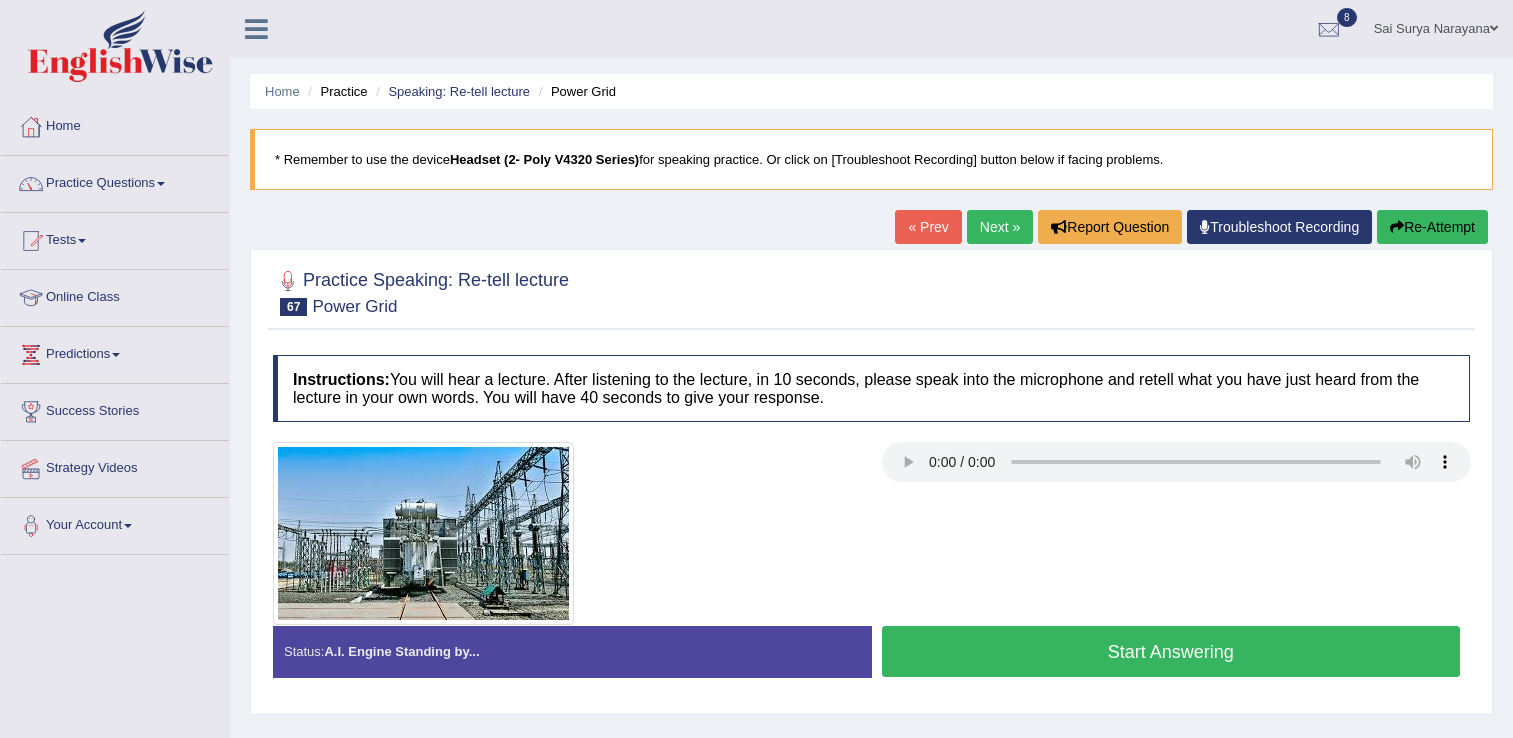scroll, scrollTop: 0, scrollLeft: 0, axis: both 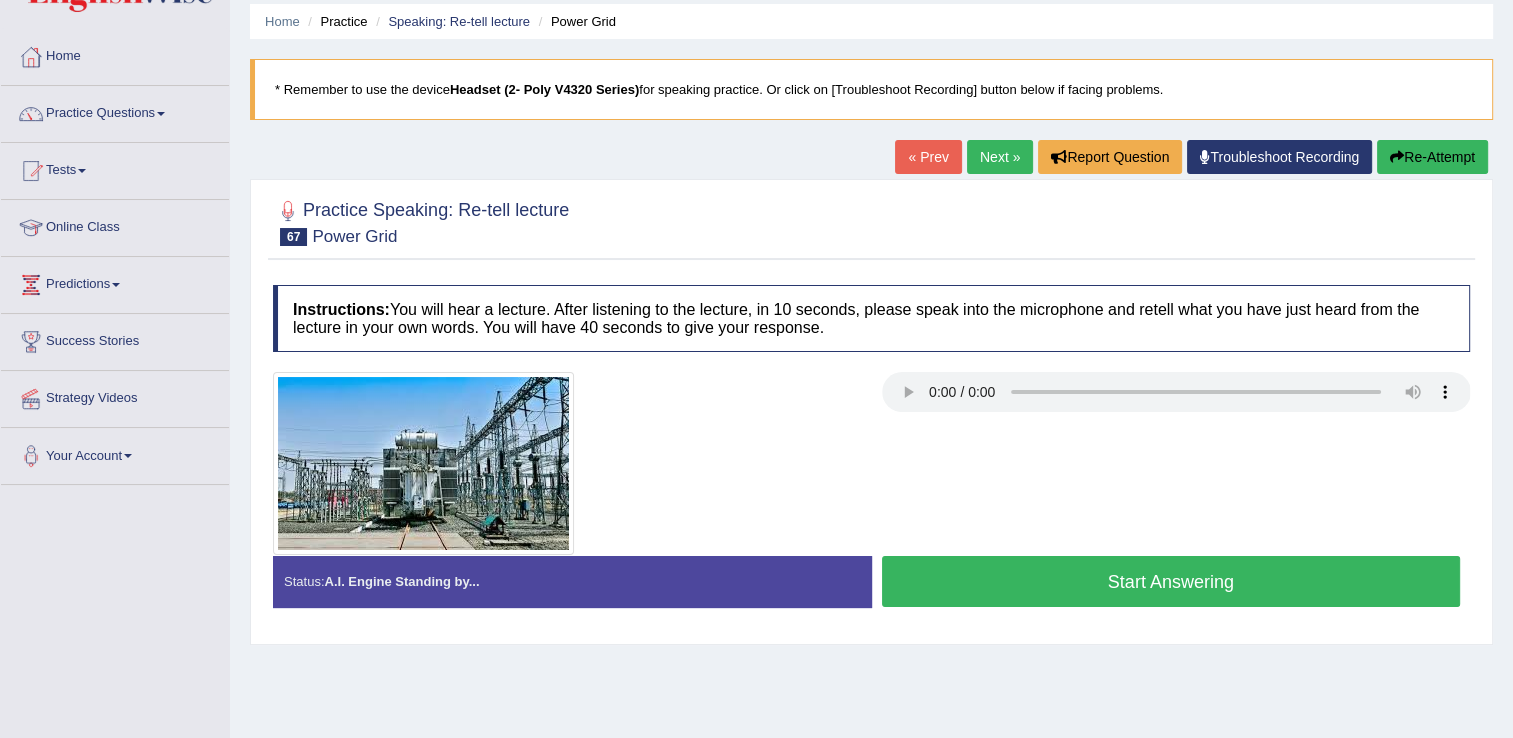 click on "Start Answering" at bounding box center (1171, 581) 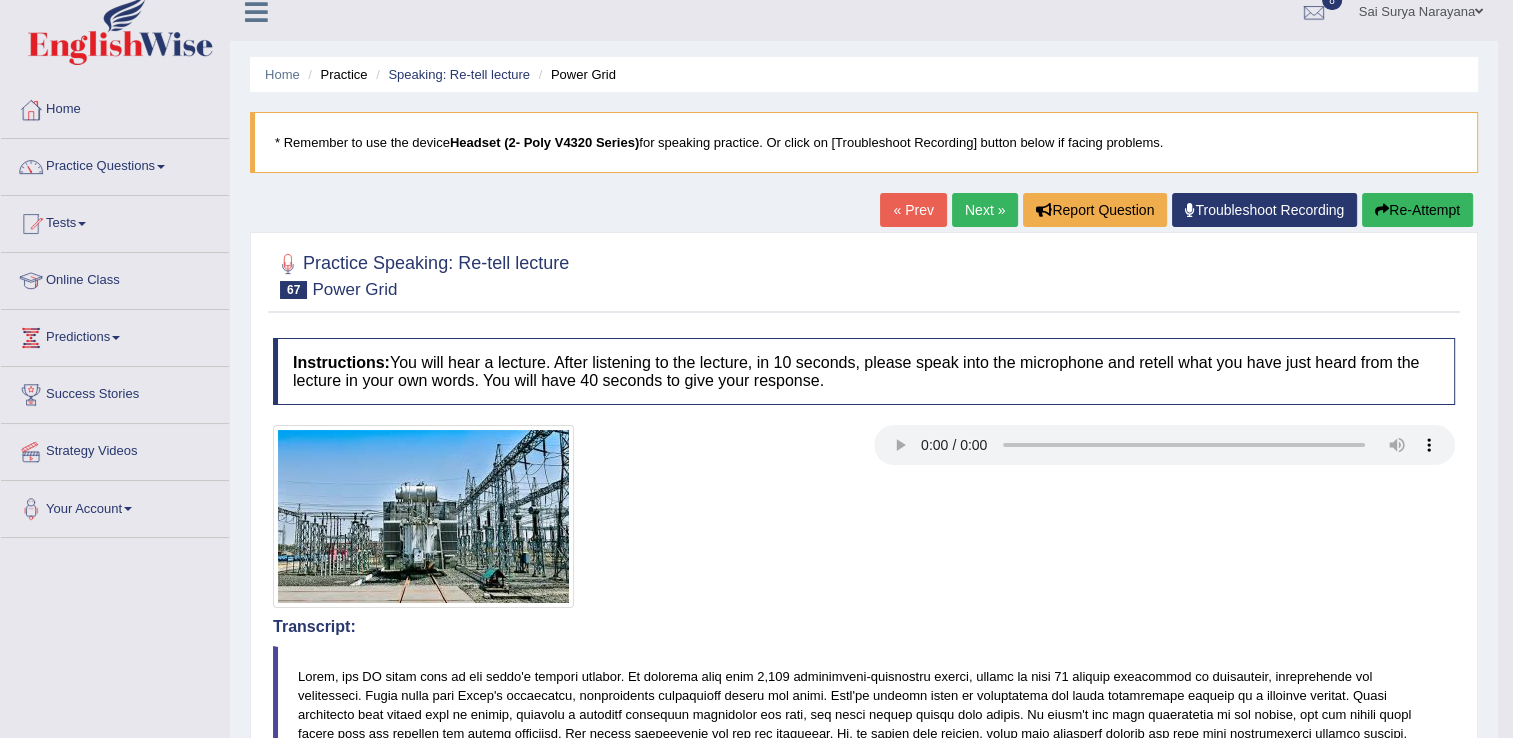 scroll, scrollTop: 0, scrollLeft: 0, axis: both 